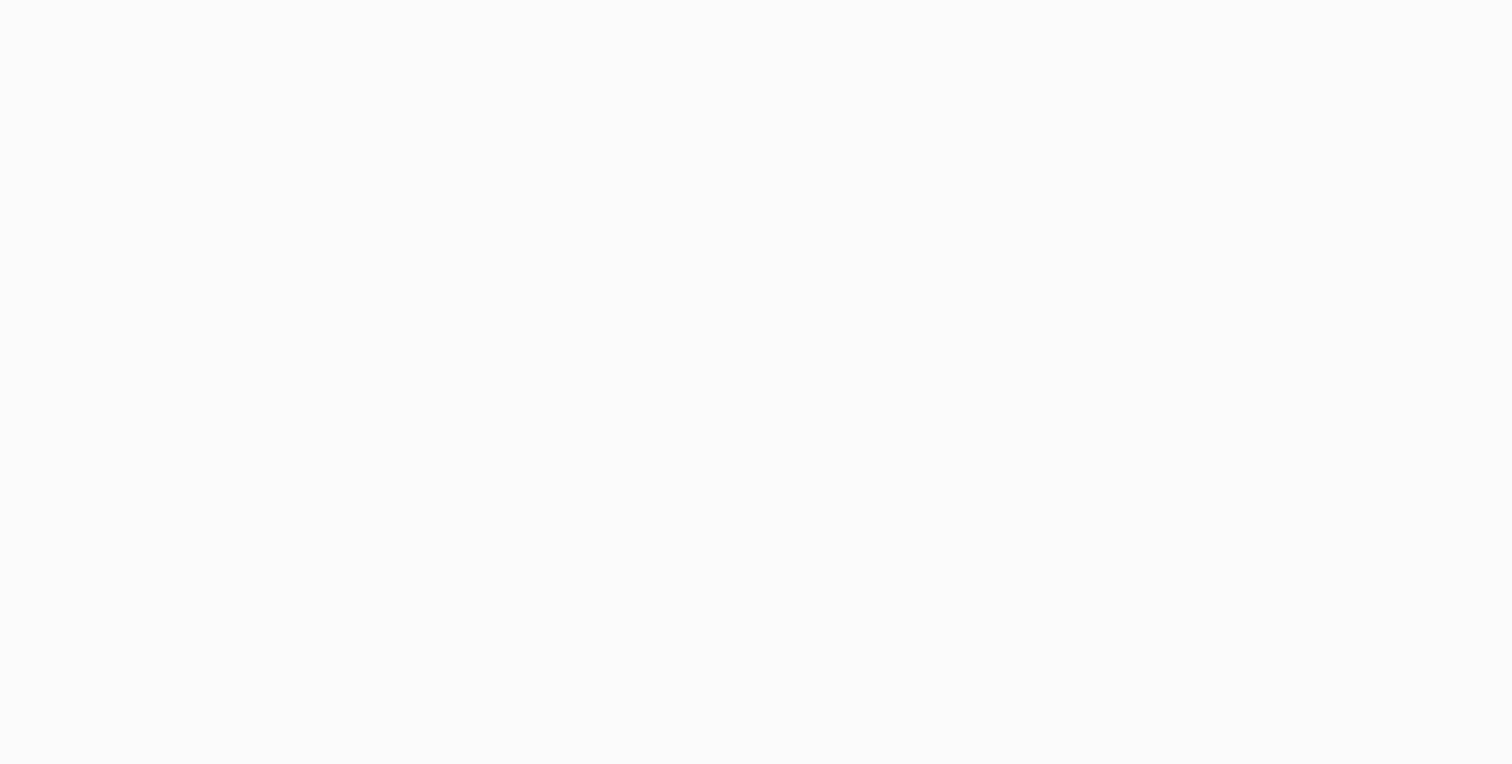 scroll, scrollTop: 0, scrollLeft: 0, axis: both 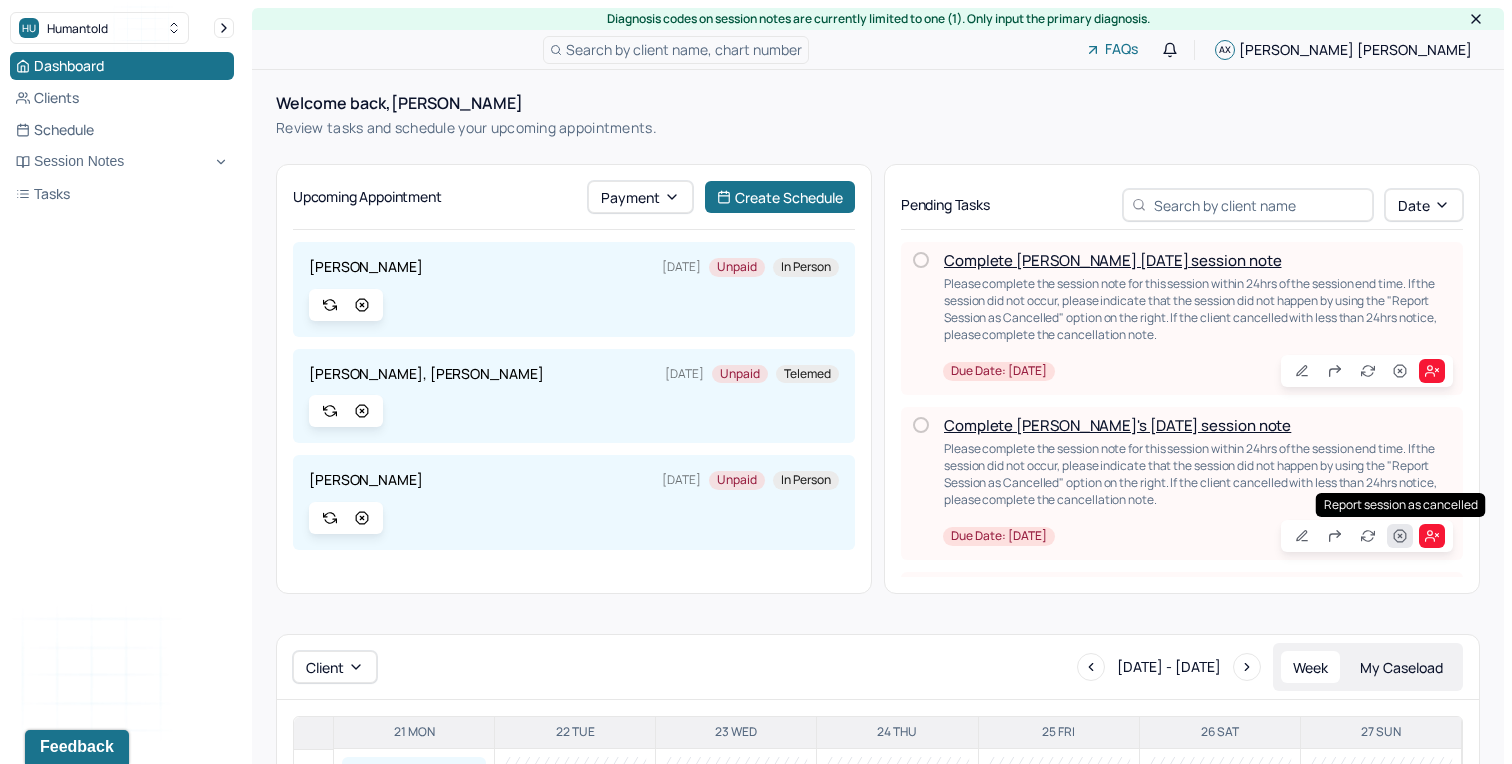 click 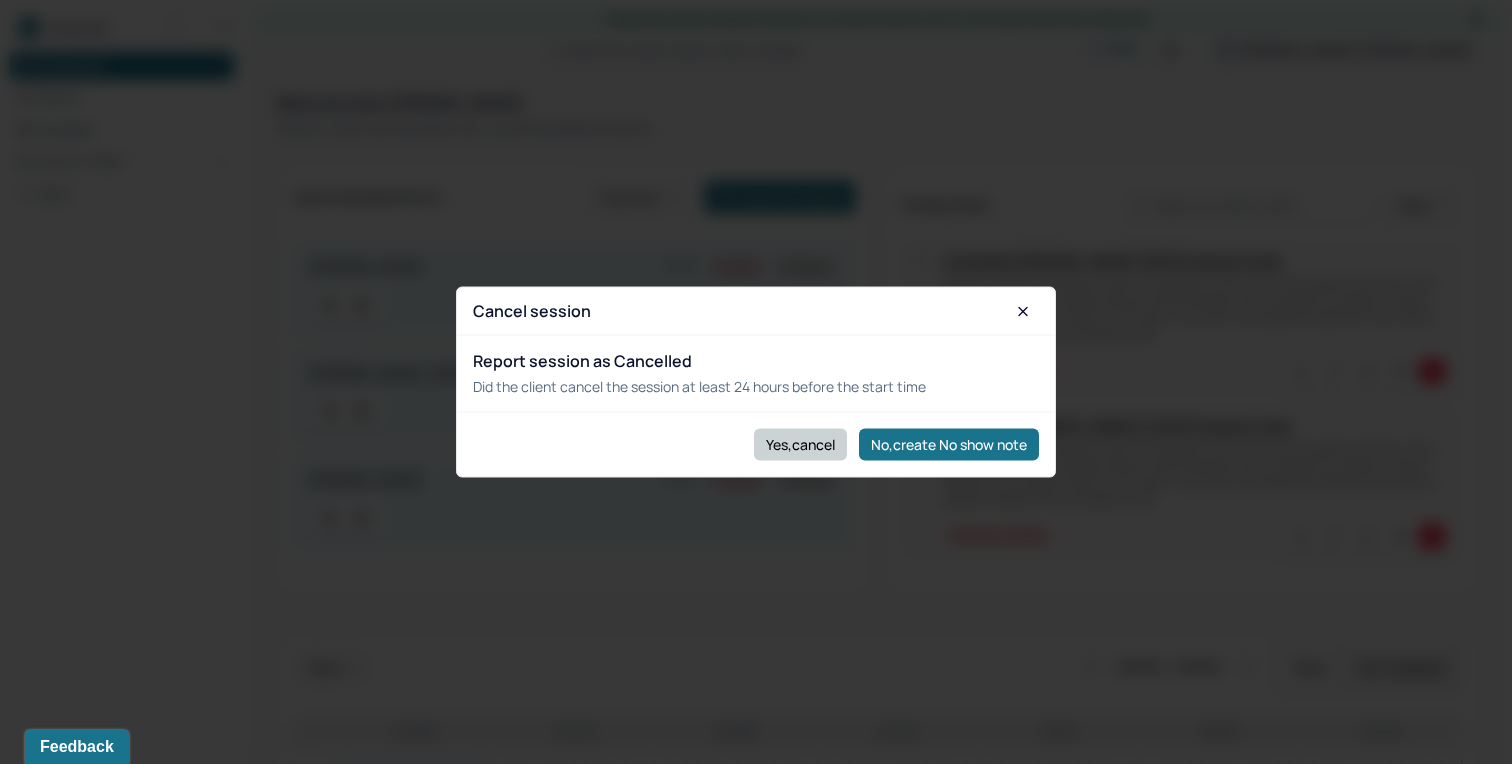 click on "Yes,cancel" at bounding box center (800, 444) 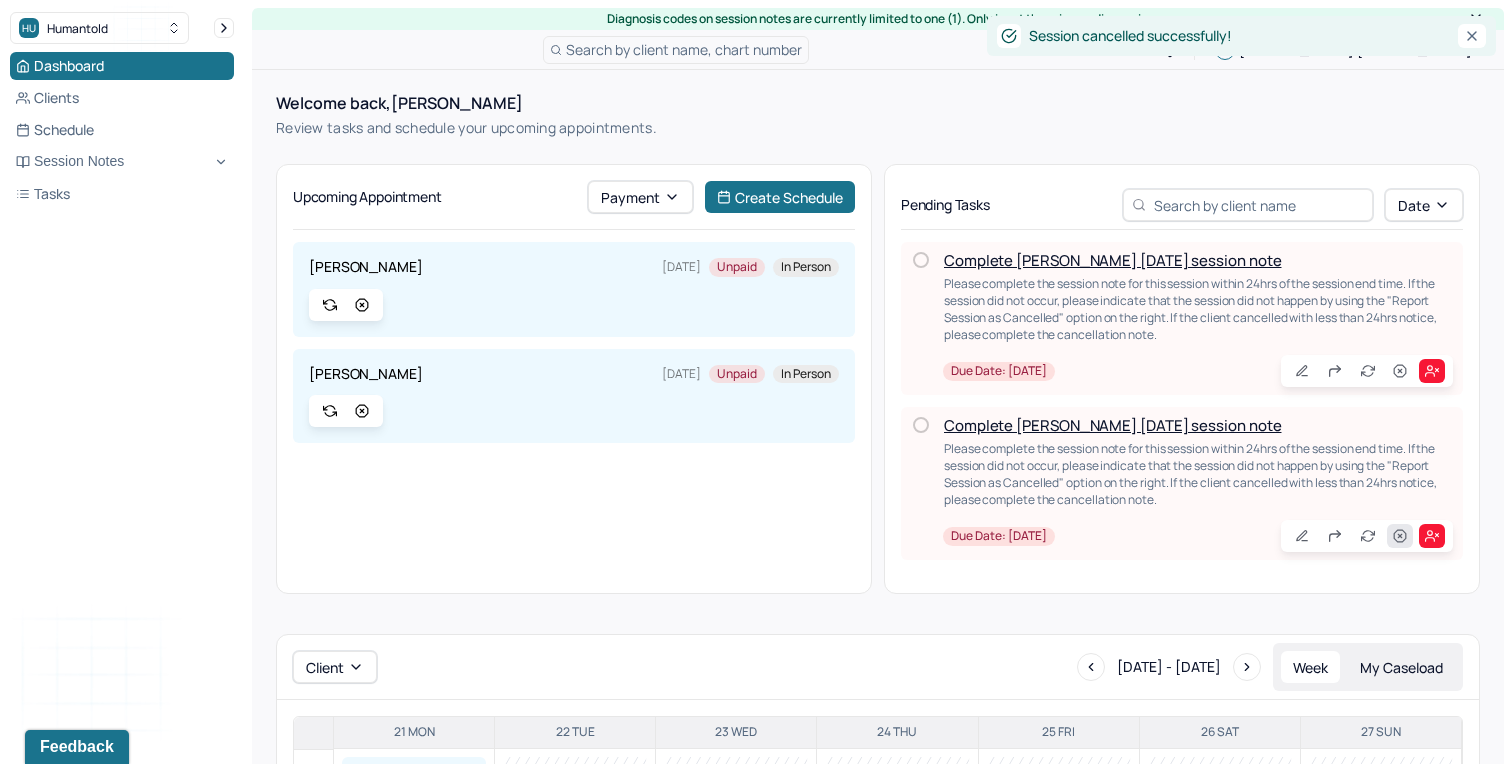 click 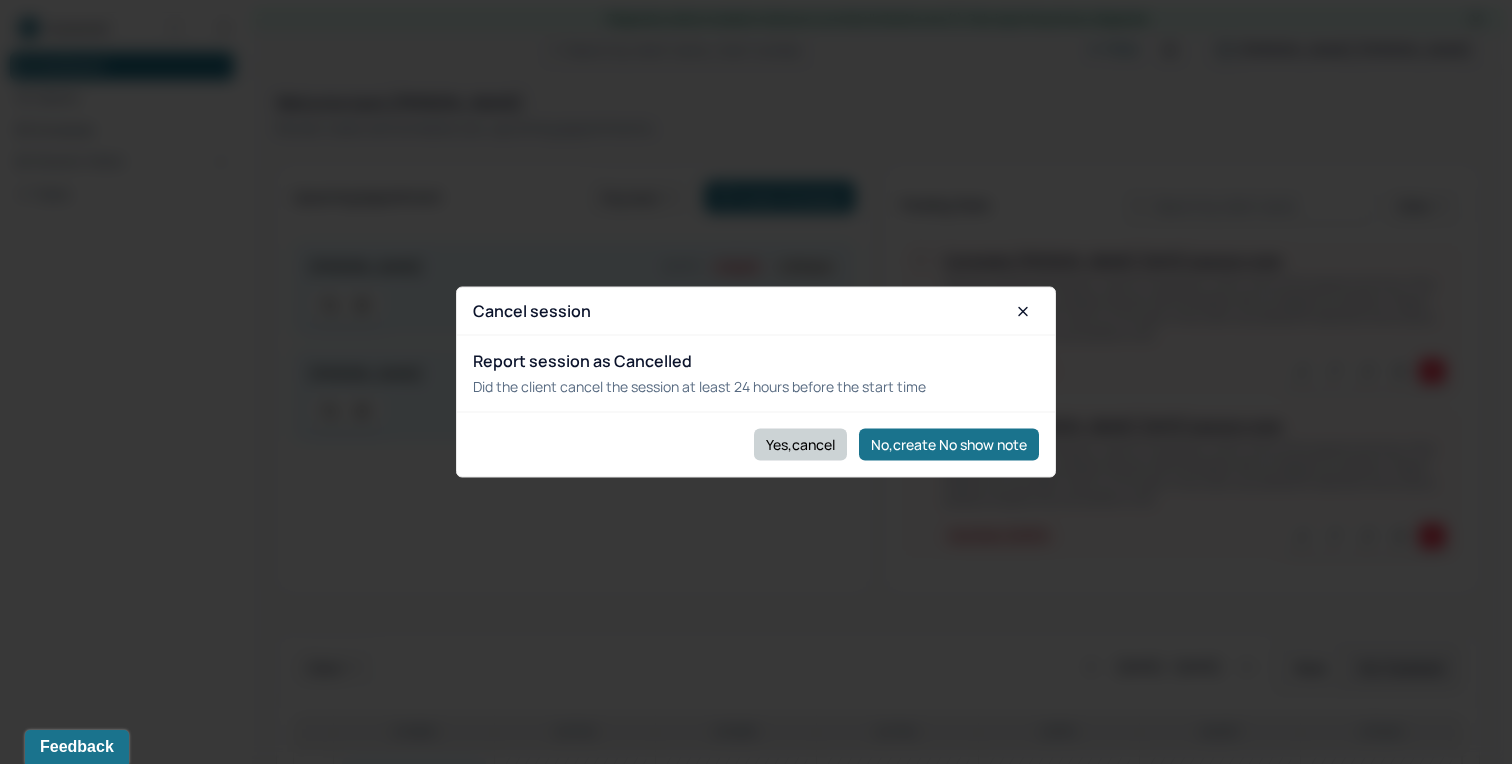 click on "Yes,cancel" at bounding box center [800, 444] 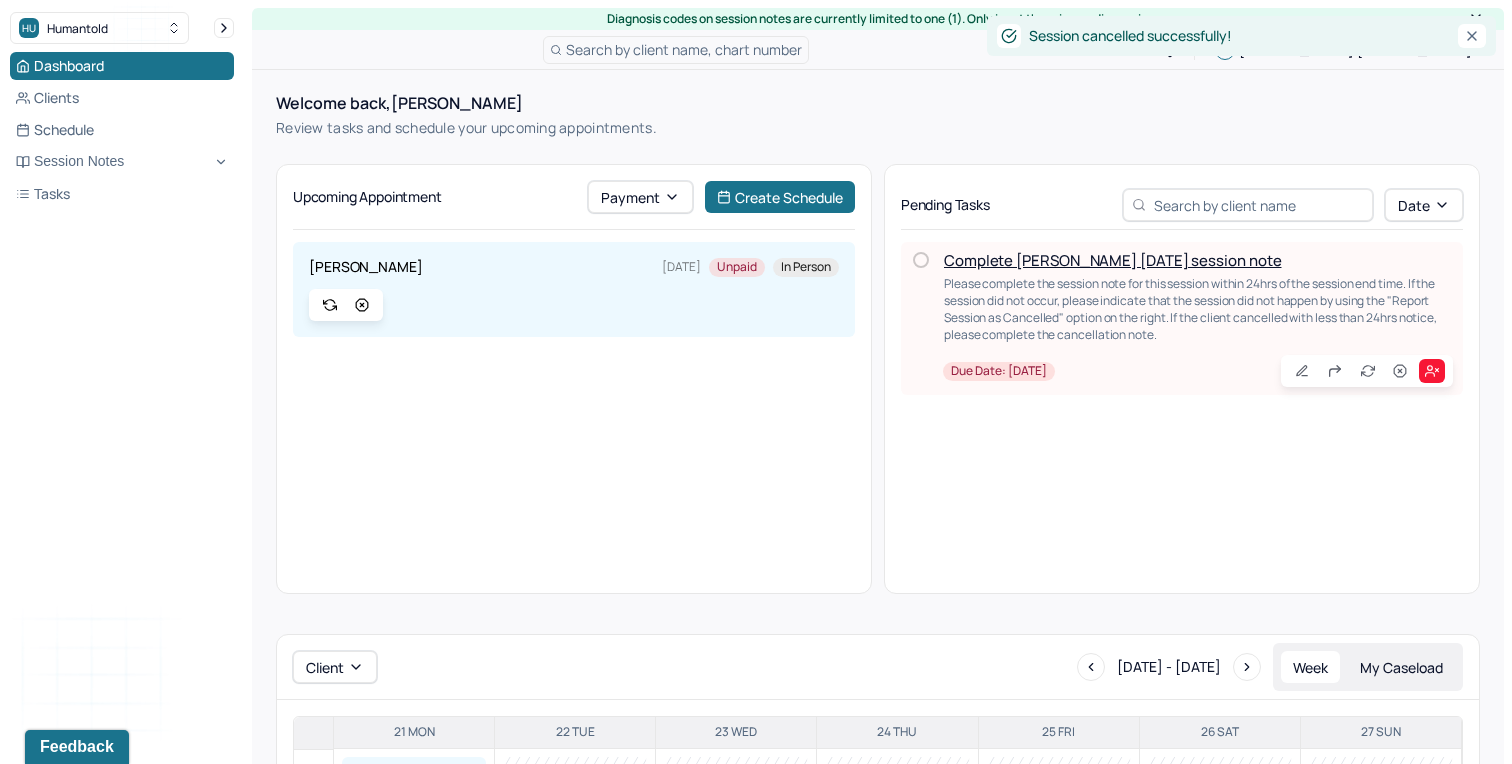 scroll, scrollTop: 217, scrollLeft: 0, axis: vertical 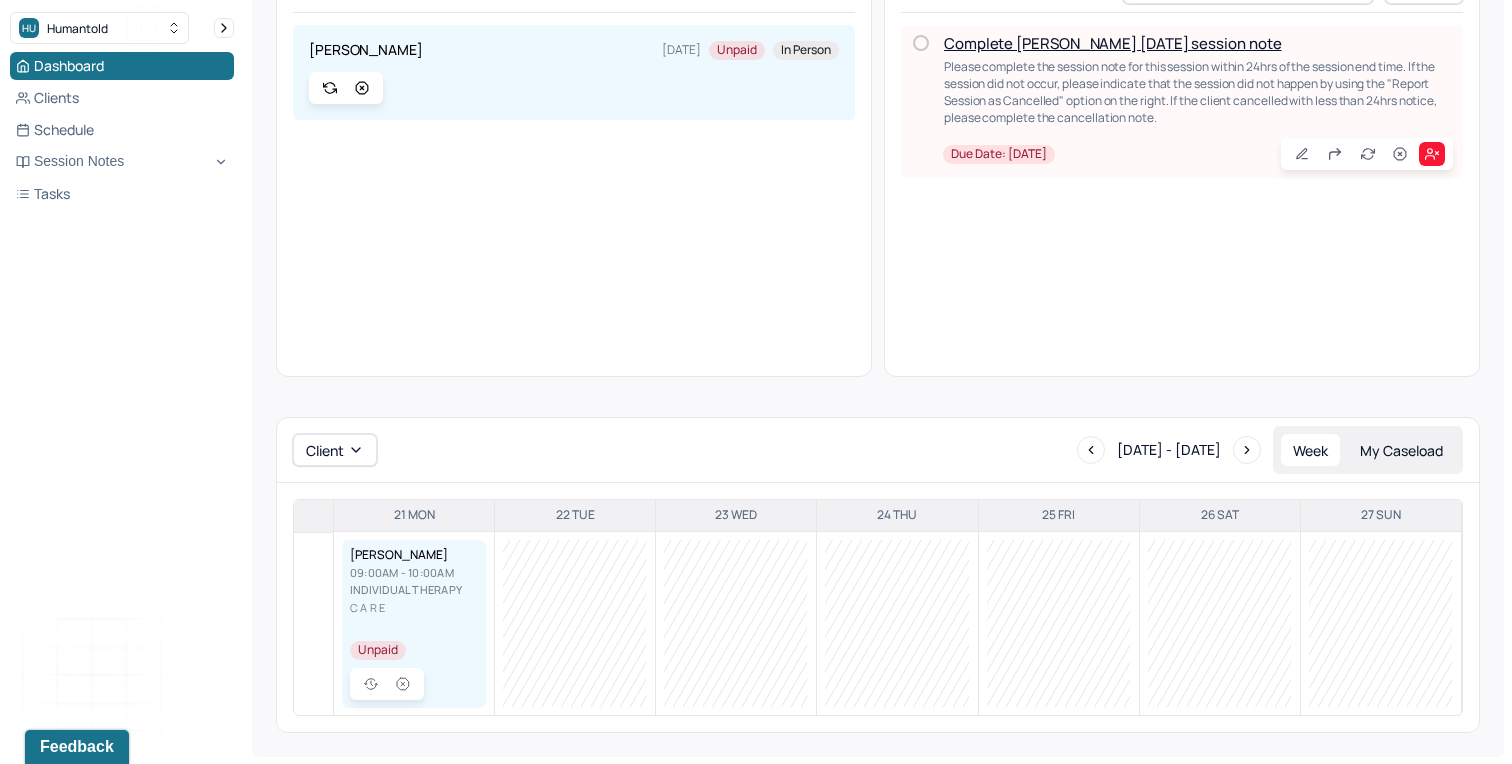 click on "My Caseload" at bounding box center (1401, 450) 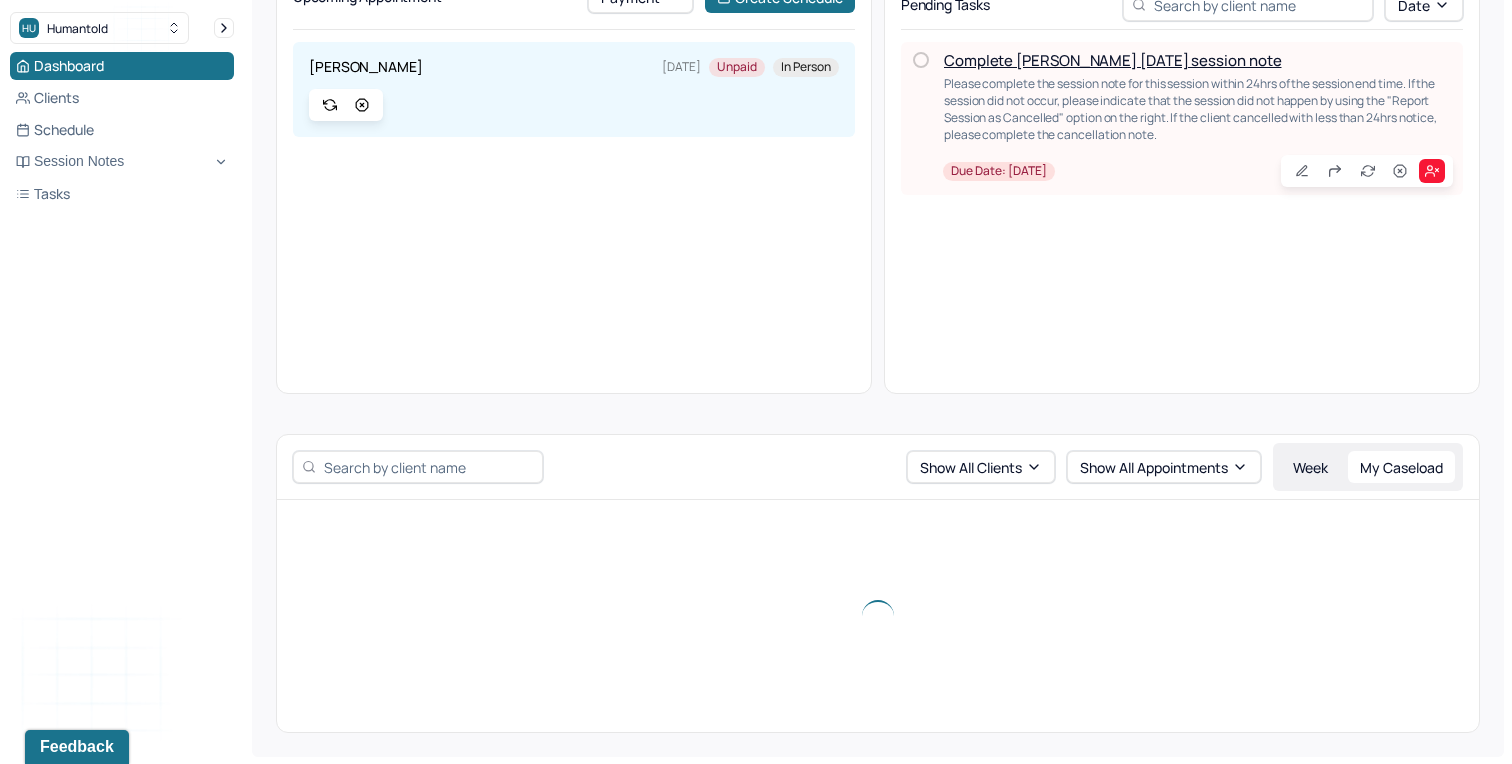 click on "Week" at bounding box center [1310, 467] 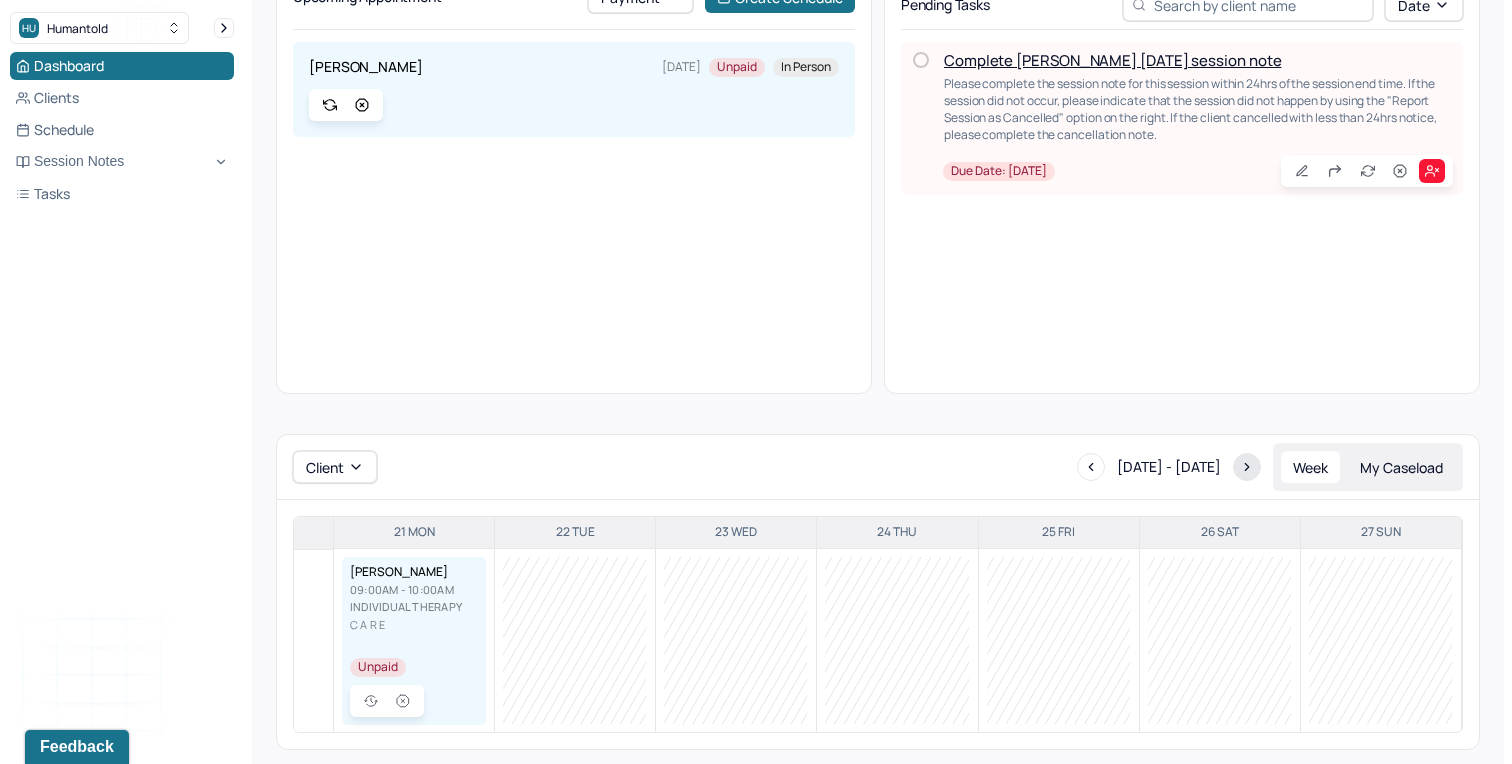 click 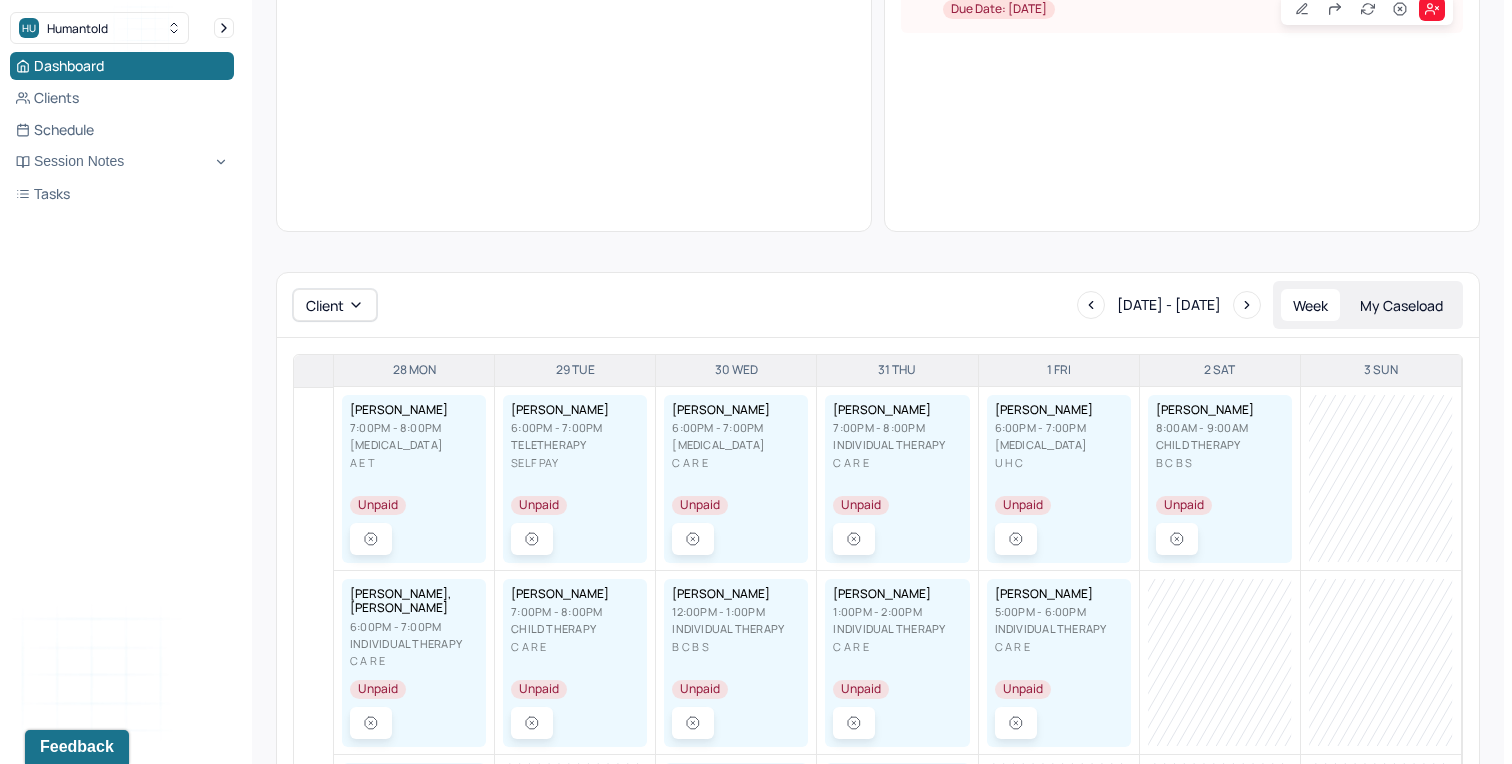 scroll, scrollTop: 304, scrollLeft: 0, axis: vertical 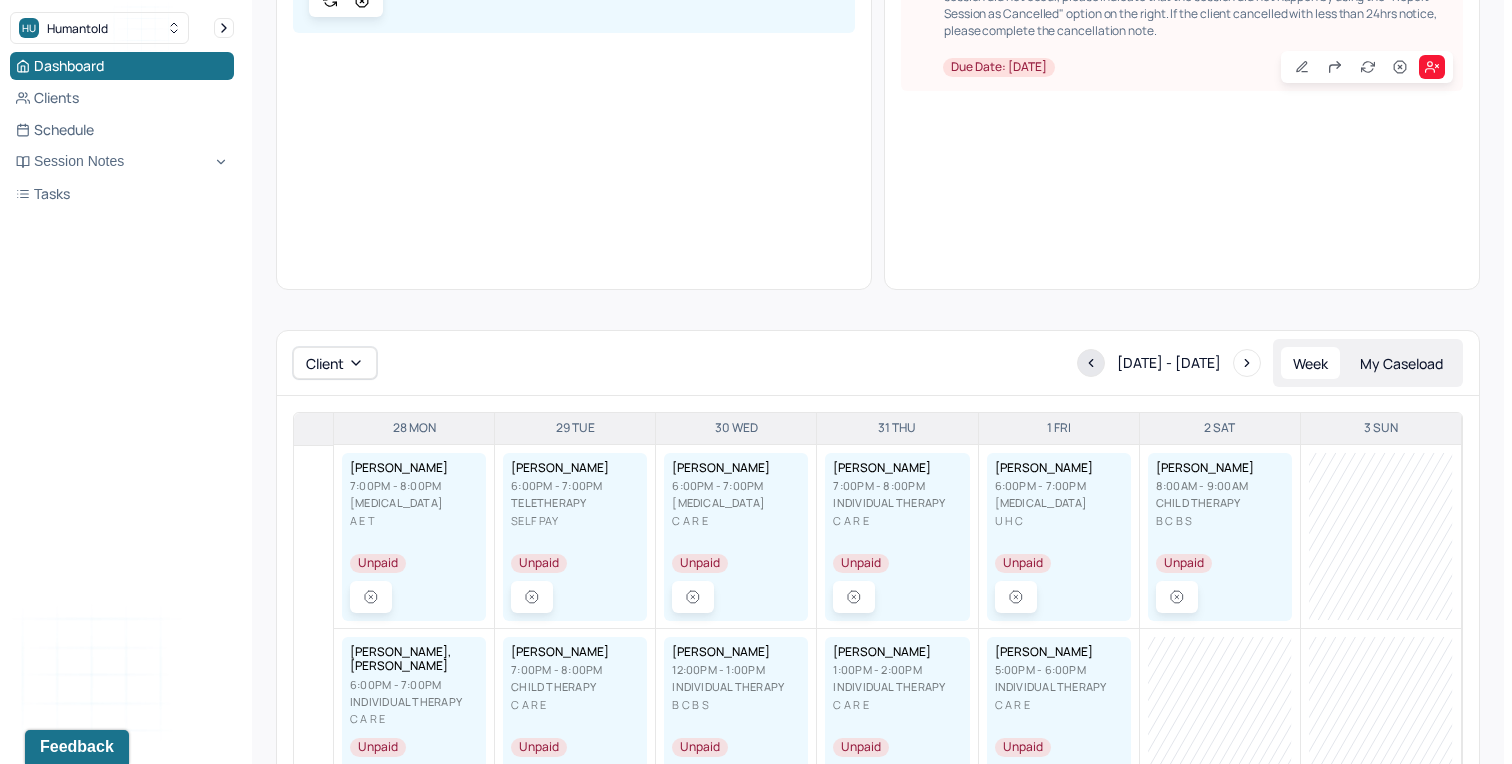 click 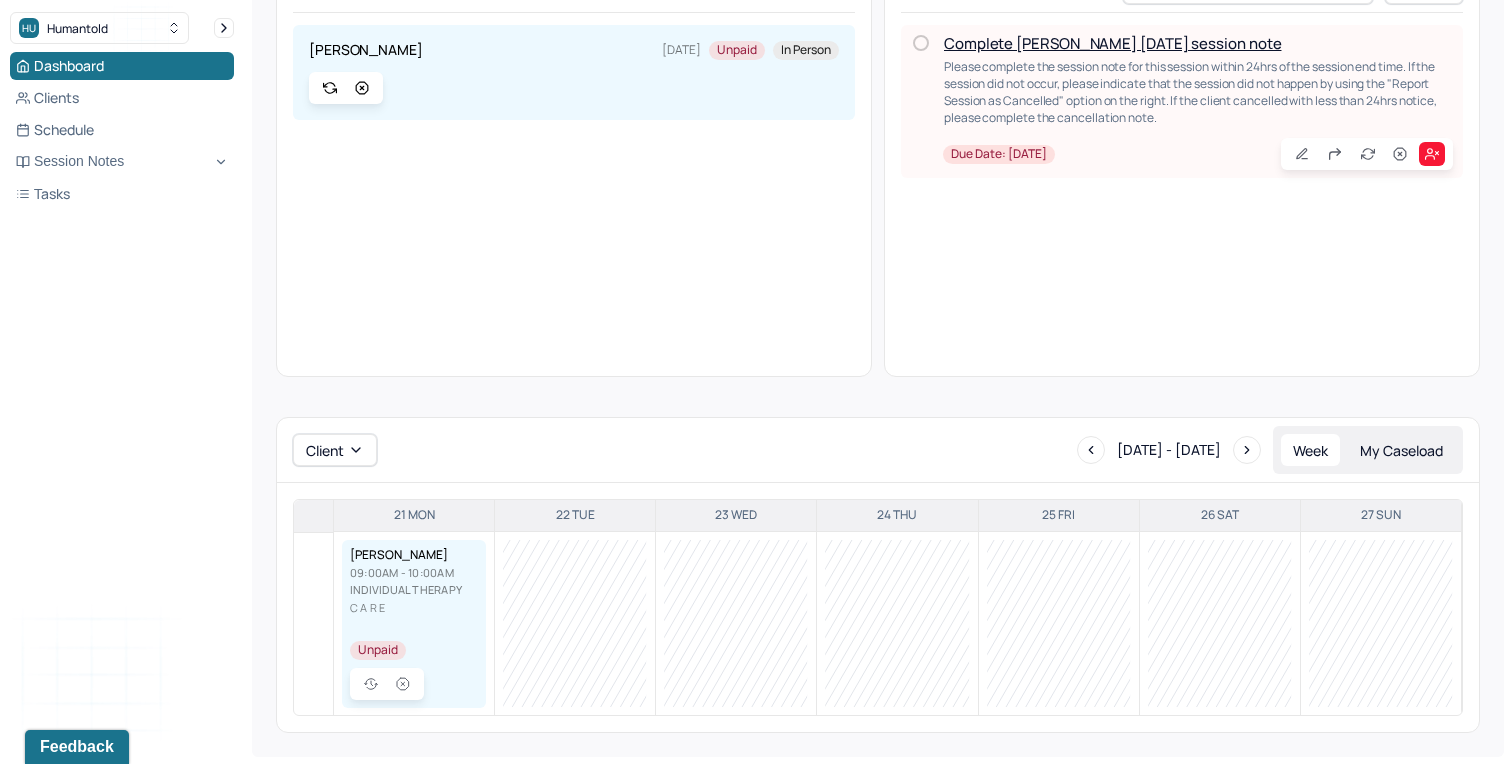 click at bounding box center [575, 623] 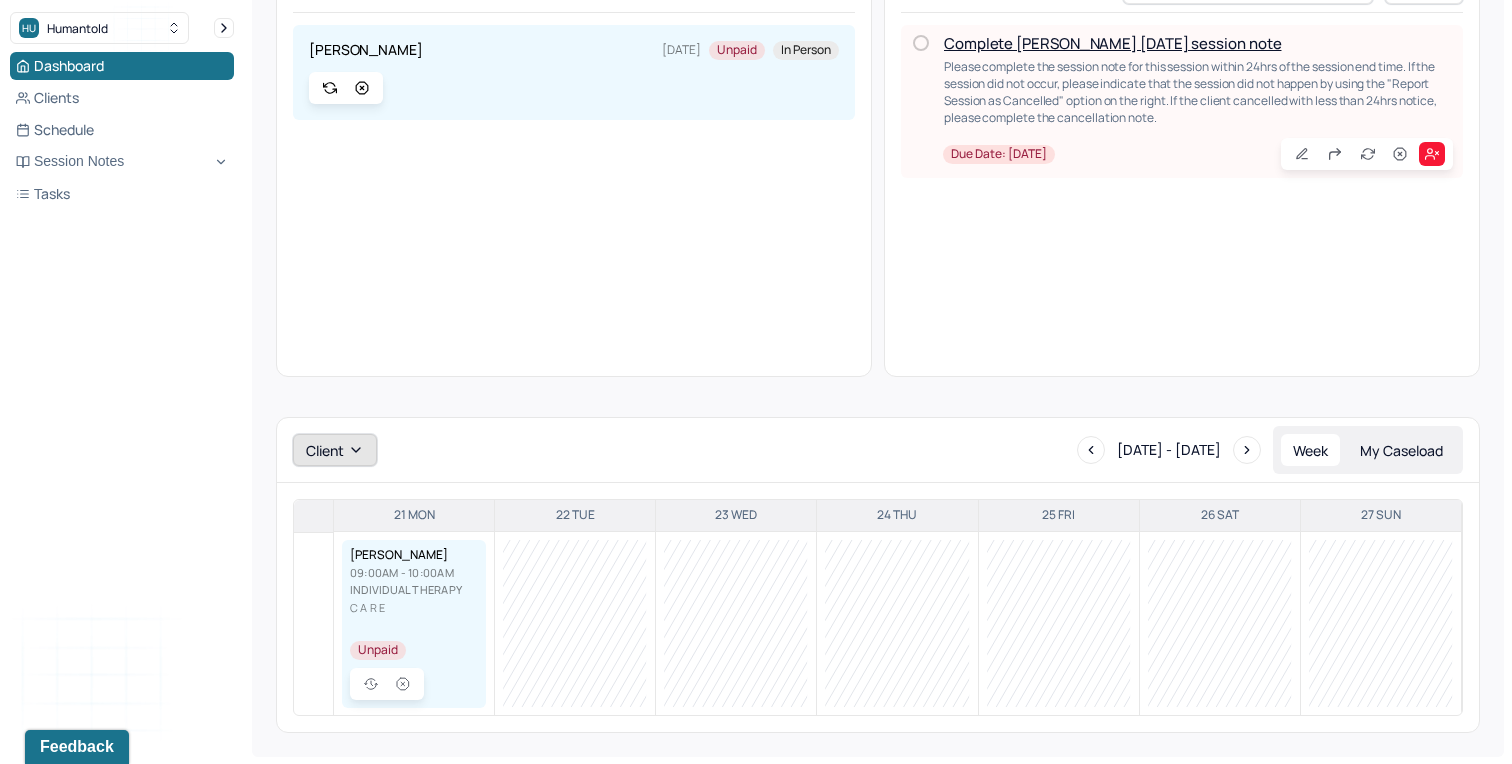 click on "Client" at bounding box center (335, 450) 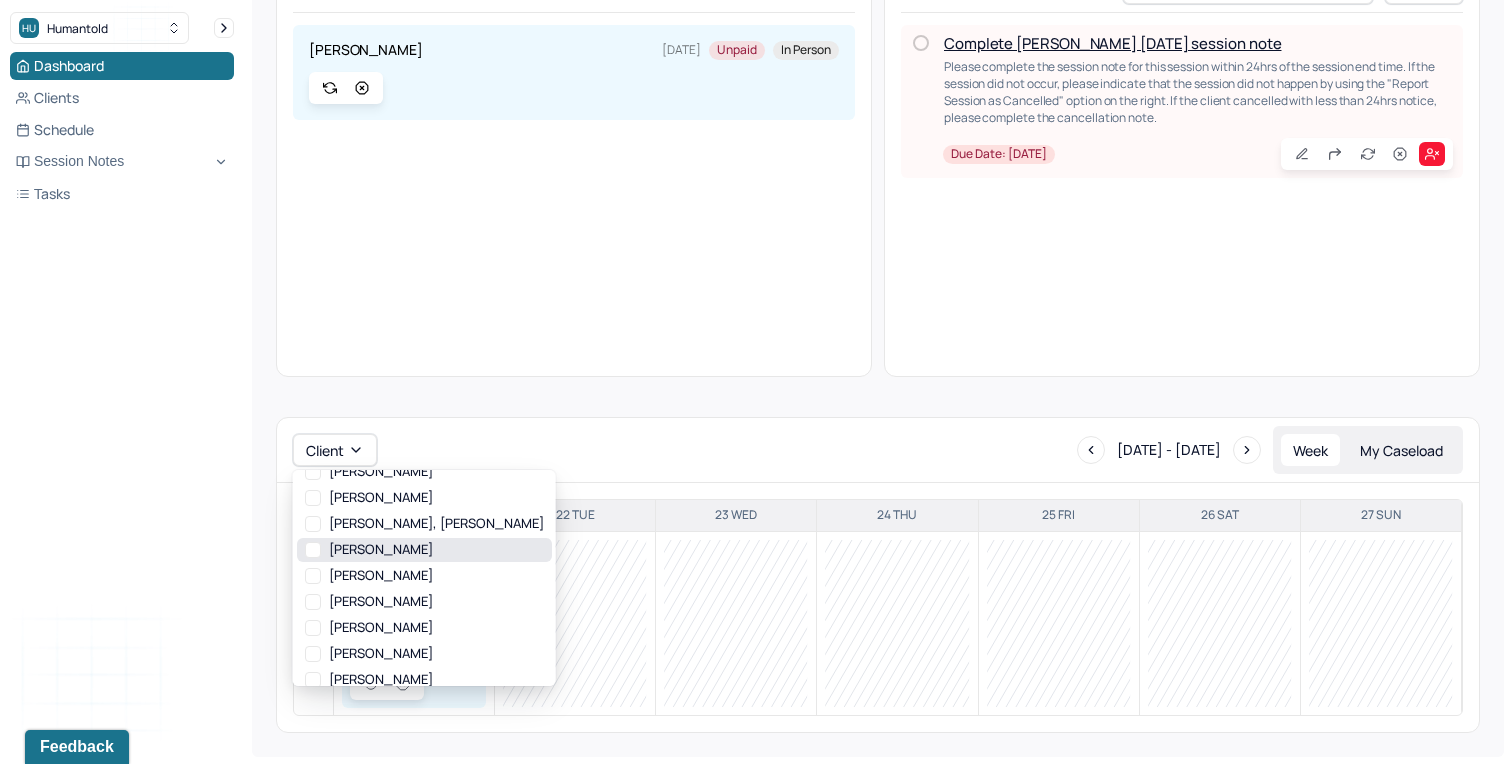 scroll, scrollTop: 0, scrollLeft: 0, axis: both 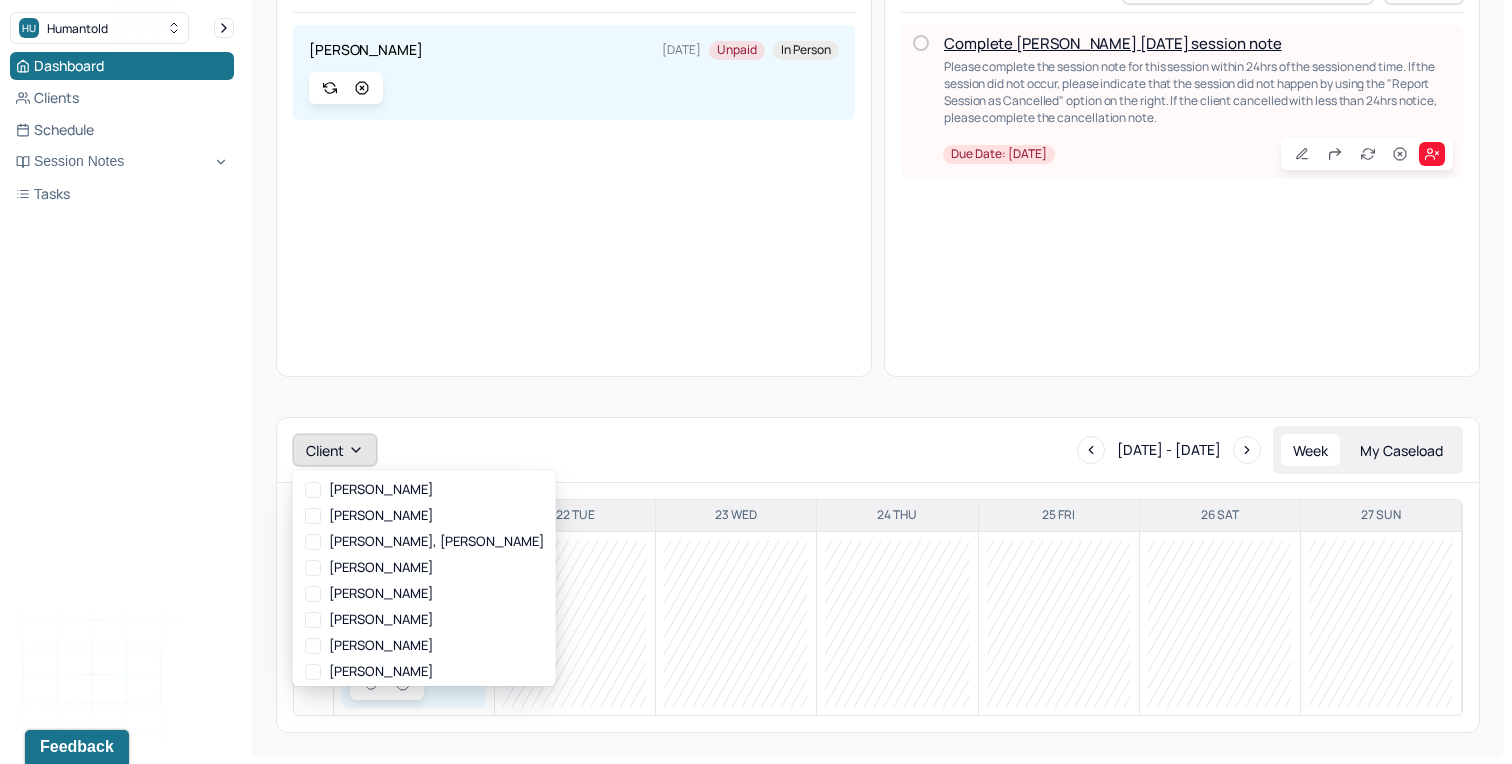 click on "Client" at bounding box center [335, 450] 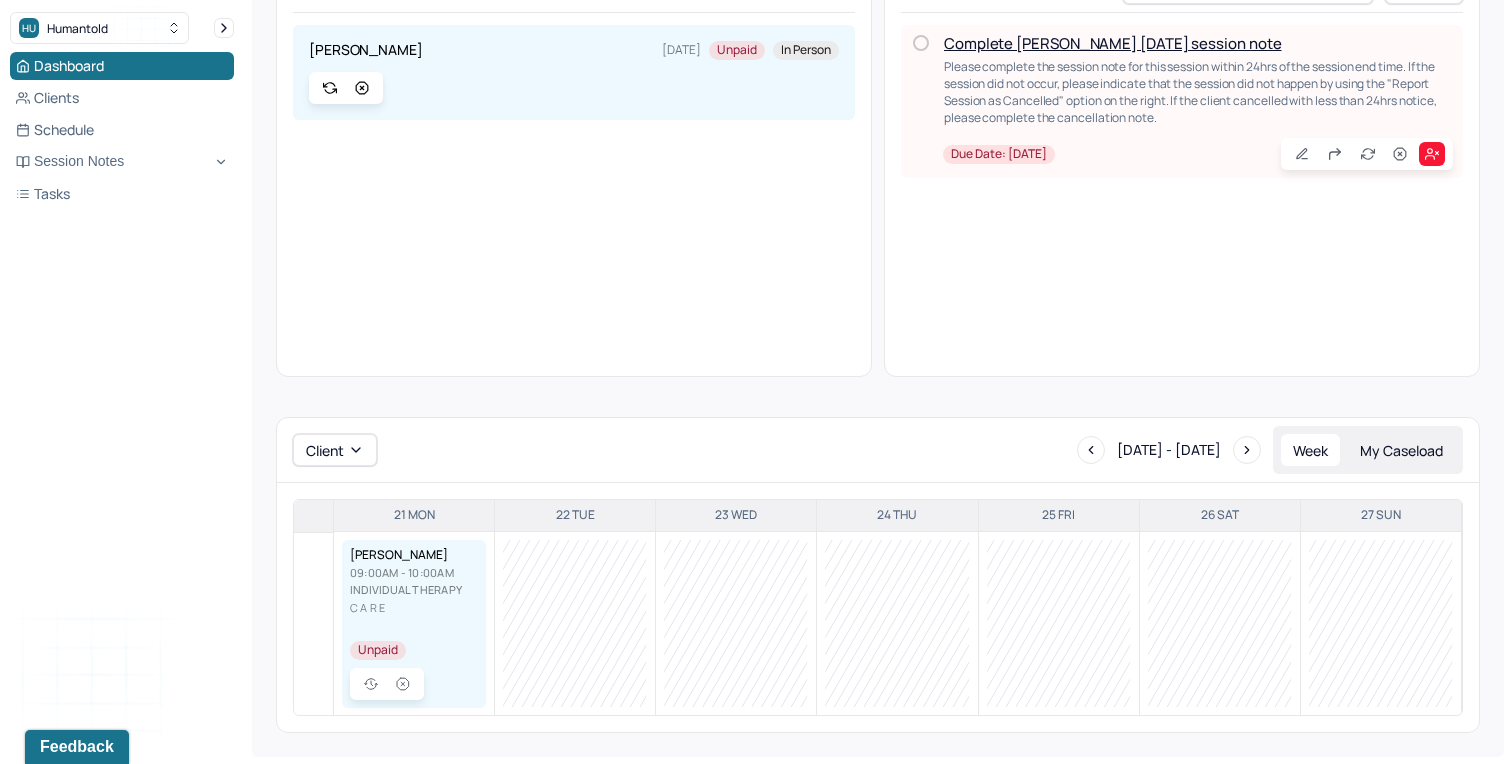 click on "[DATE] - [DATE]" at bounding box center [1169, 450] 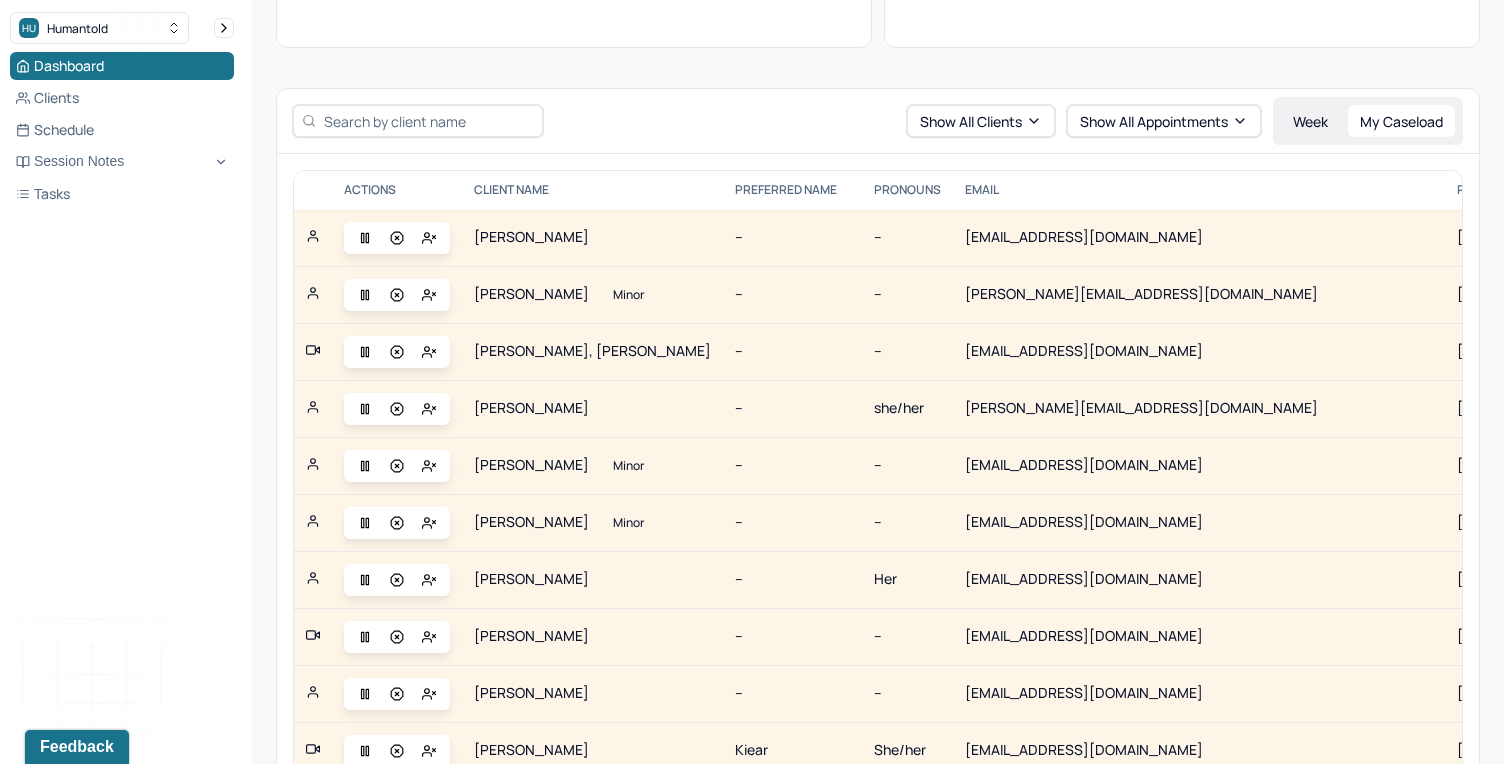 scroll, scrollTop: 549, scrollLeft: 0, axis: vertical 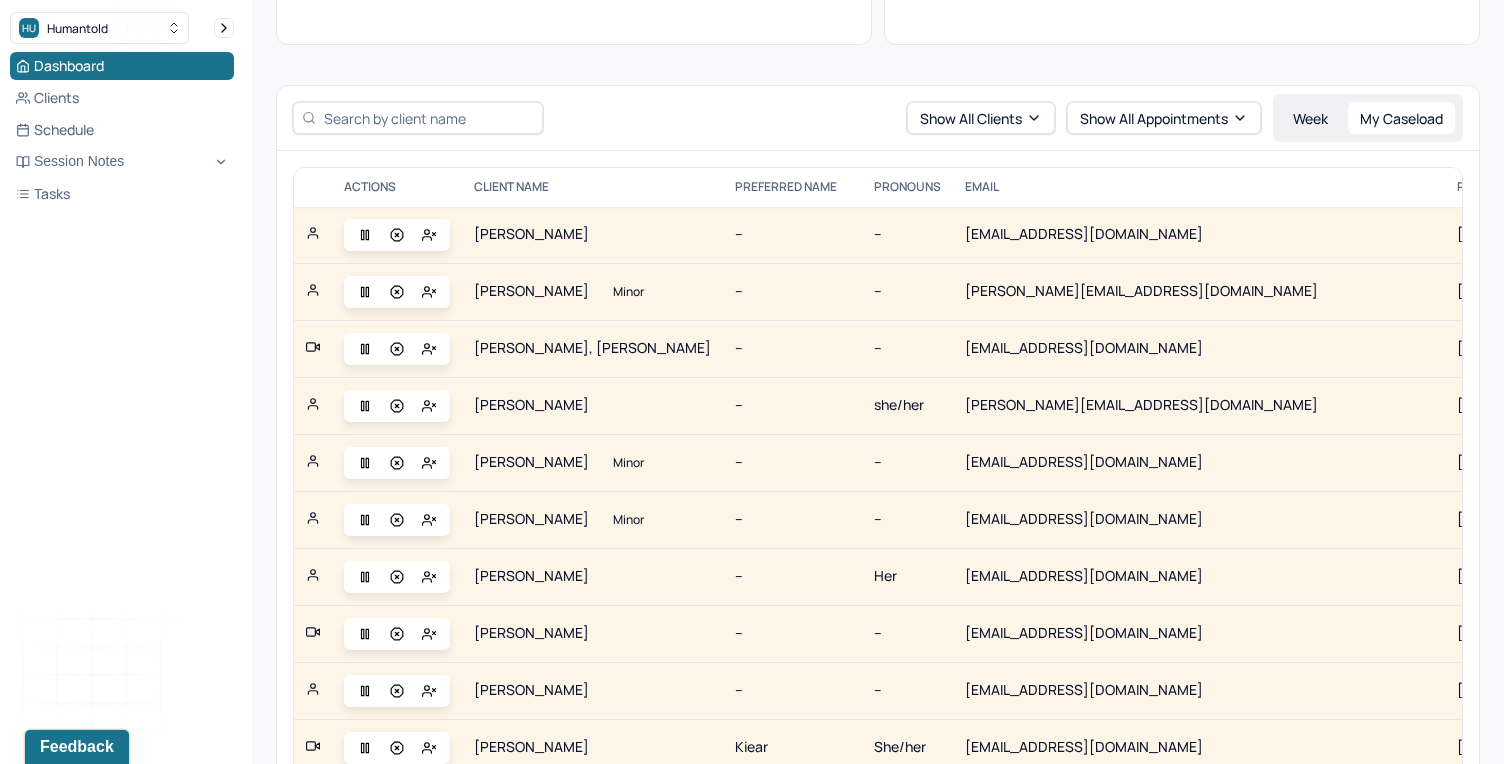 click on "Week" at bounding box center (1310, 118) 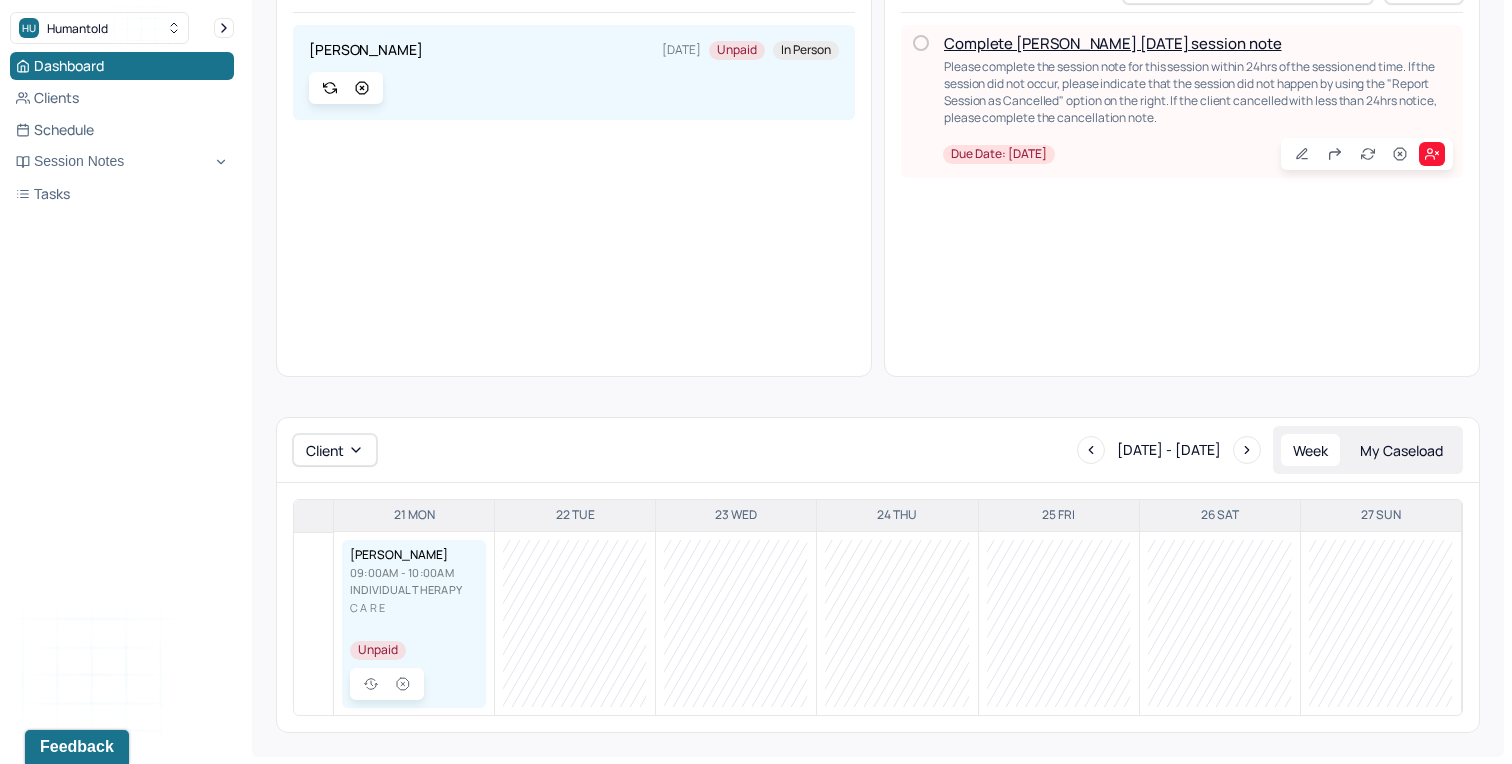 scroll, scrollTop: 0, scrollLeft: 0, axis: both 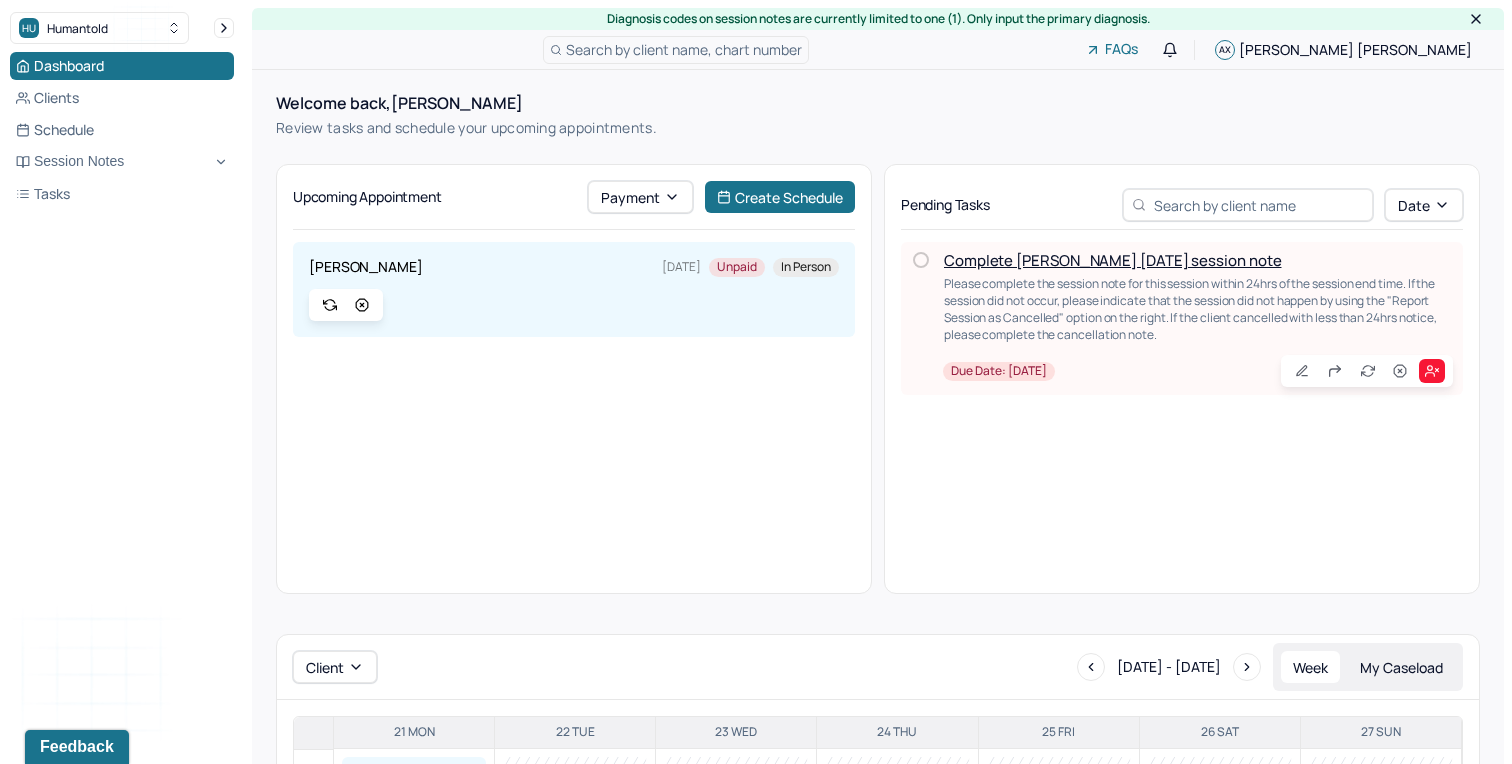 click on "Complete [PERSON_NAME] [DATE] session note" at bounding box center (1112, 260) 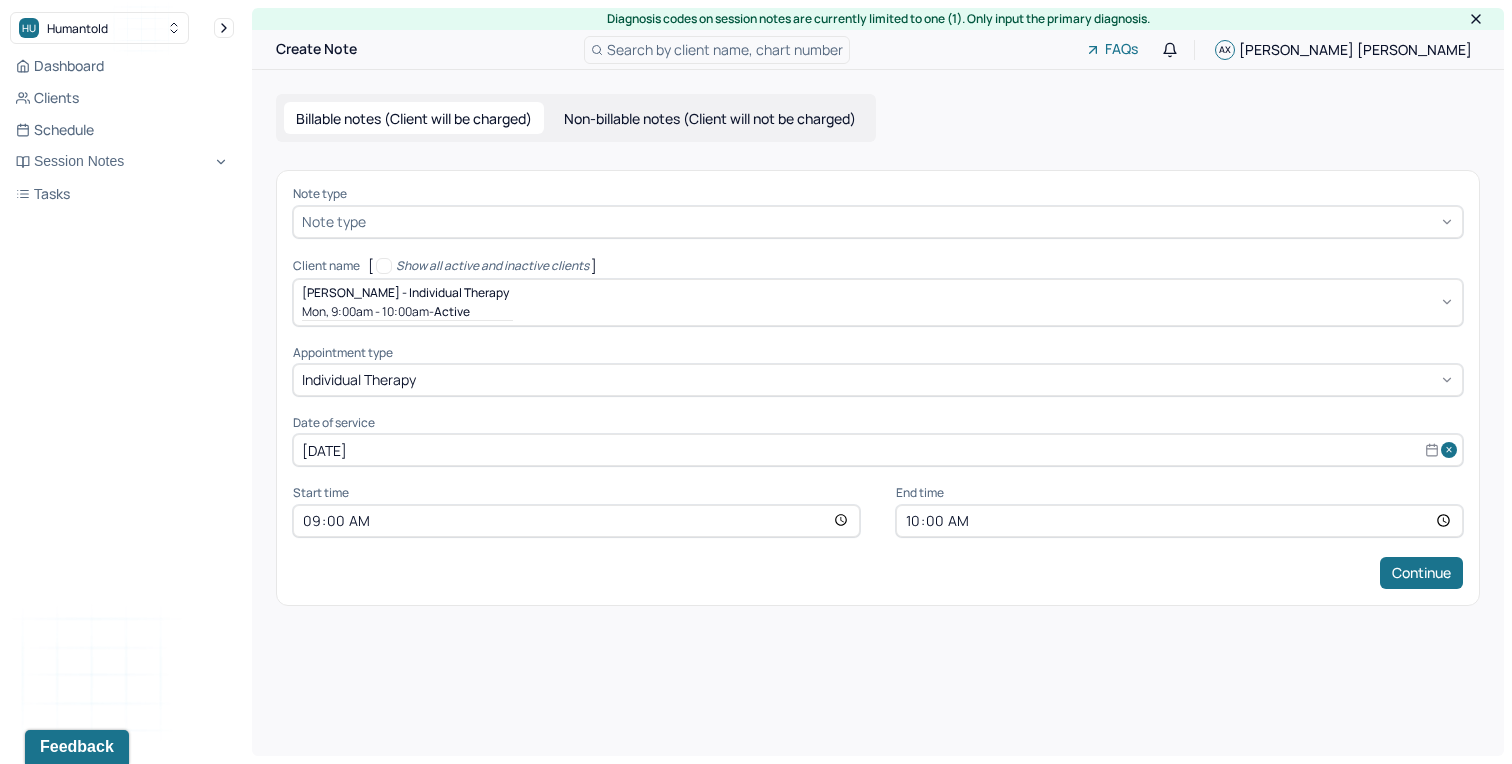 click at bounding box center (912, 221) 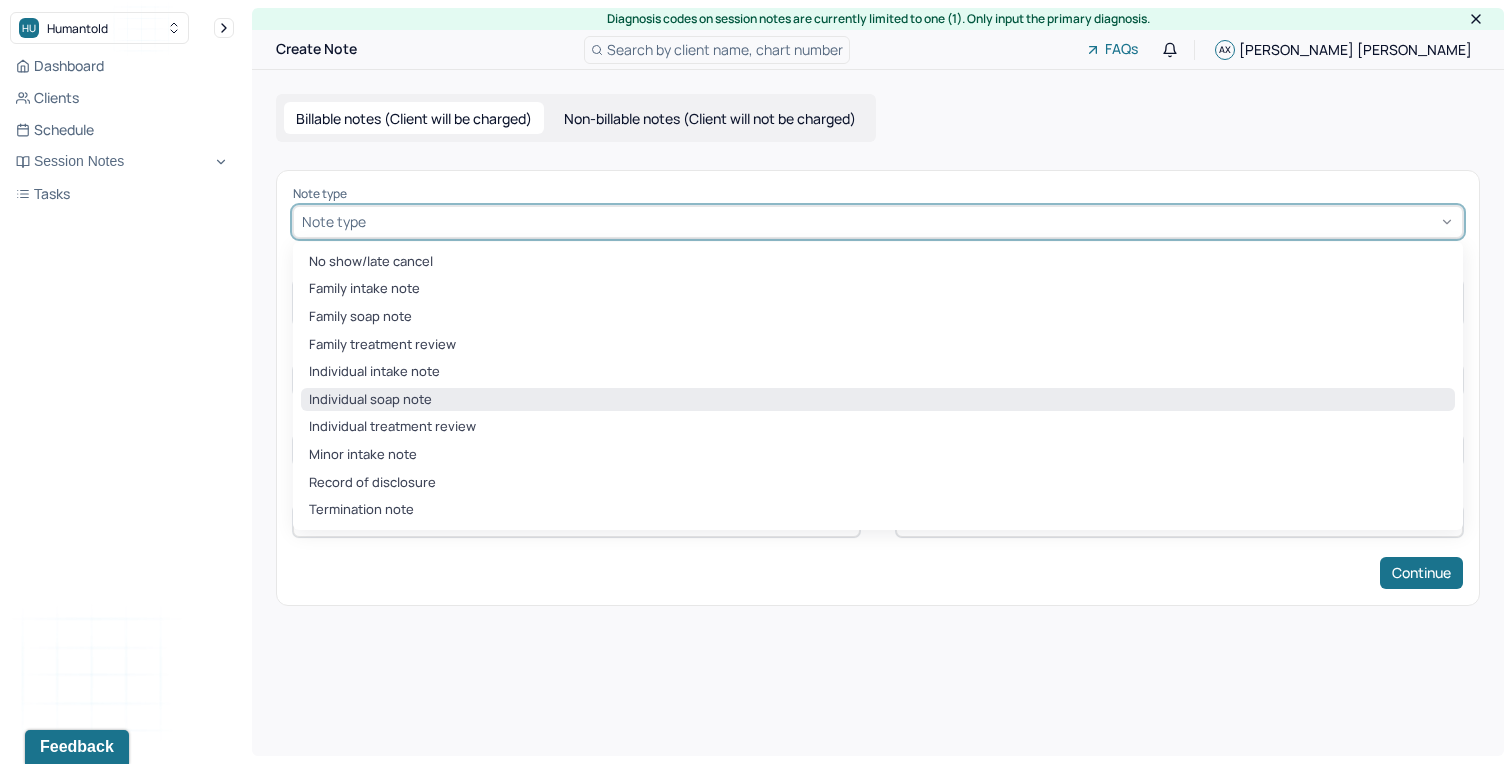 click on "Individual soap note" at bounding box center [878, 400] 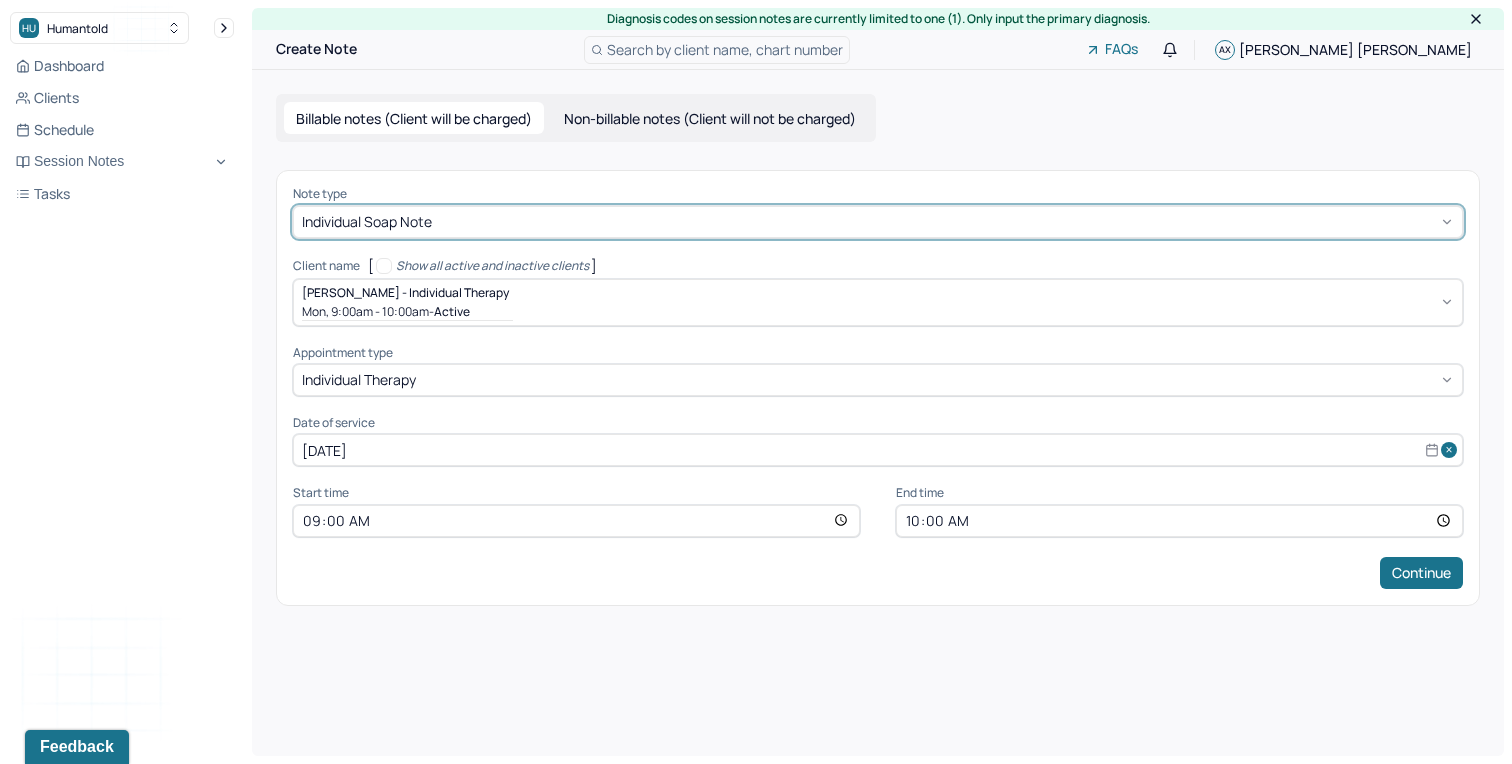 click on "10:00" at bounding box center (1179, 521) 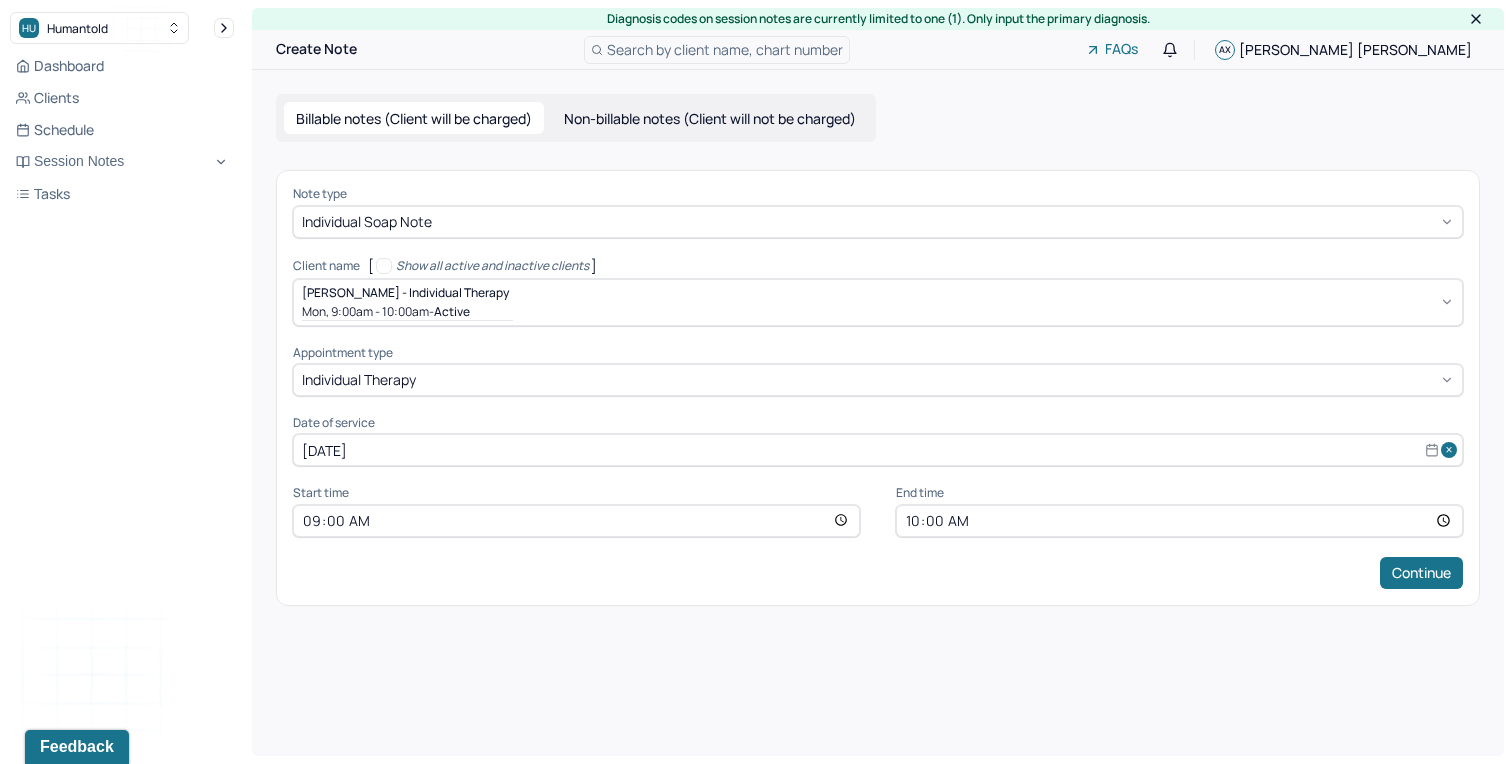 click on "10:00" at bounding box center [1179, 521] 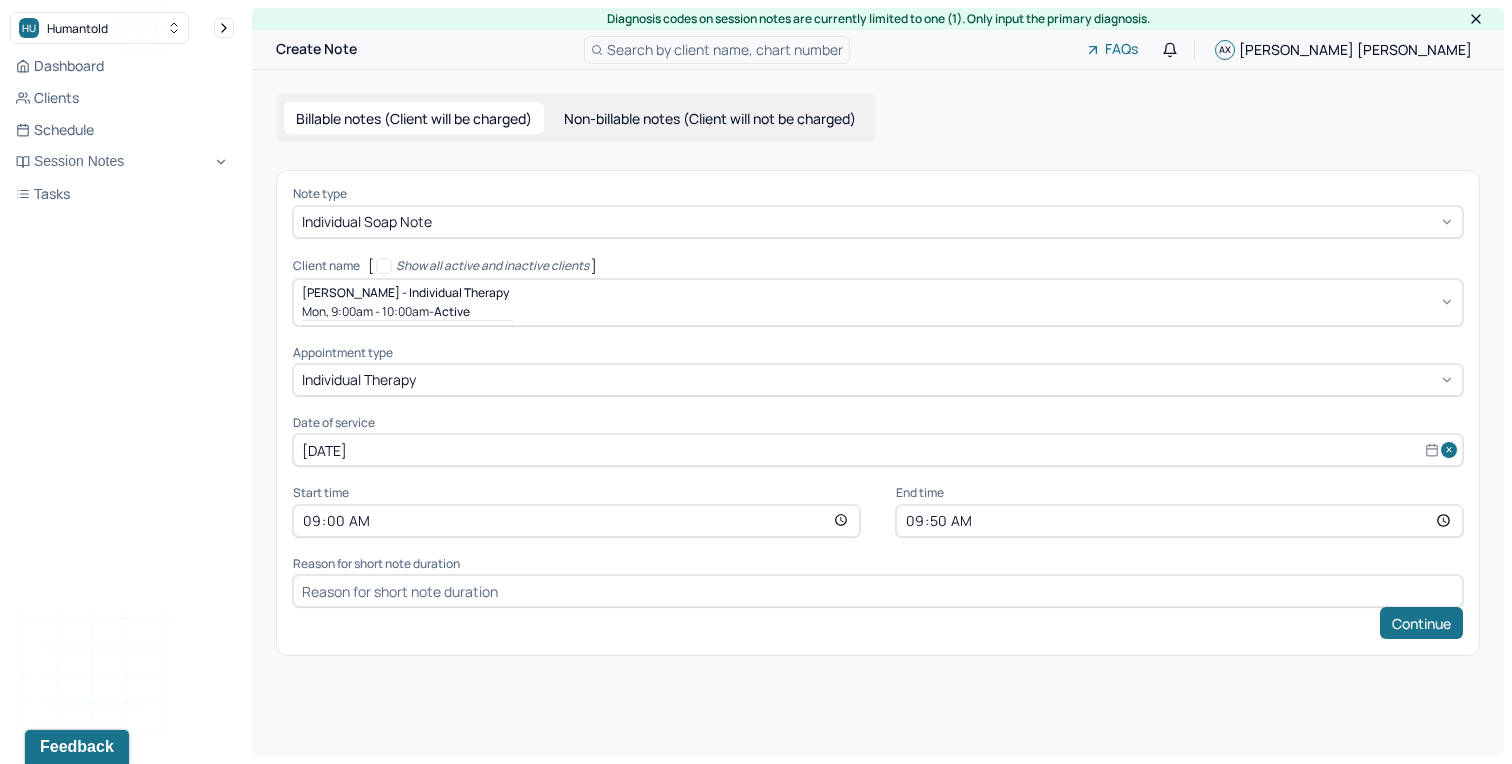 type on "09:50" 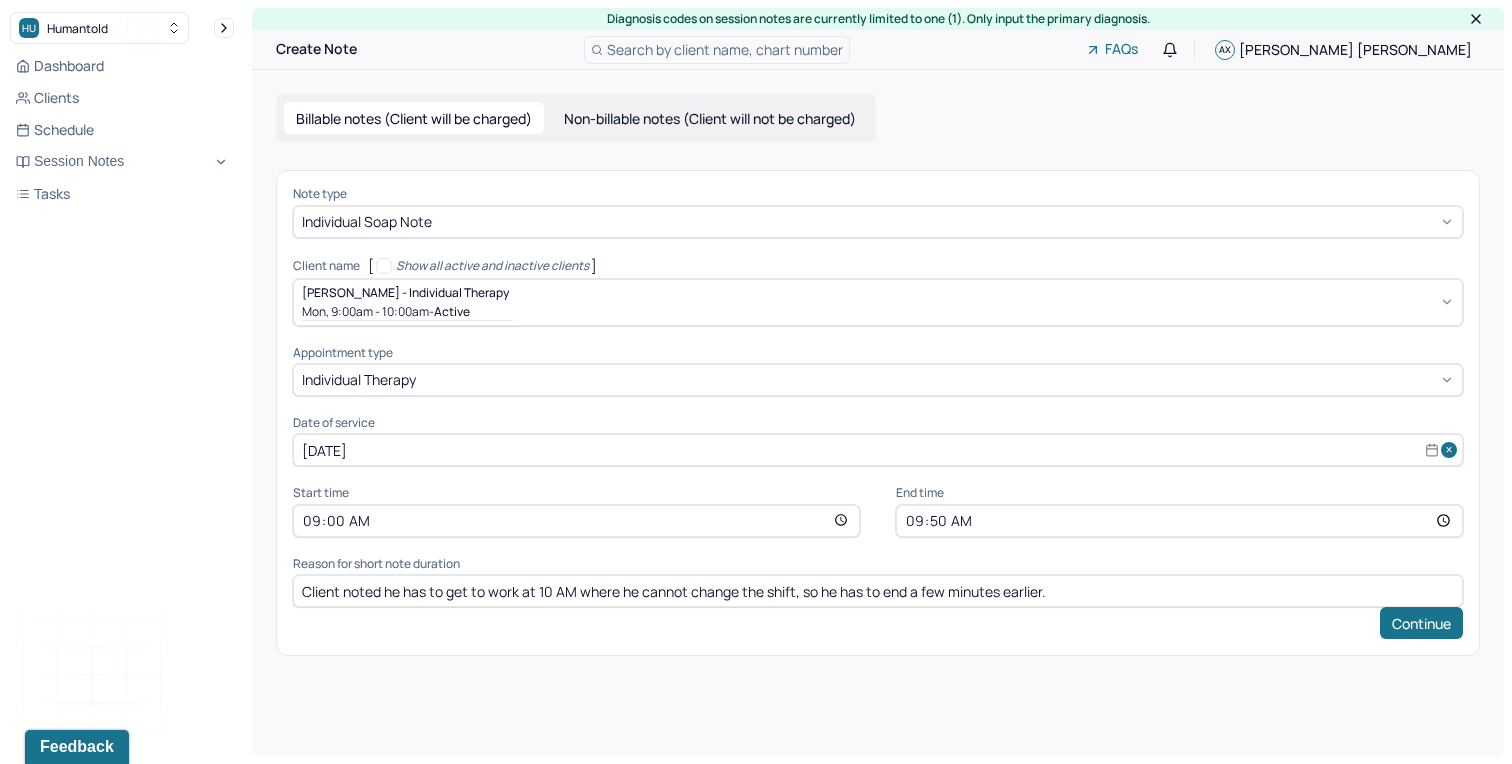 click on "Client noted he has to get to work at 10 AM where he cannot change the shift, so he has to end a few minutes earlier." at bounding box center [878, 591] 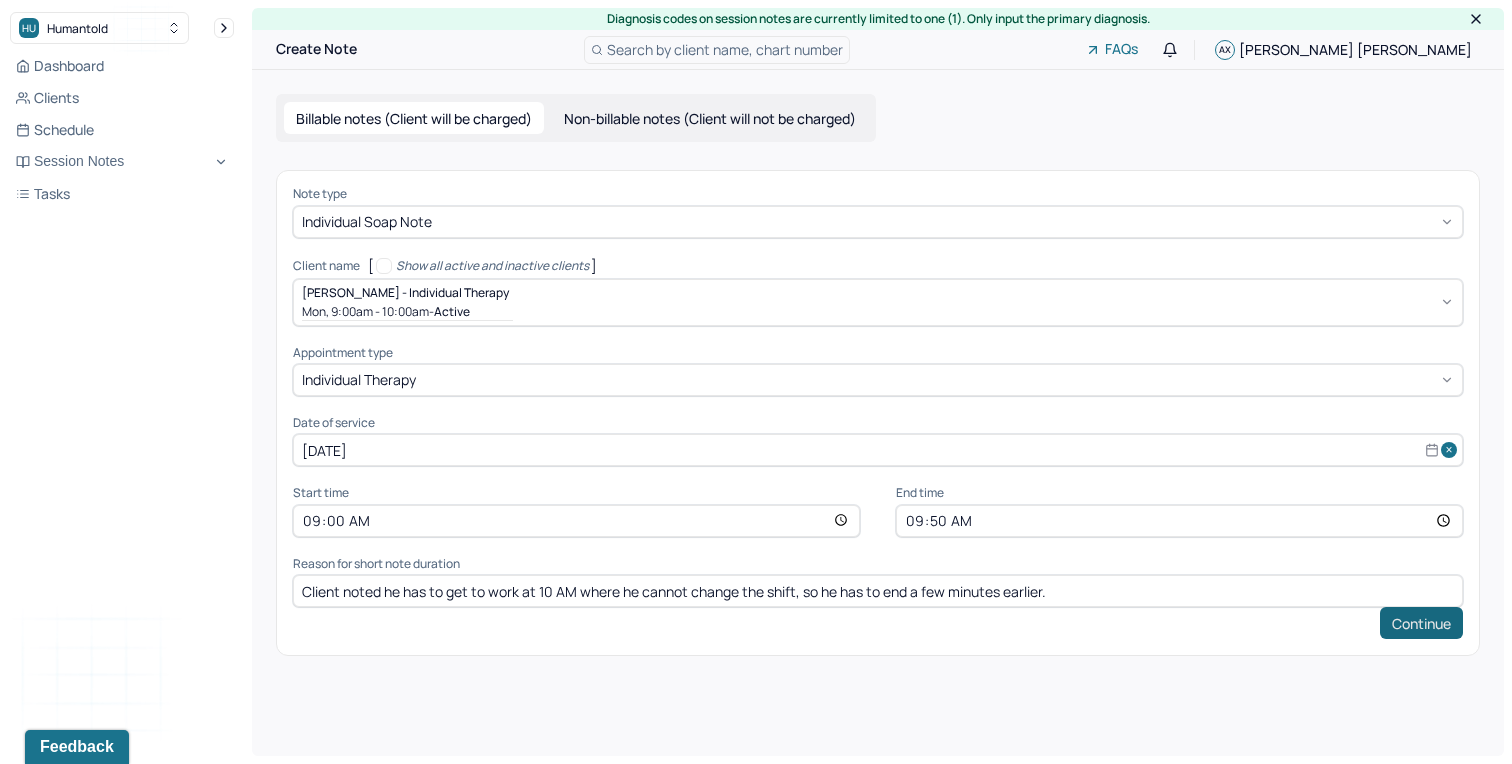 click on "Continue" at bounding box center [1421, 623] 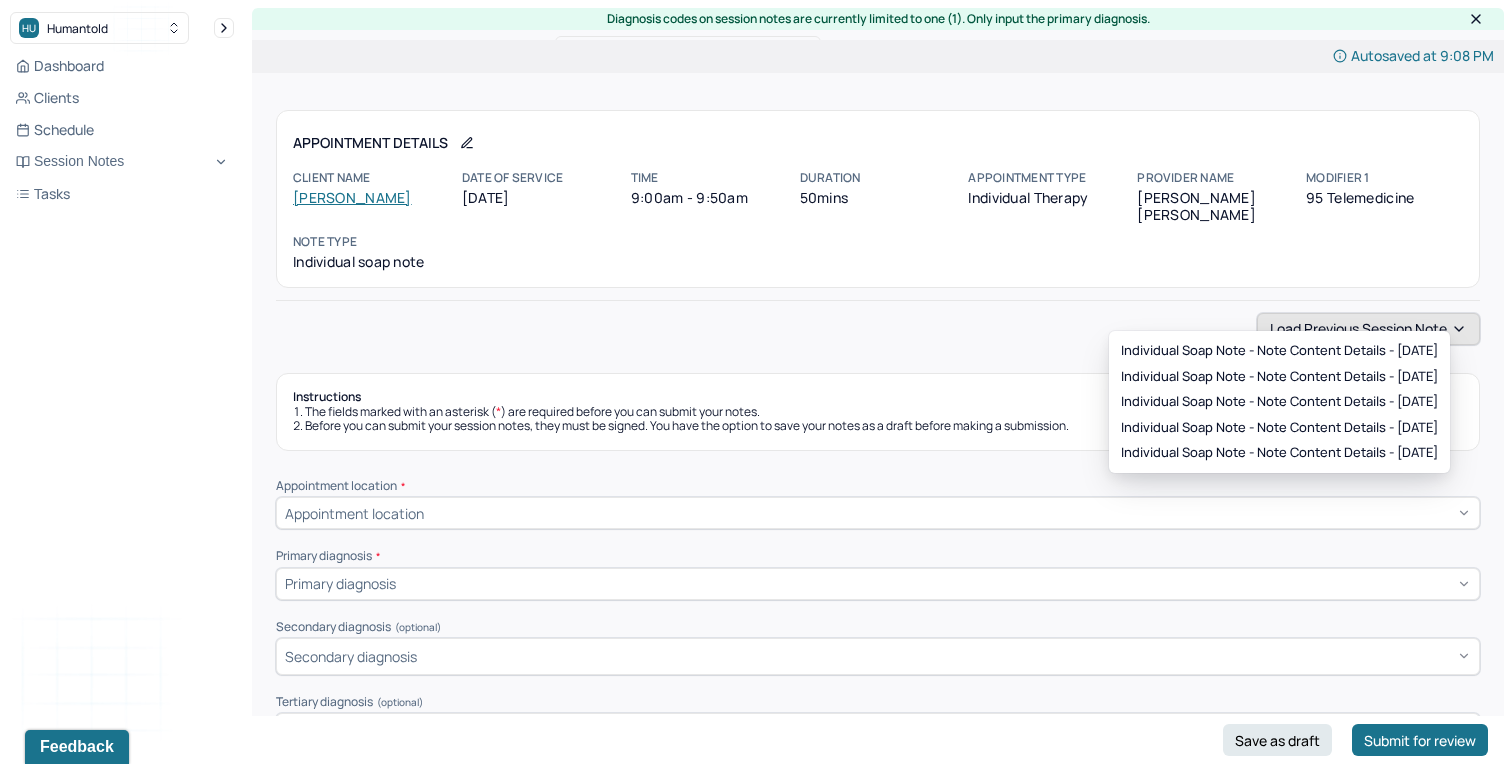 click on "Load previous session note" at bounding box center (1368, 329) 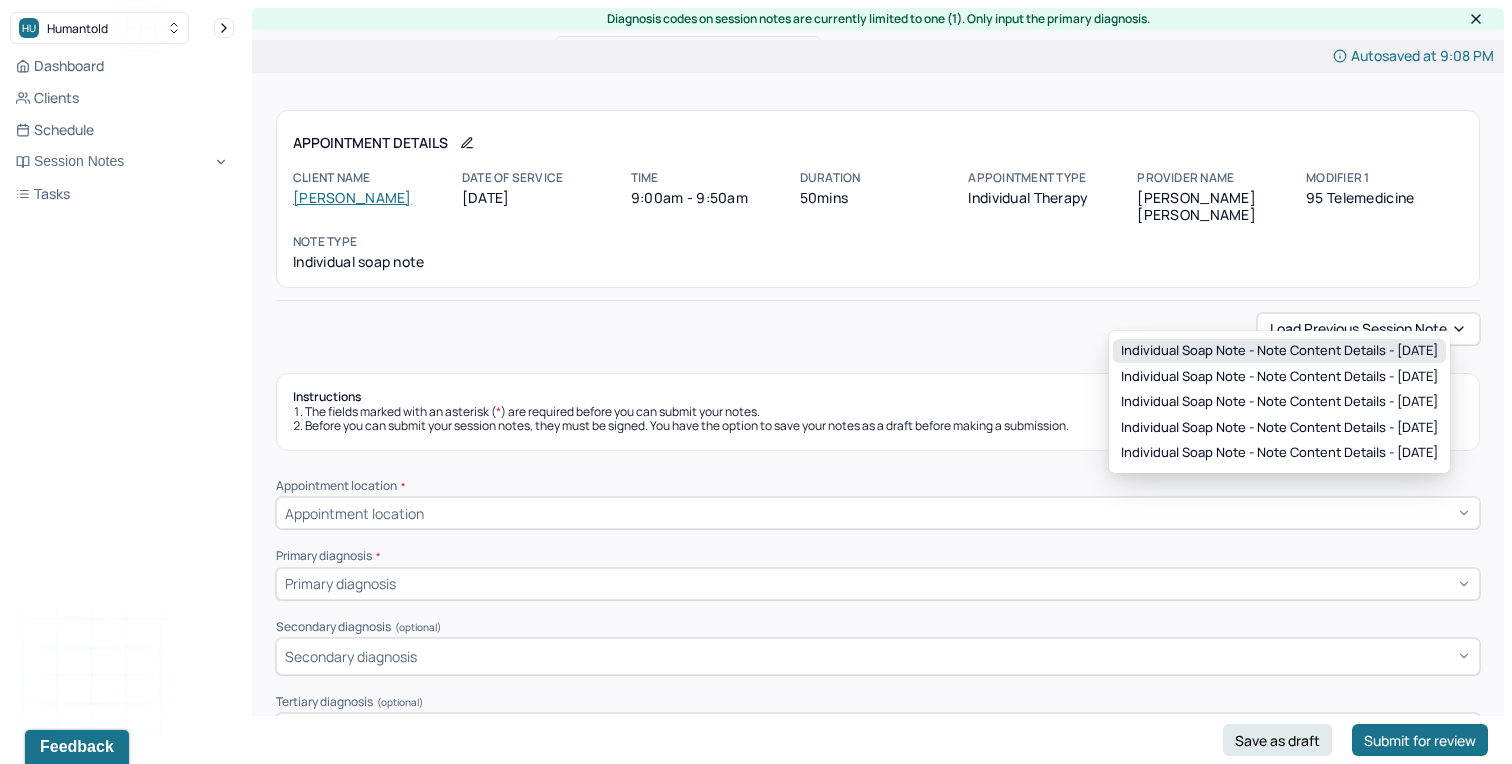 click on "Individual soap note   - Note content Details -   [DATE]" at bounding box center (1279, 351) 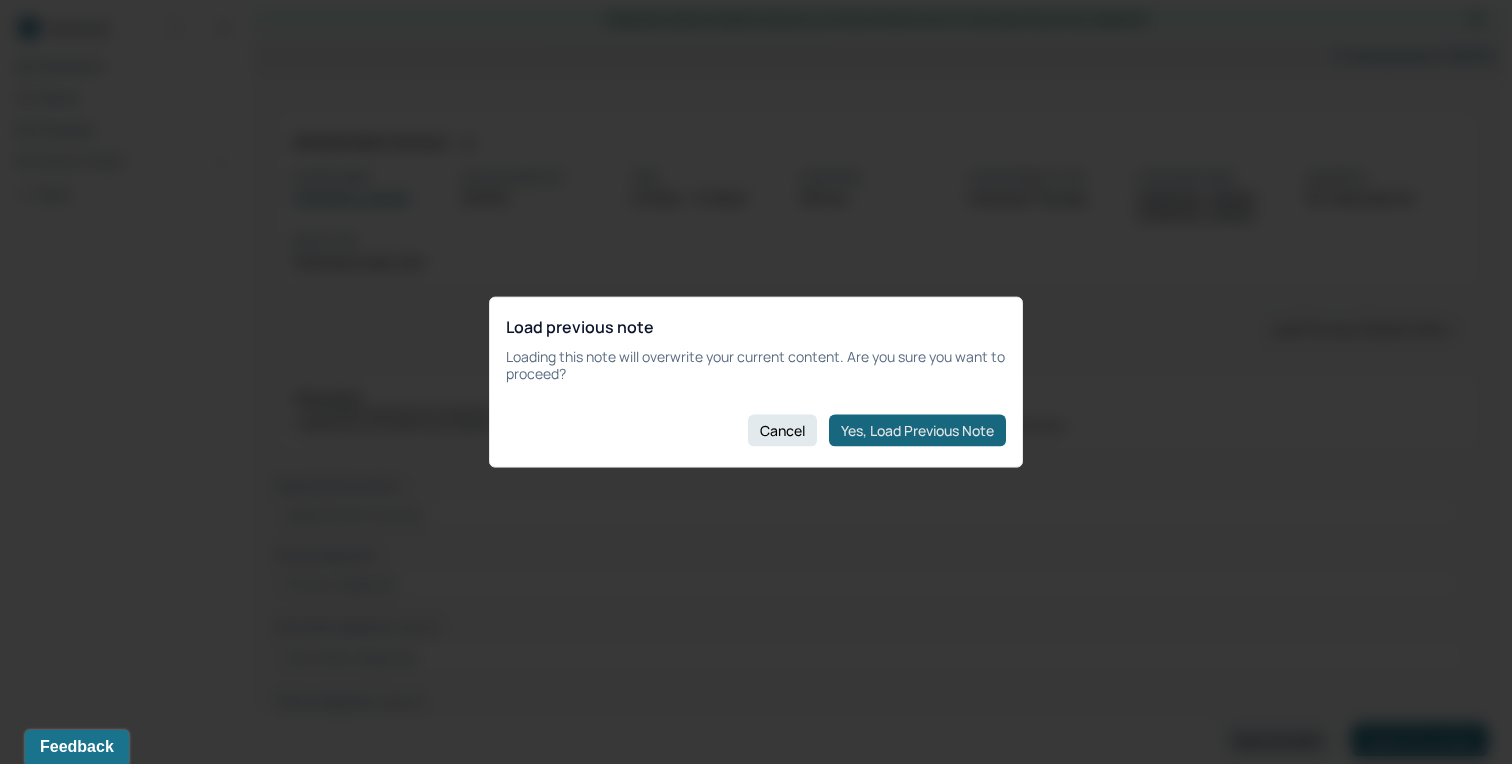 click on "Yes, Load Previous Note" at bounding box center (917, 430) 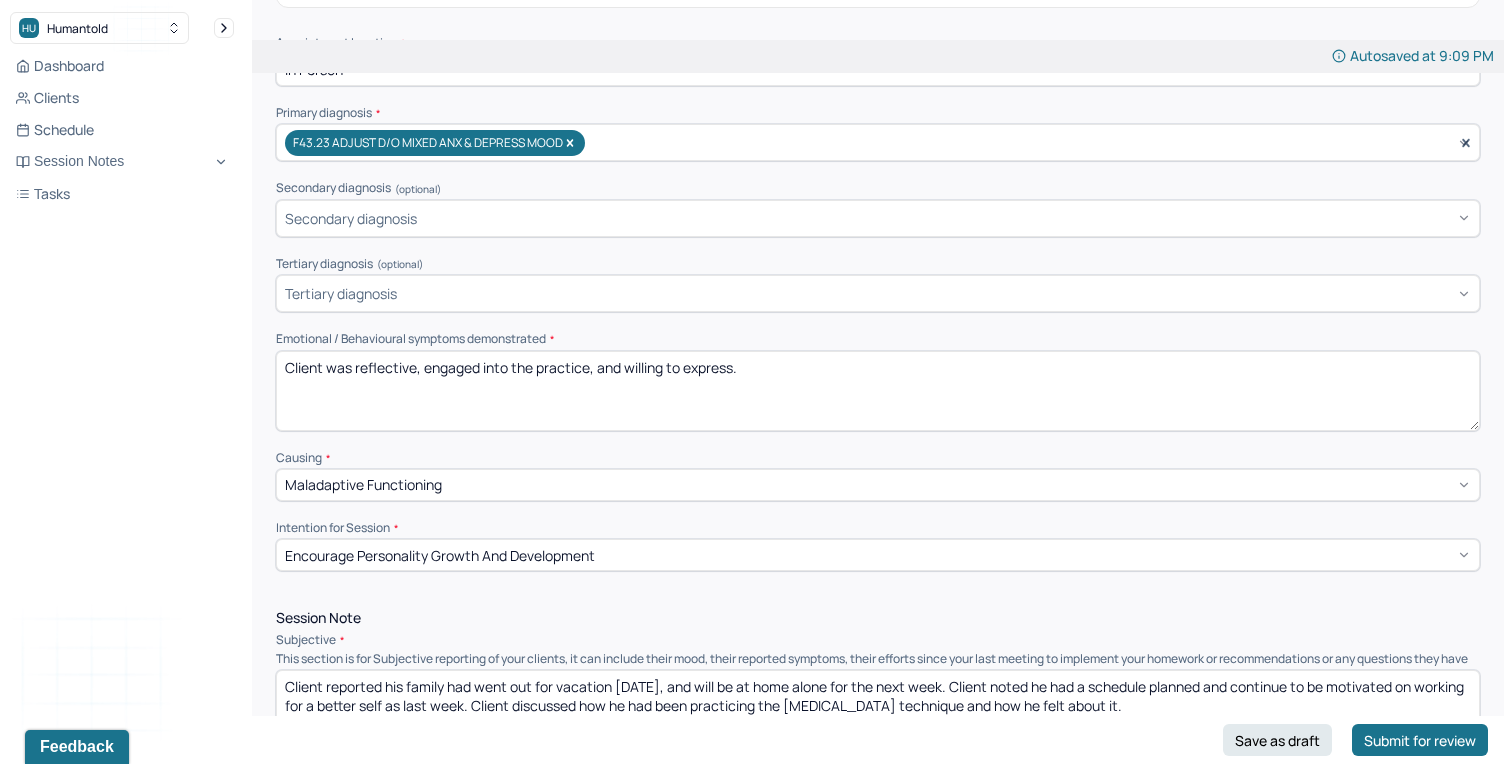 scroll, scrollTop: 416, scrollLeft: 0, axis: vertical 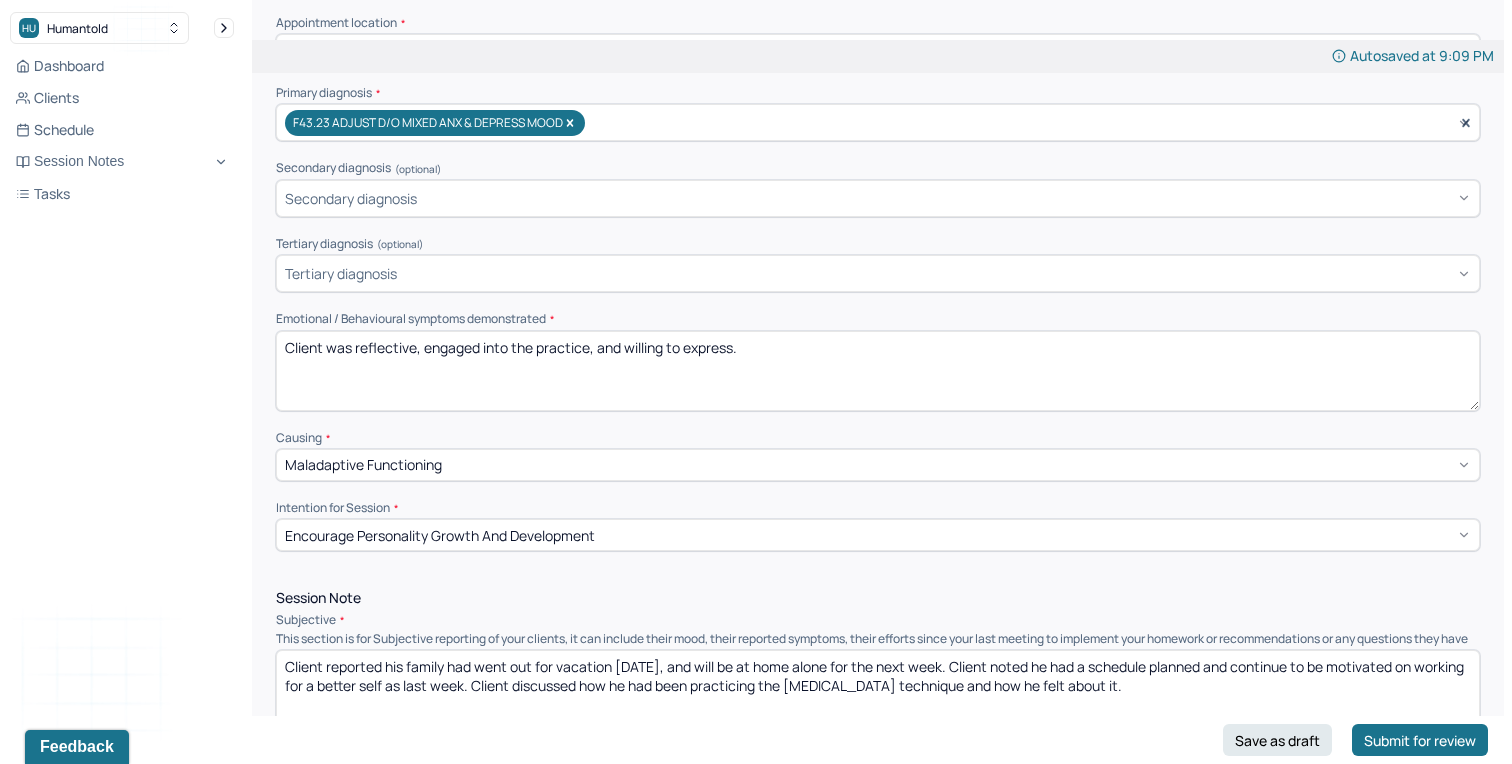 drag, startPoint x: 766, startPoint y: 323, endPoint x: 327, endPoint y: 320, distance: 439.01025 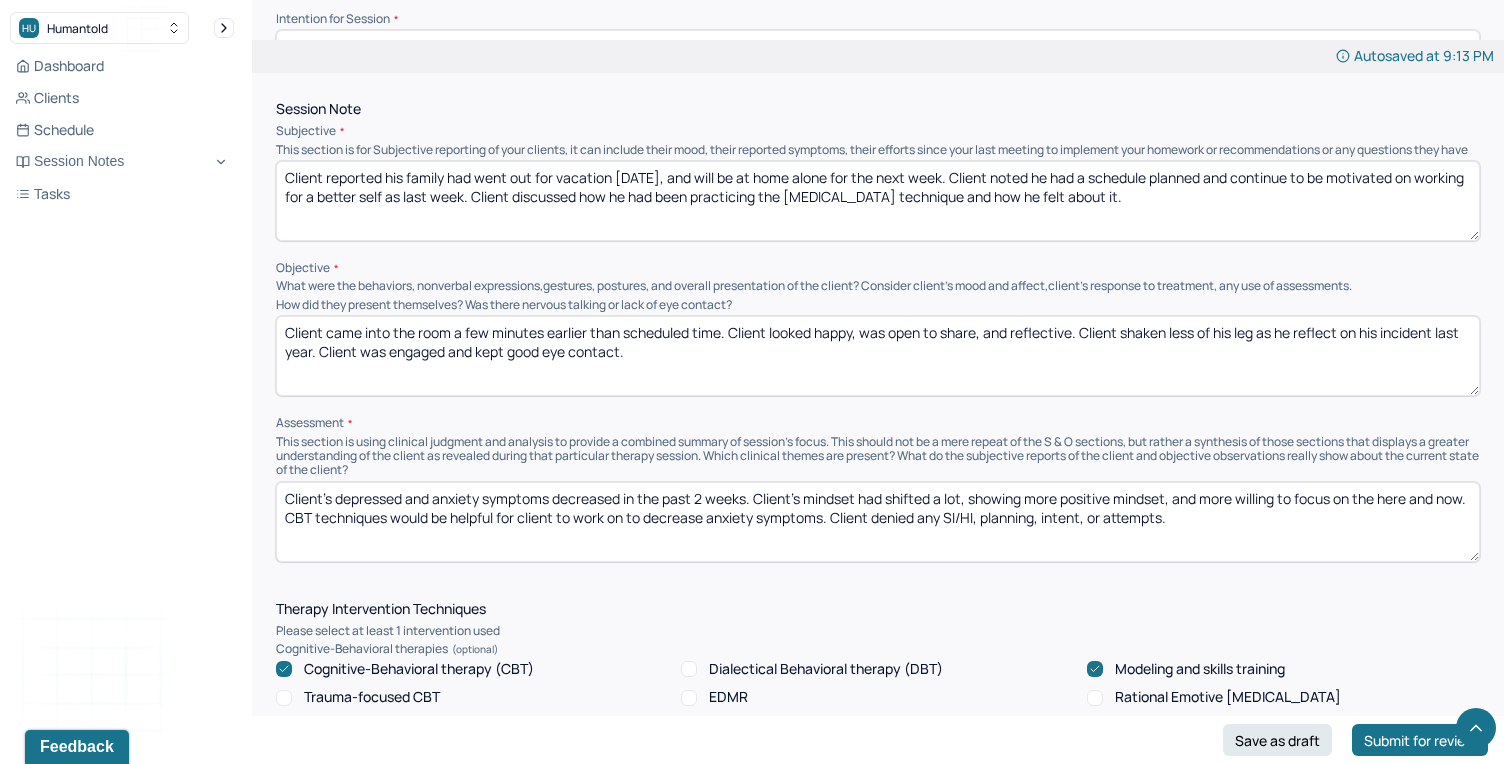 scroll, scrollTop: 866, scrollLeft: 0, axis: vertical 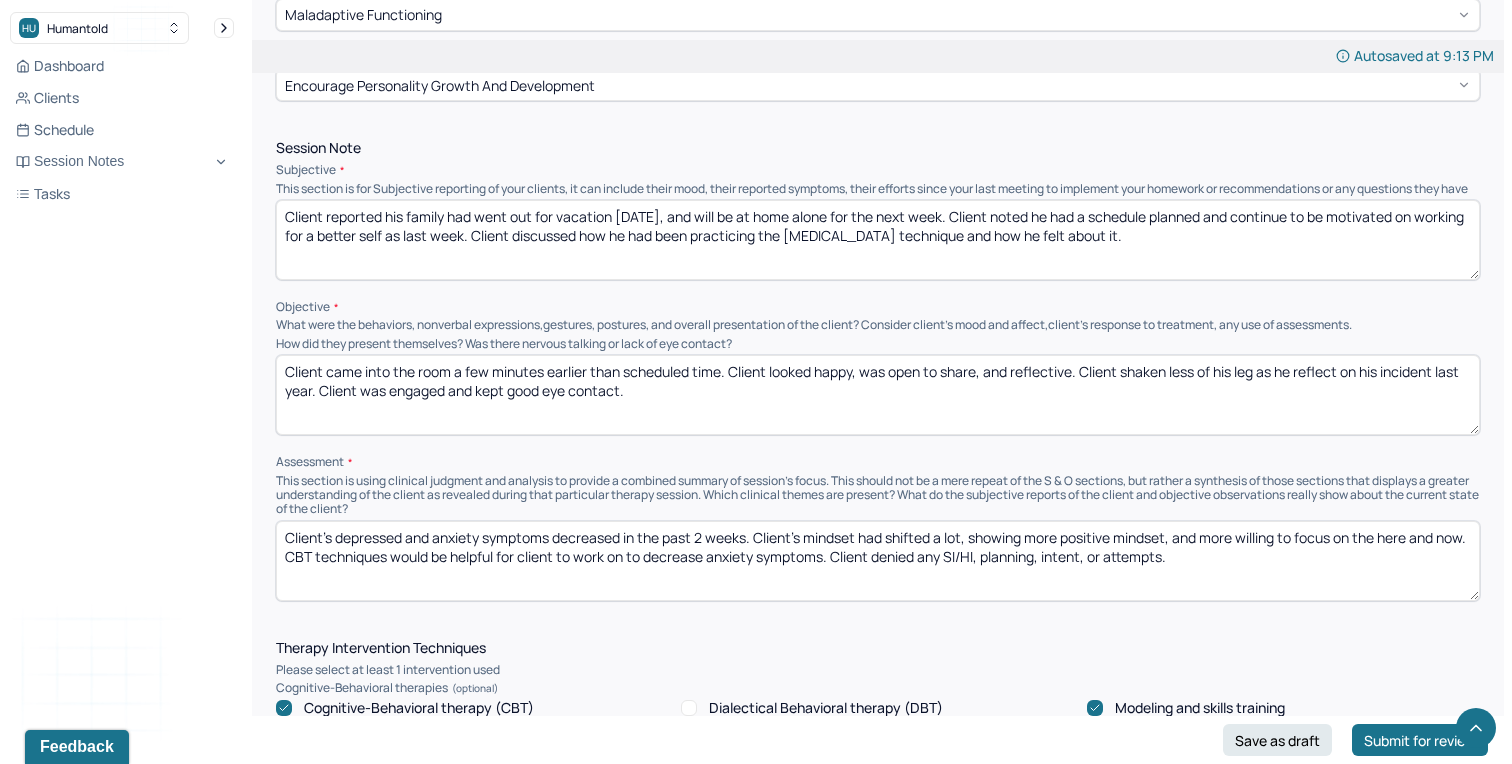 type on "Client was sitting in a much more relaxed position than previous sessions, reflective and engaged." 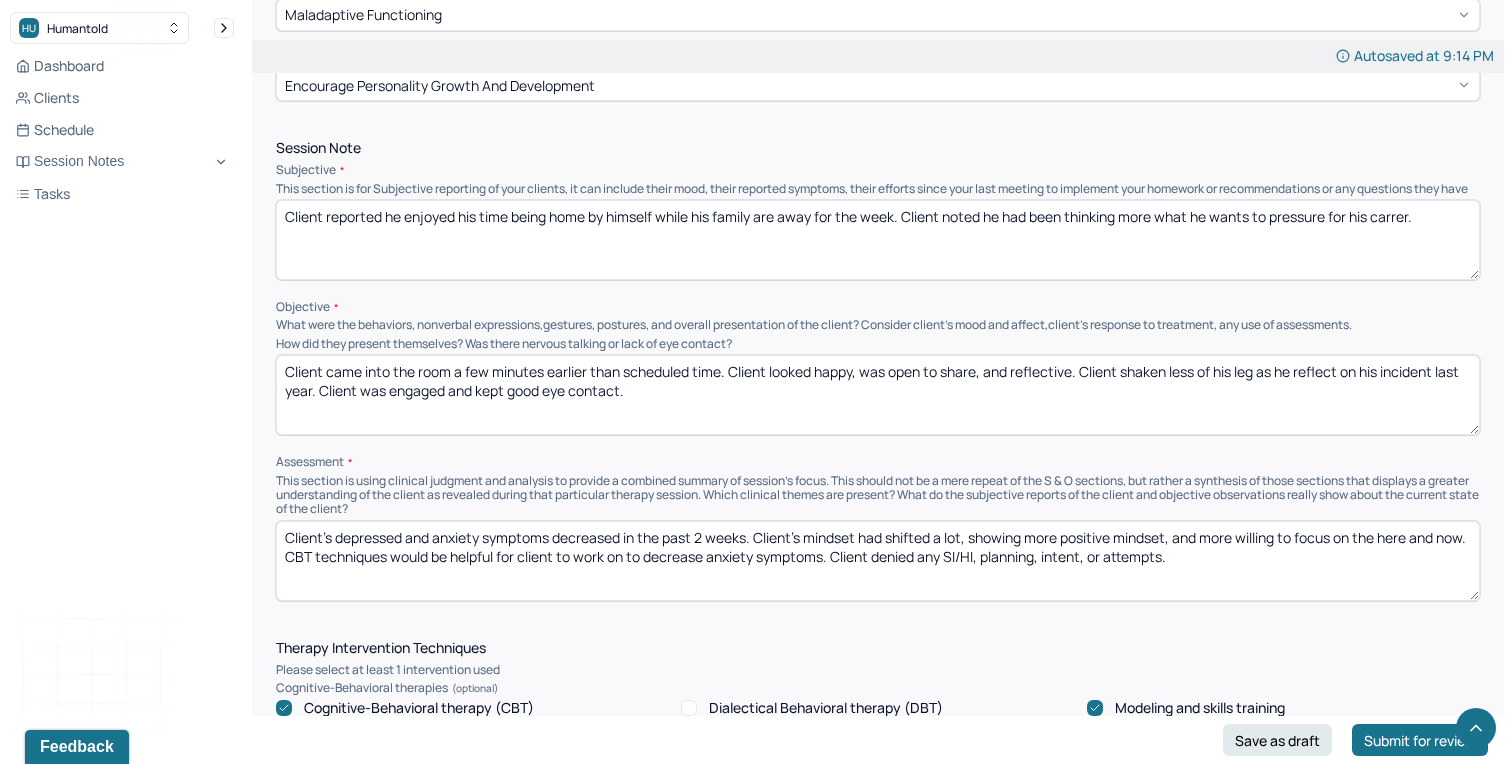 click on "Client reported he enjoyed his time being home by himself while his family are away for the week. Client noted he had been thinking more what he wants to pressure for his carrer." at bounding box center [878, 240] 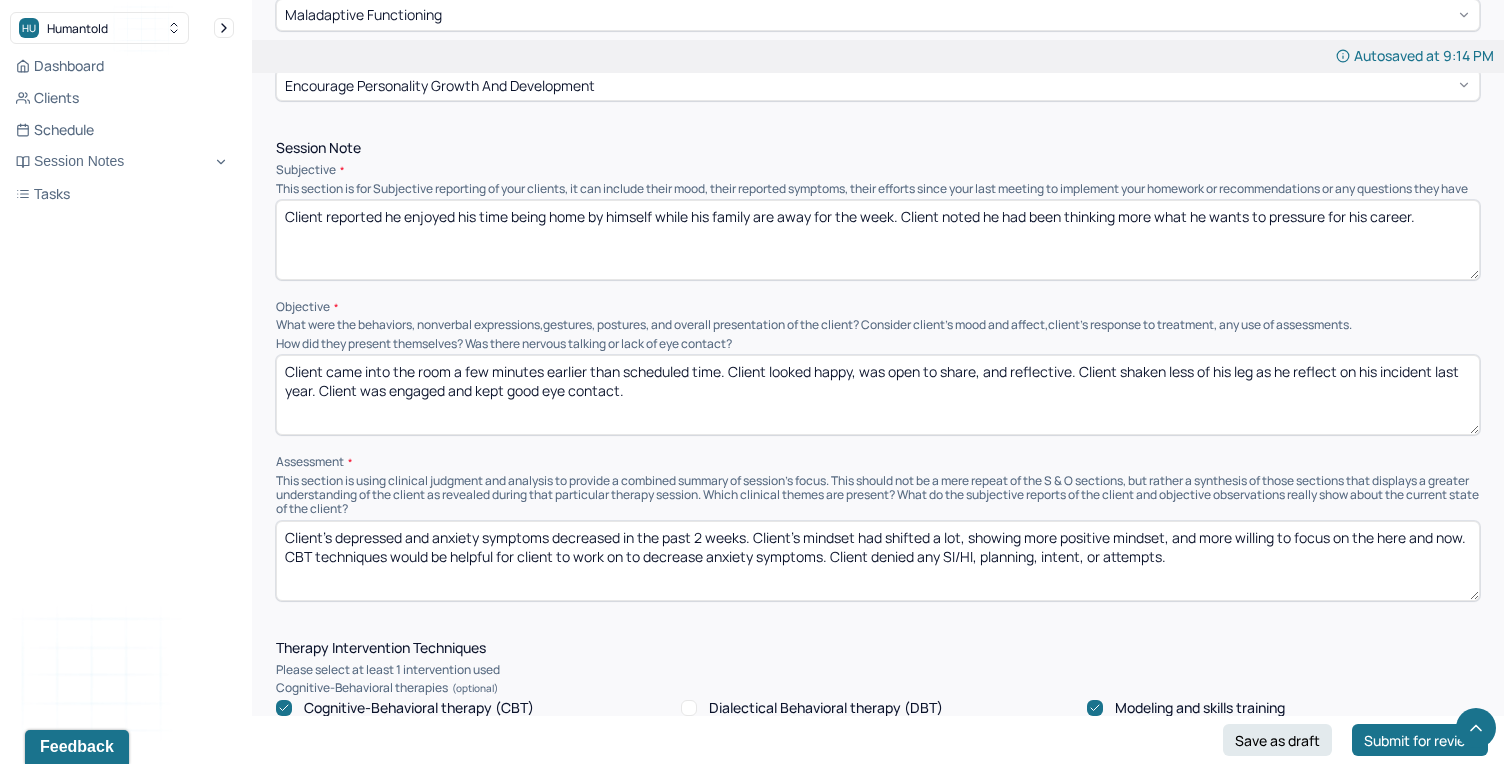 click on "Client reported he enjoyed his time being home by himself while his family are away for the week. Client noted he had been thinking more what he wants to pressure for his carrer." at bounding box center [878, 240] 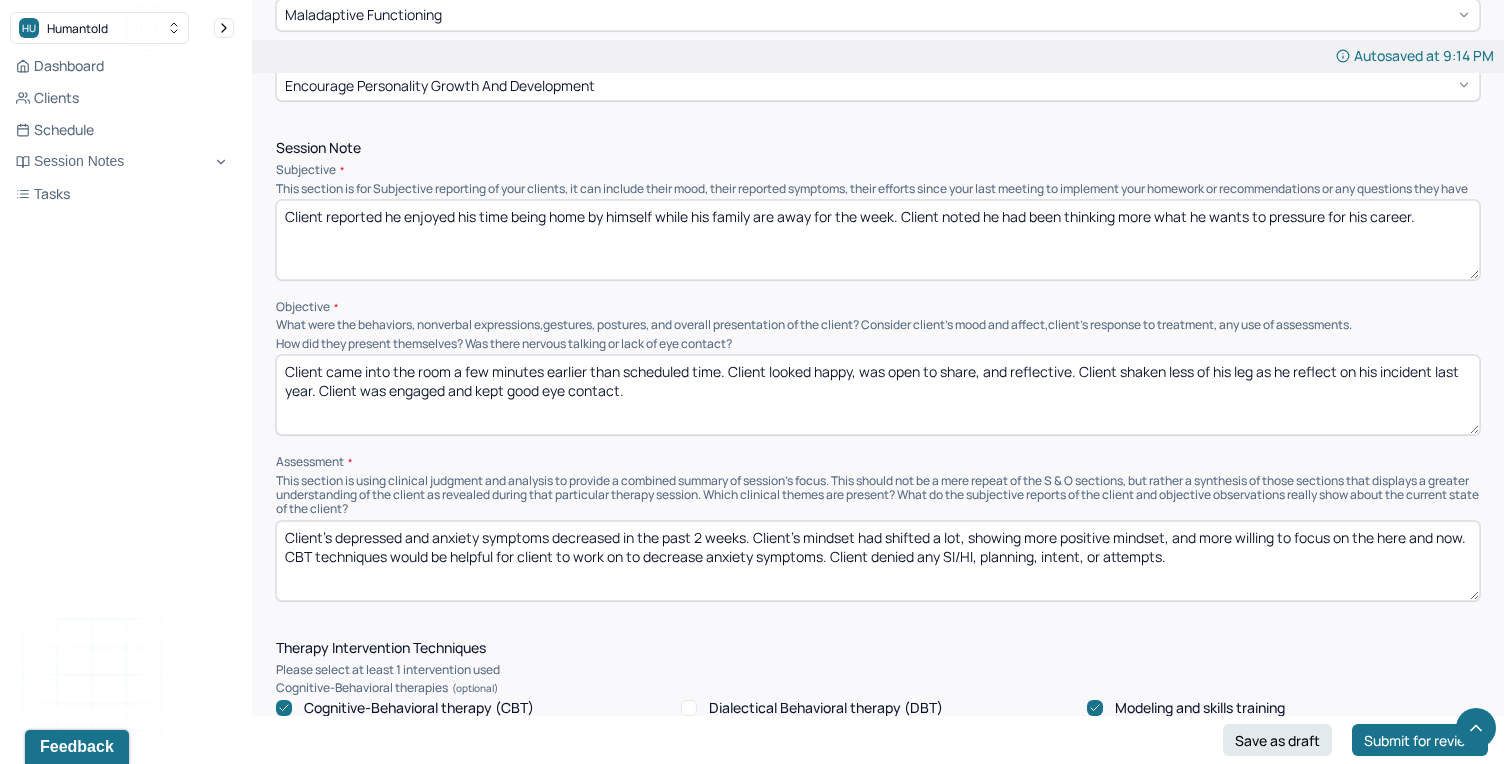 paste on "ursu" 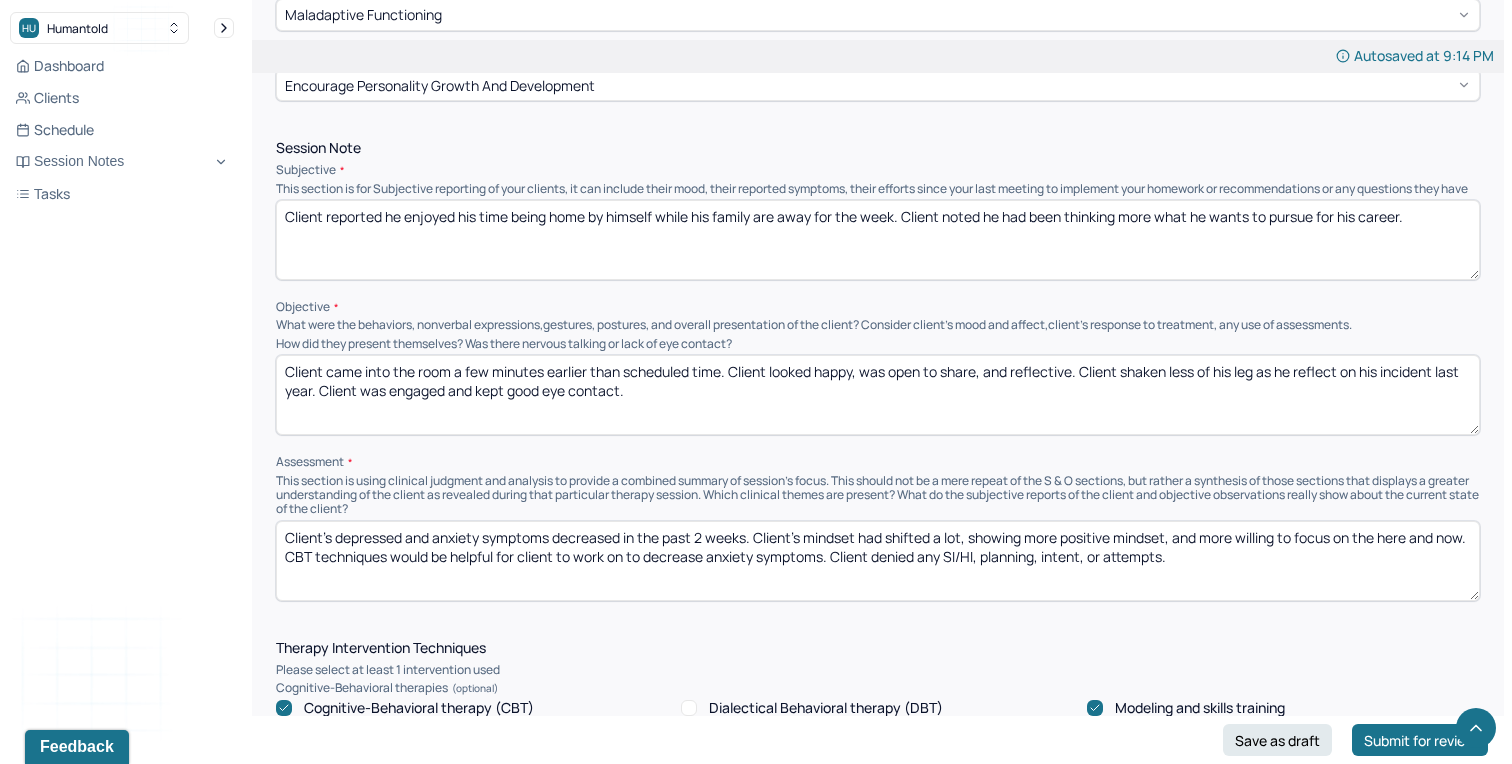 click on "Client reported he enjoyed his time being home by himself while his family are away for the week. Client noted he had been thinking more what he wants to pressure for his career." at bounding box center (878, 240) 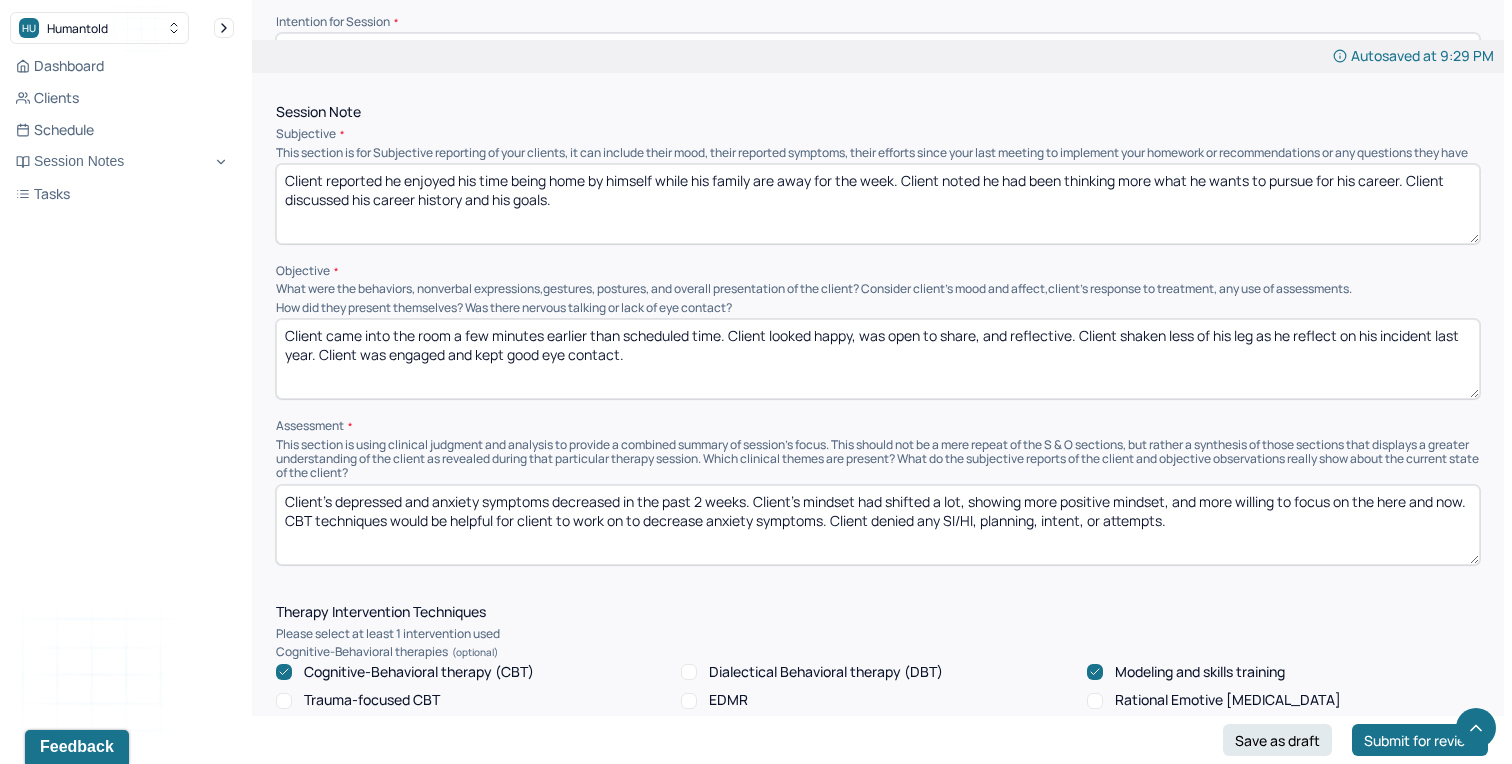 scroll, scrollTop: 909, scrollLeft: 0, axis: vertical 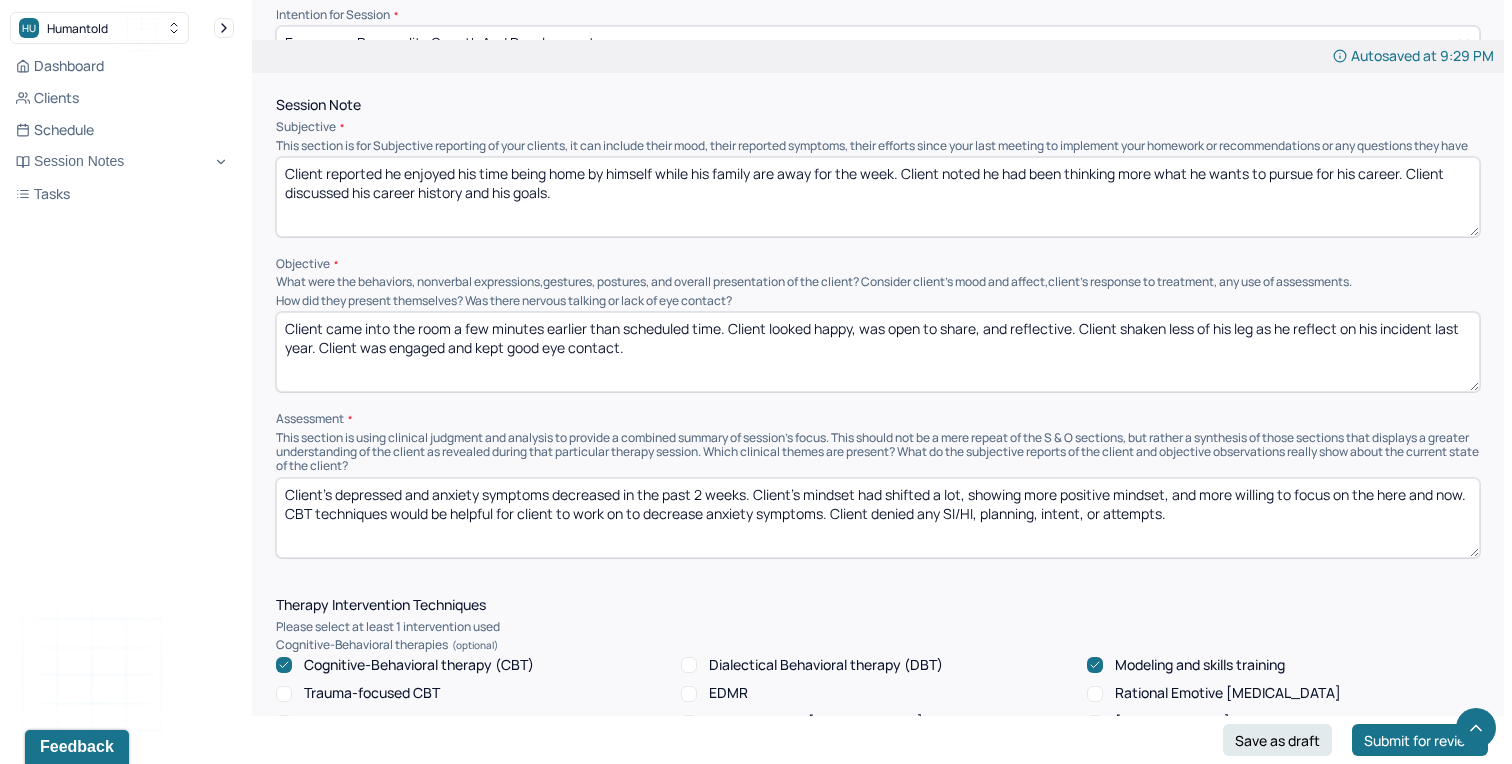 type on "Client reported he enjoyed his time being home by himself while his family are away for the week. Client noted he had been thinking more what he wants to pursue for his career. Client discussed his career history and his goals." 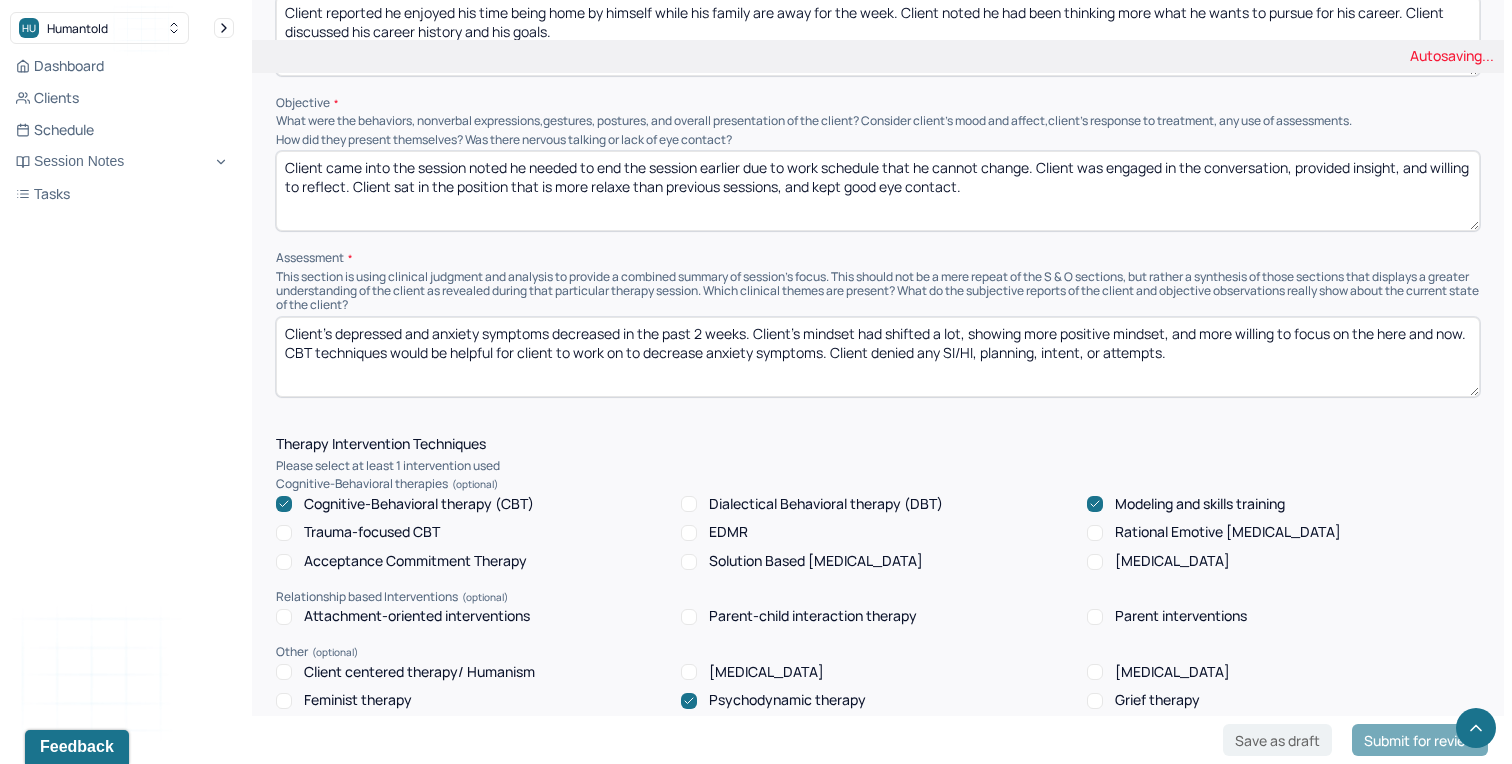 scroll, scrollTop: 1084, scrollLeft: 0, axis: vertical 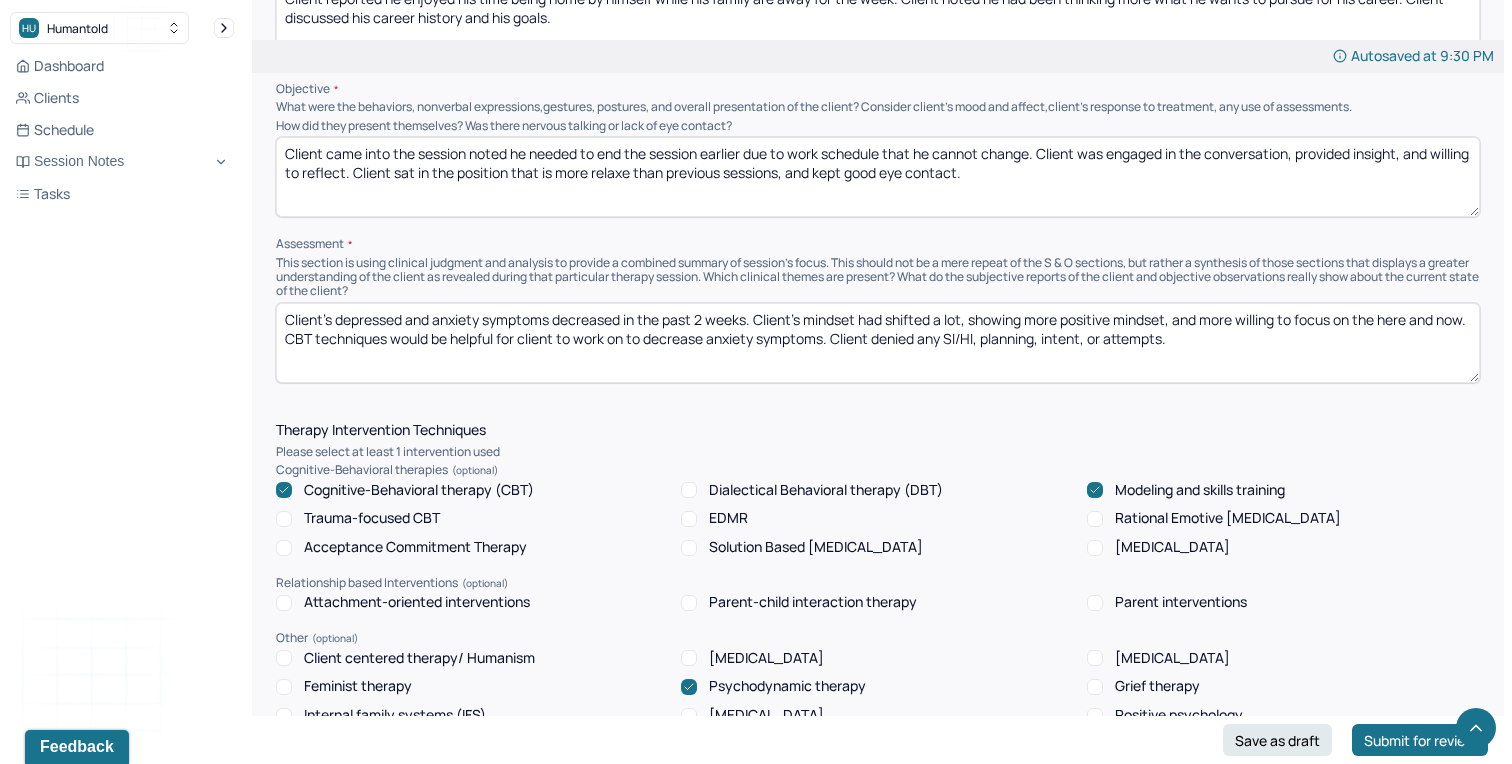 type on "Client came into the session noted he needed to end the session earlier due to work schedule that he cannot change. Client was engaged in the conversation, provided insight, and willing to reflect. Client sat in the position that is more relaxe than previous sessions, and kept good eye contact." 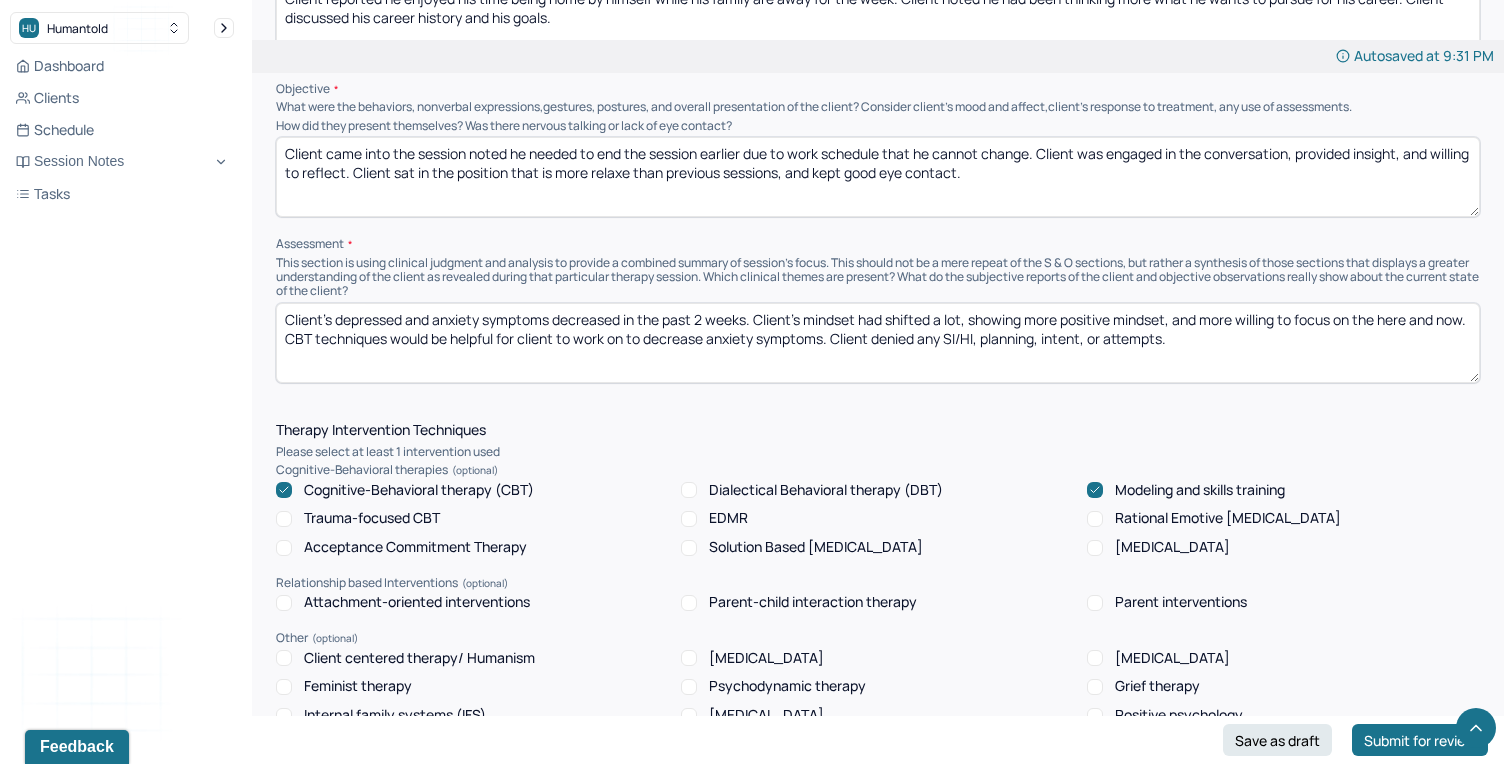 drag, startPoint x: 861, startPoint y: 331, endPoint x: 324, endPoint y: 303, distance: 537.7295 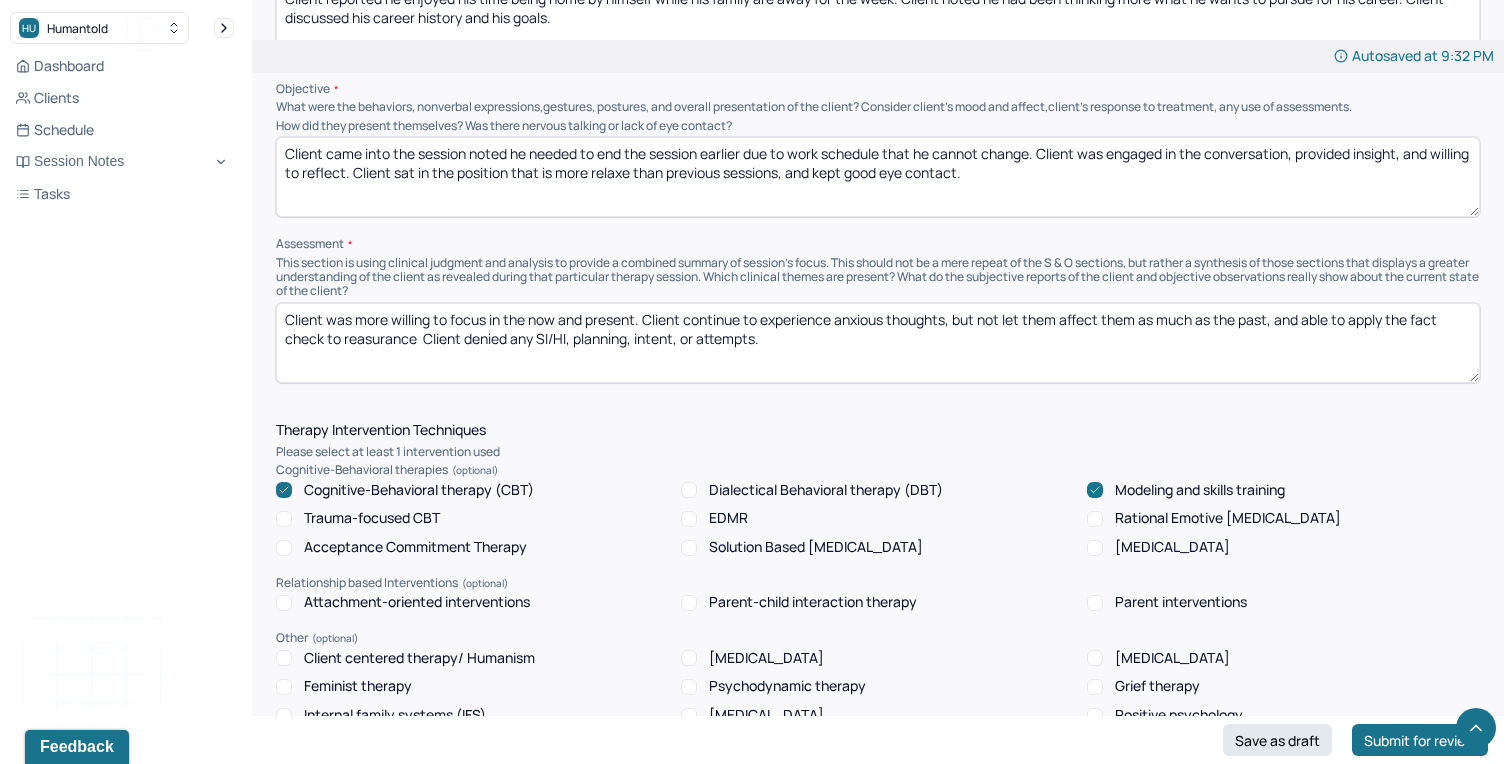 click on "Client was more willing to focus in the now and present. Client continue to experience anxious thoughts, but not let them affect them as much as the past, and able to apply the fact check to rea Client denied any SI/HI, planning, intent, or attempts." at bounding box center [878, 343] 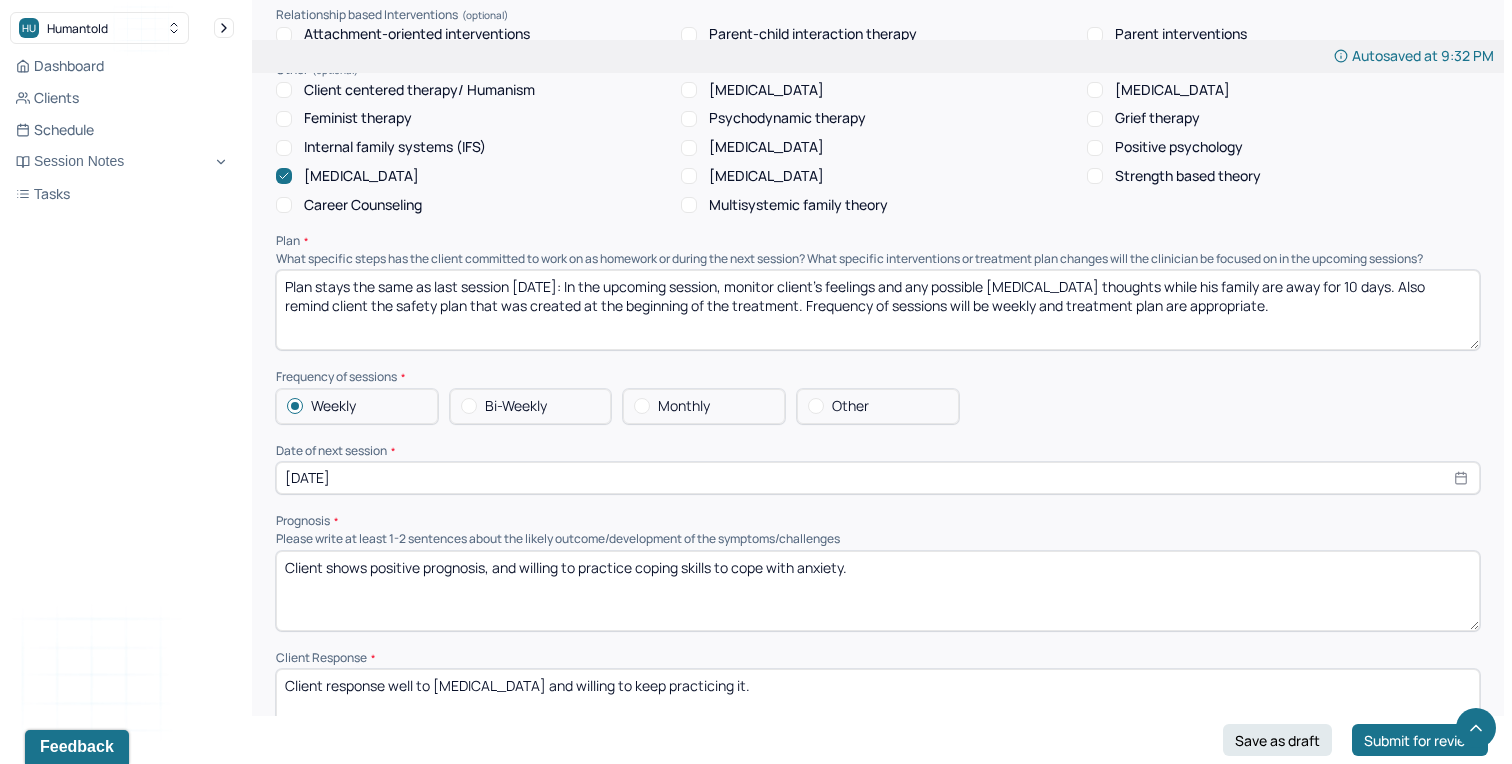 scroll, scrollTop: 1651, scrollLeft: 0, axis: vertical 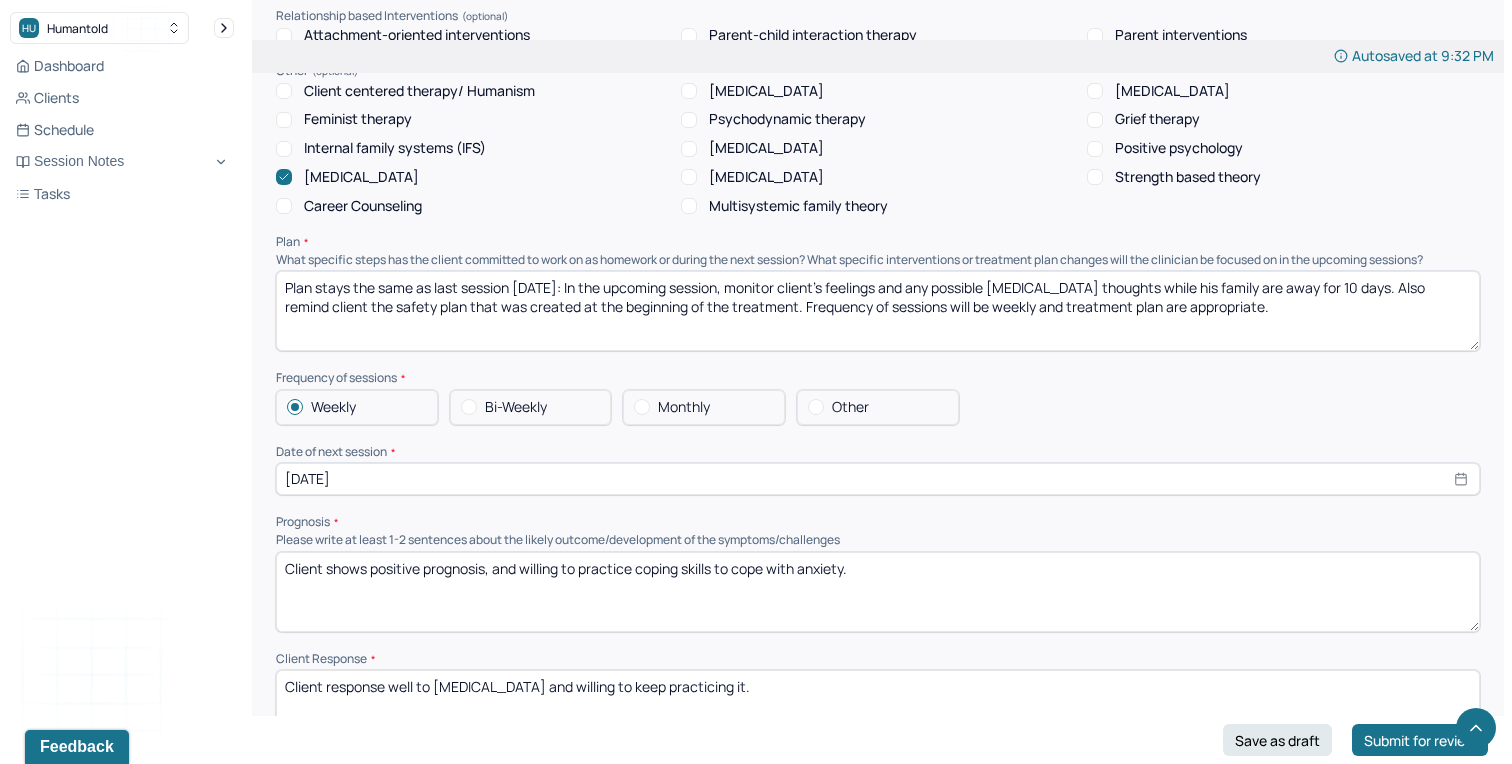 type on "Client was more willing to focus in the now and present. Client continue to experience anxious thoughts, but not let them affect them as much as the past, and able to apply the fact check to reassurance himself. Client continue to meet the diagnosis. Client denied any SI/HI, planning, intent, or attempts." 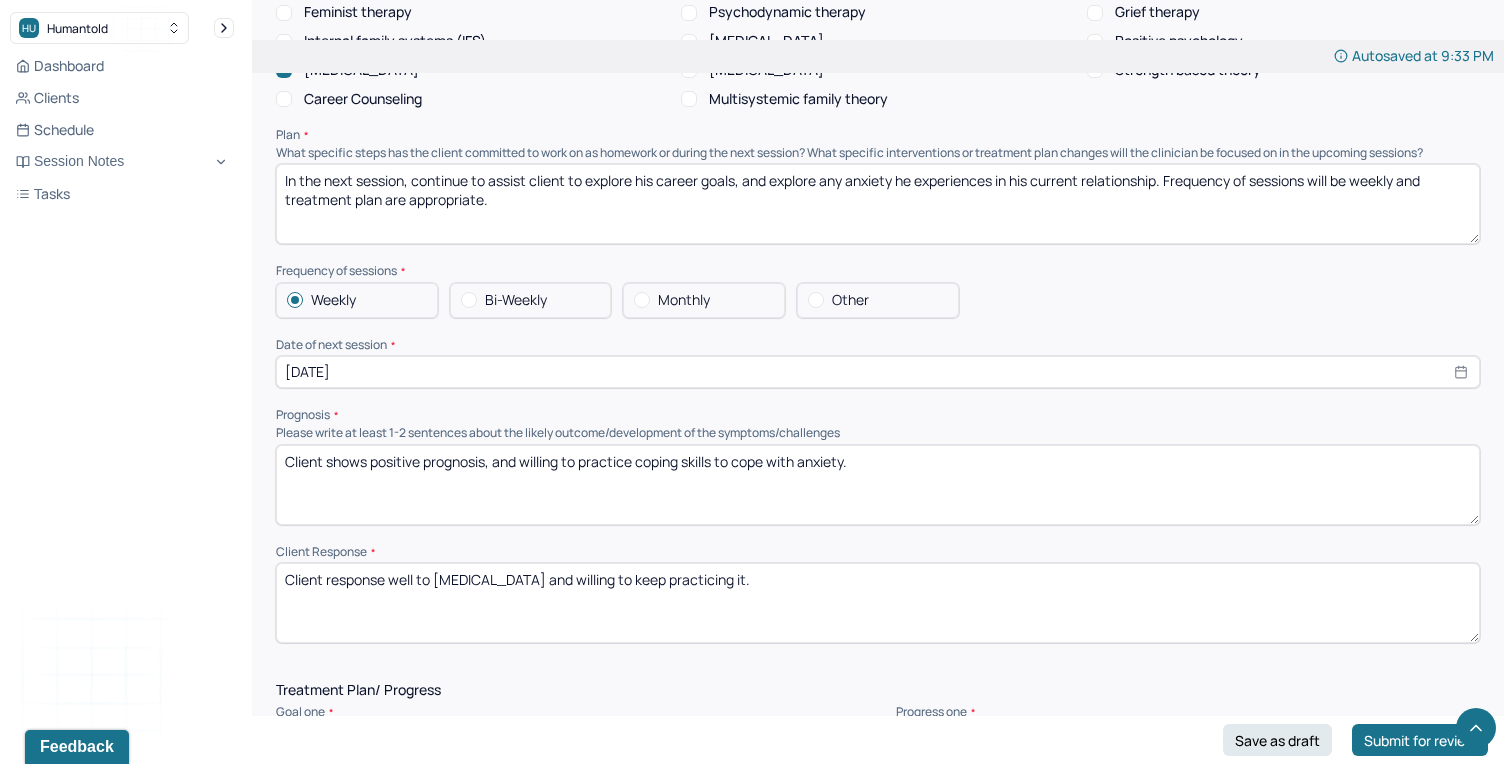 scroll, scrollTop: 1797, scrollLeft: 0, axis: vertical 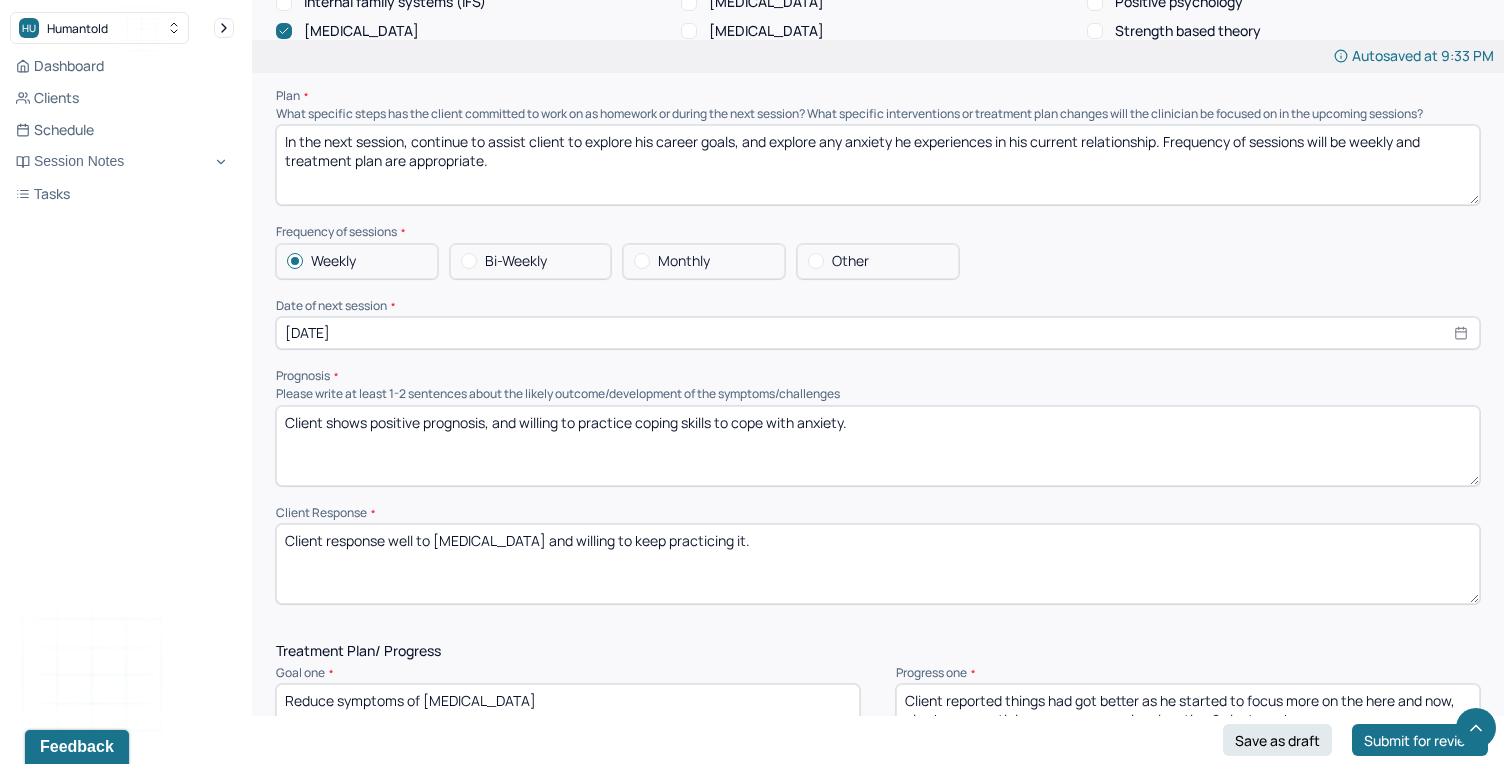 type on "In the next session, continue to assist client to explore his career goals, and explore any anxiety he experiences in his current relationship. Frequency of sessions will be weekly and treatment plan are appropriate." 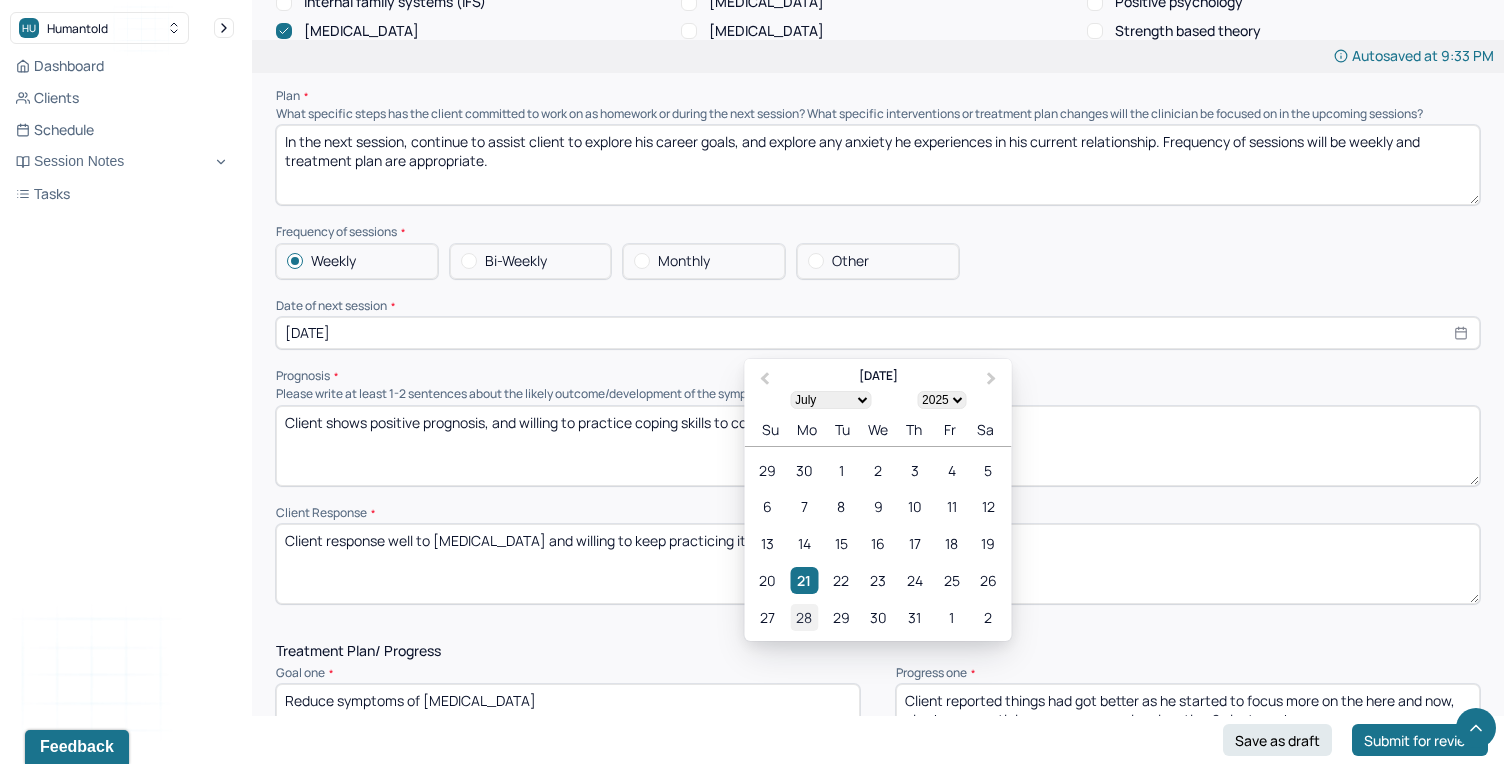 click on "28" at bounding box center (804, 617) 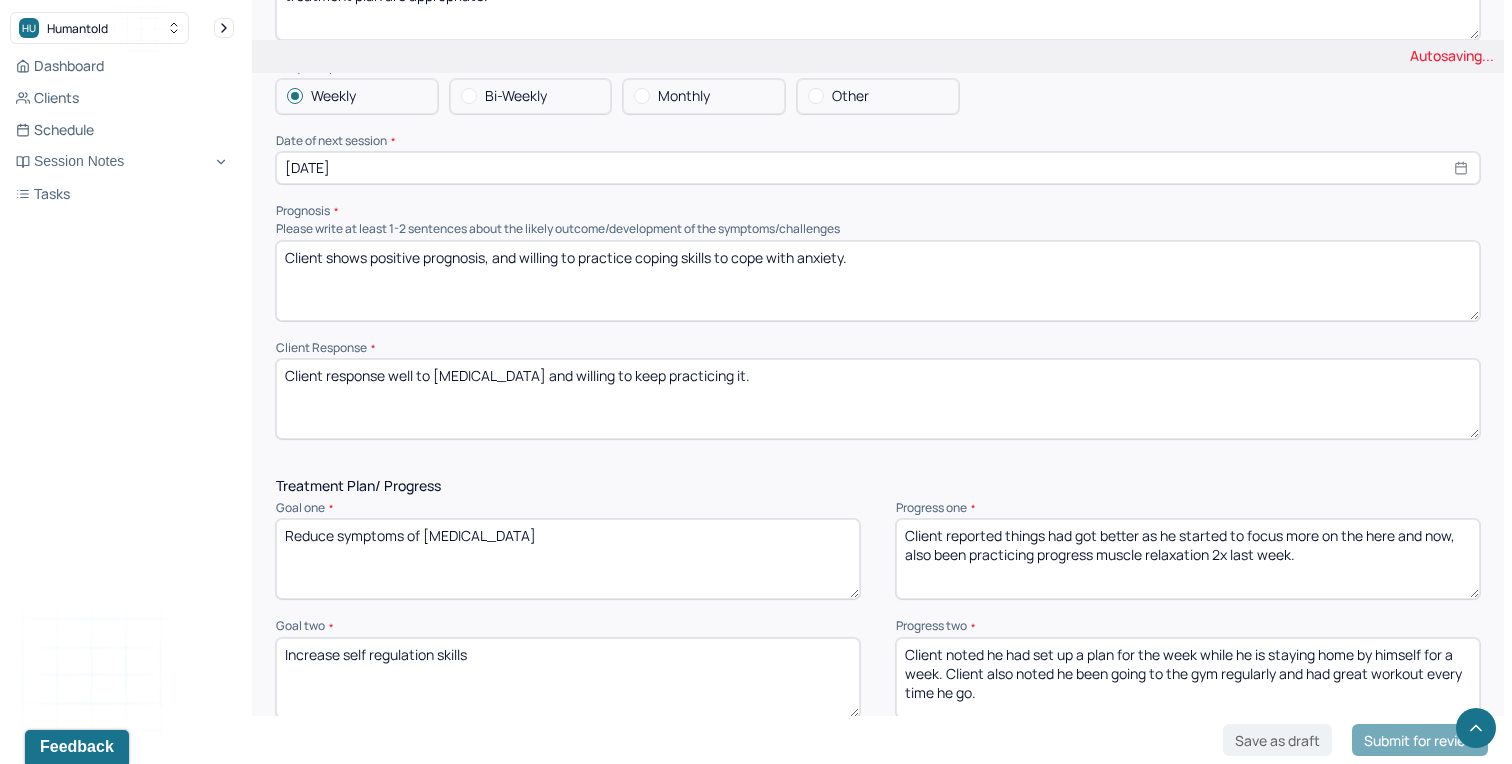scroll, scrollTop: 1971, scrollLeft: 0, axis: vertical 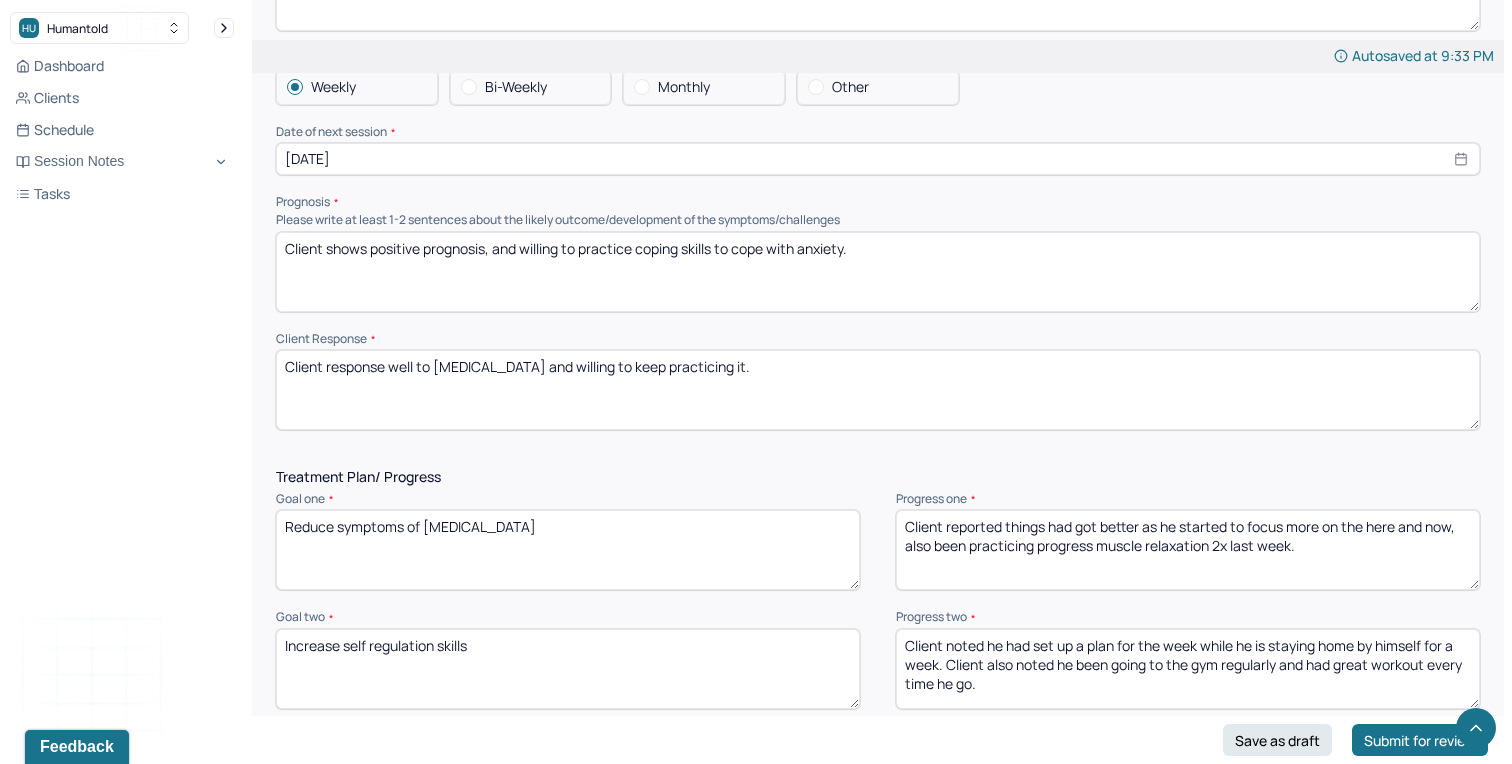 drag, startPoint x: 868, startPoint y: 239, endPoint x: 522, endPoint y: 232, distance: 346.0708 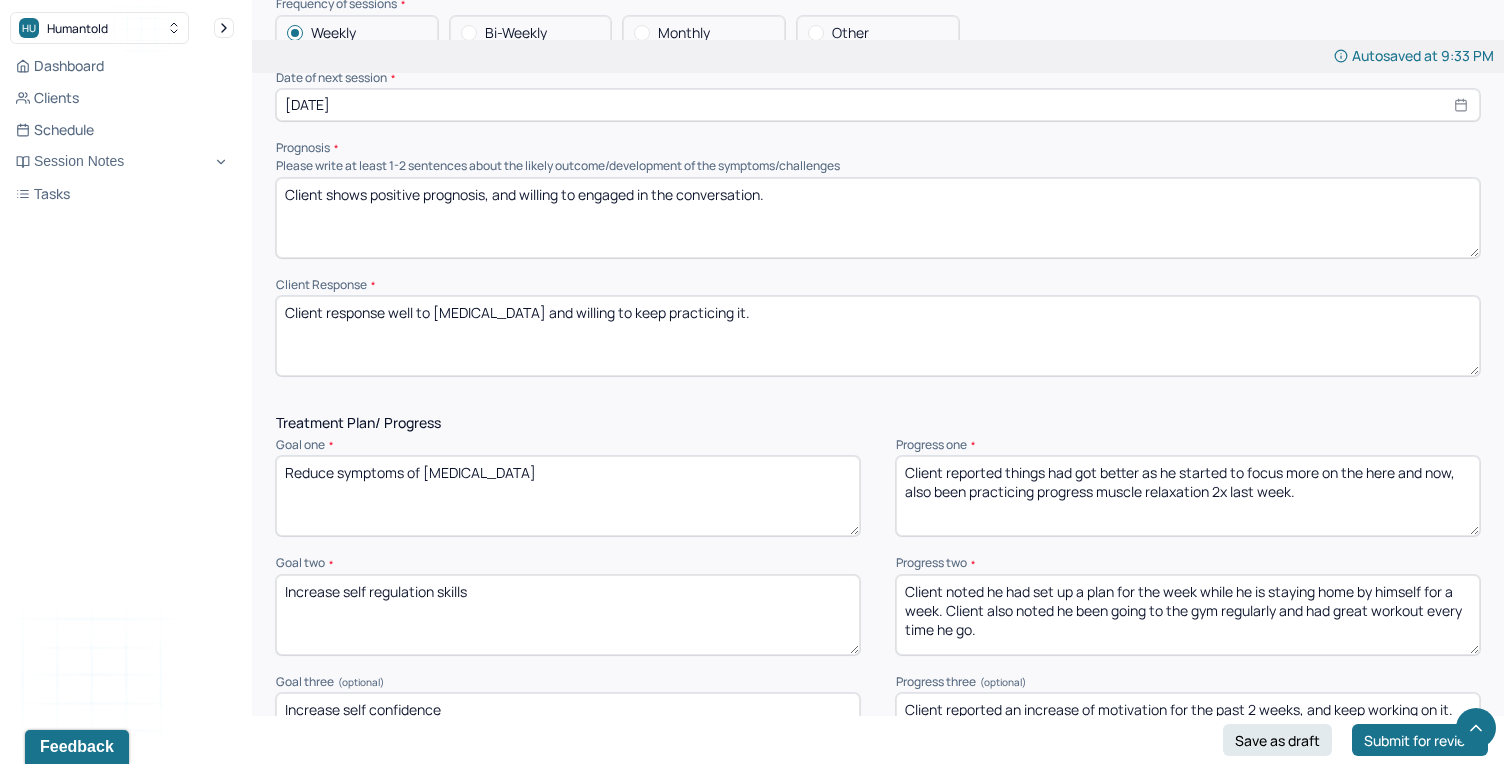 scroll, scrollTop: 2034, scrollLeft: 0, axis: vertical 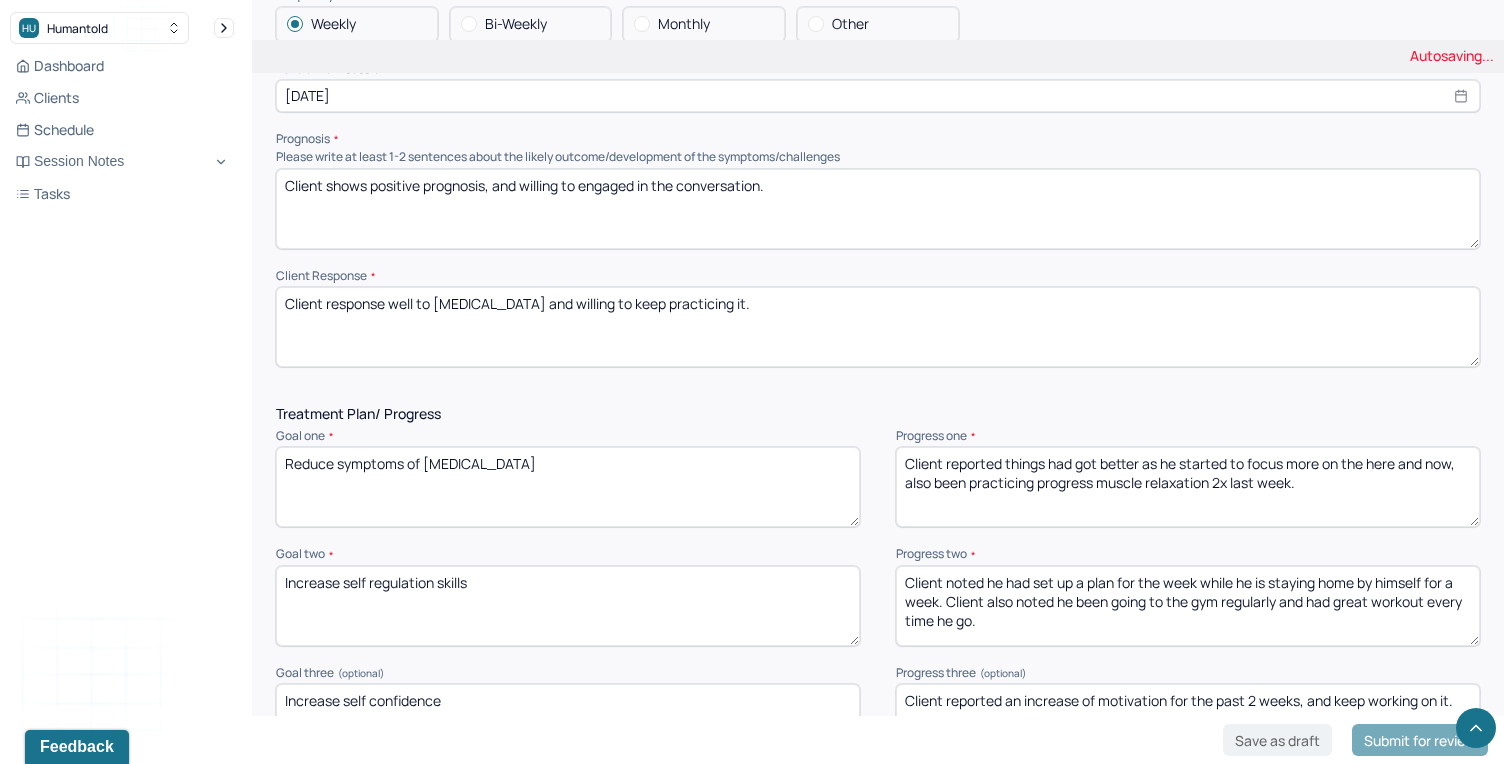 type on "Client shows positive prognosis, and willing to engaged in the conversation." 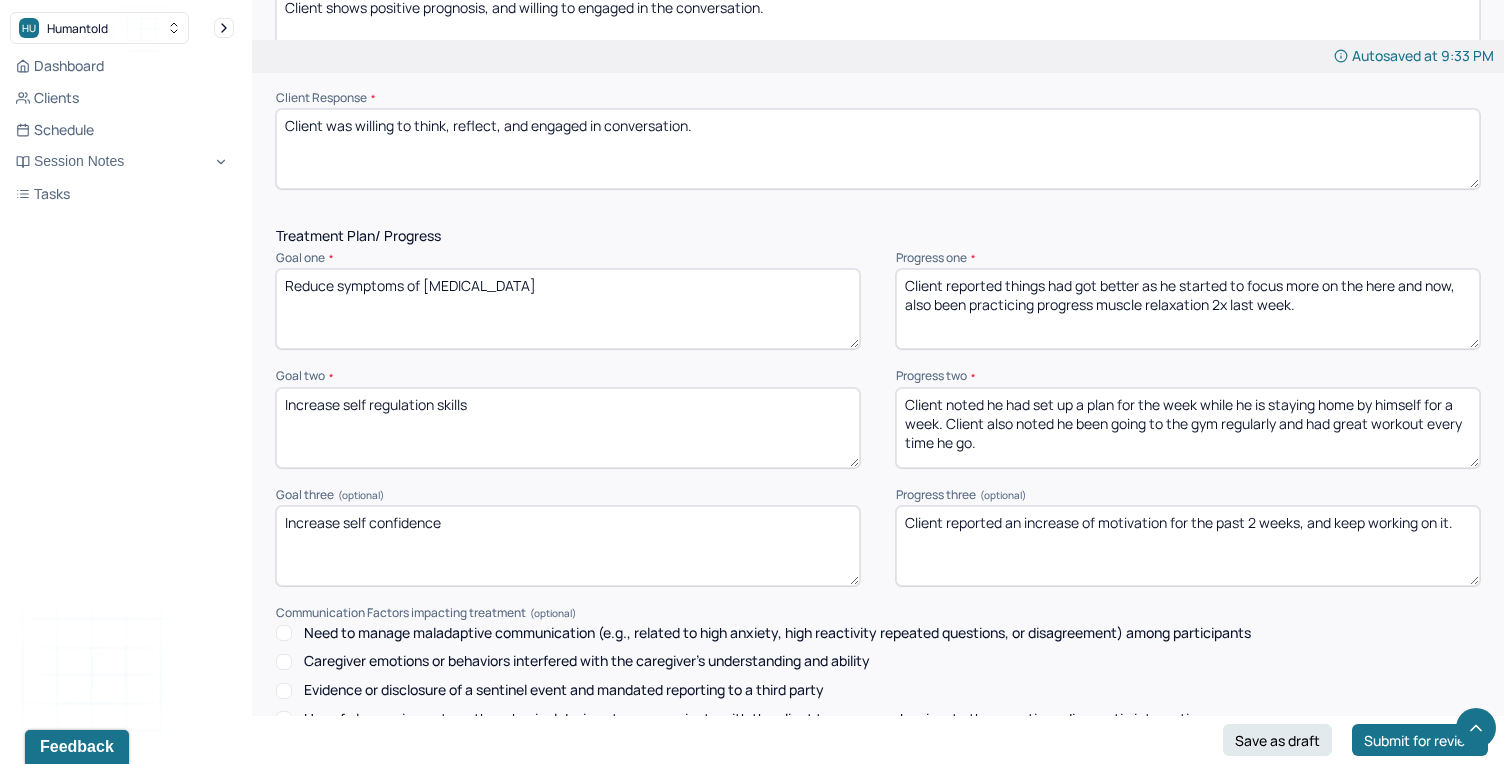 scroll, scrollTop: 2231, scrollLeft: 0, axis: vertical 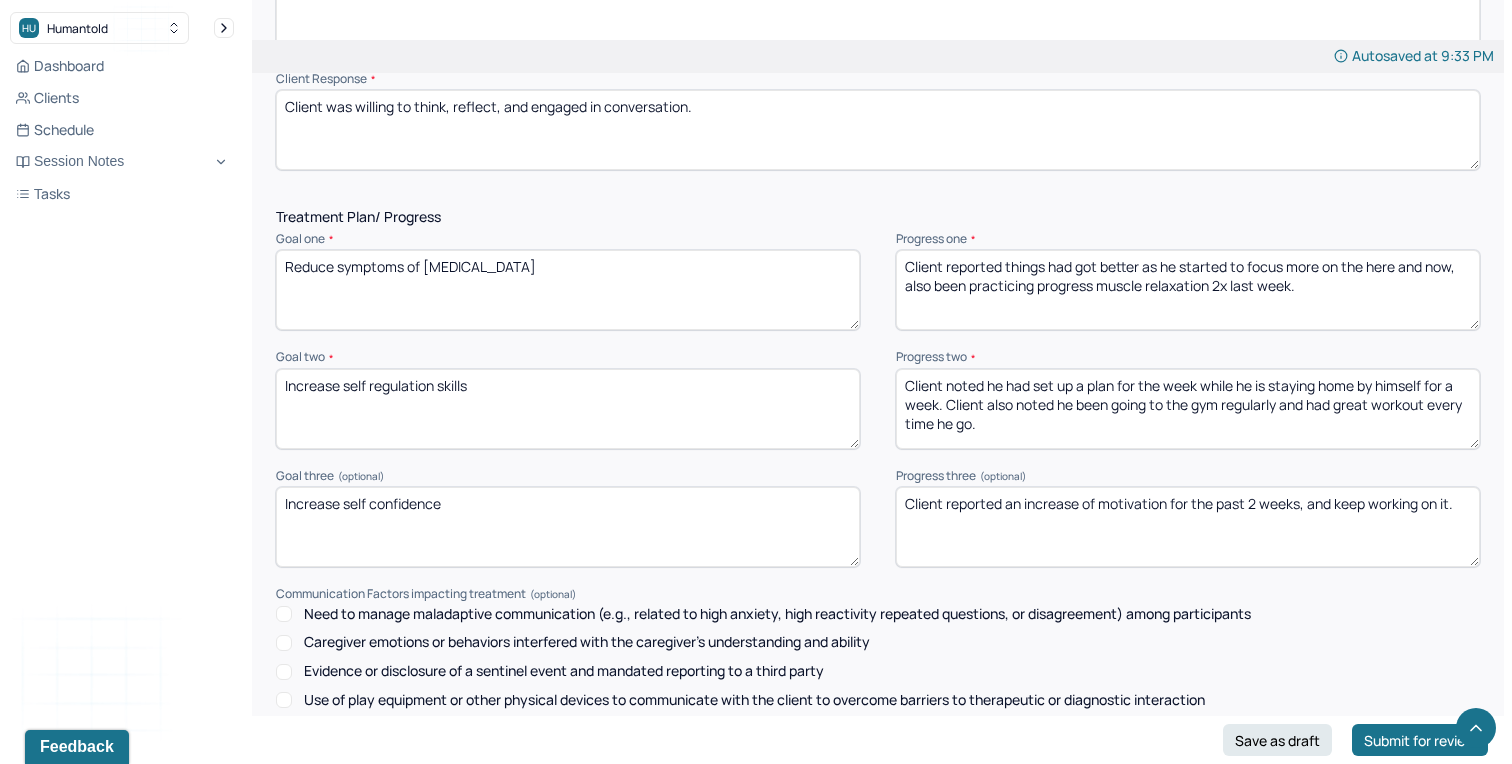 type on "Client was willing to think, reflect, and engaged in conversation." 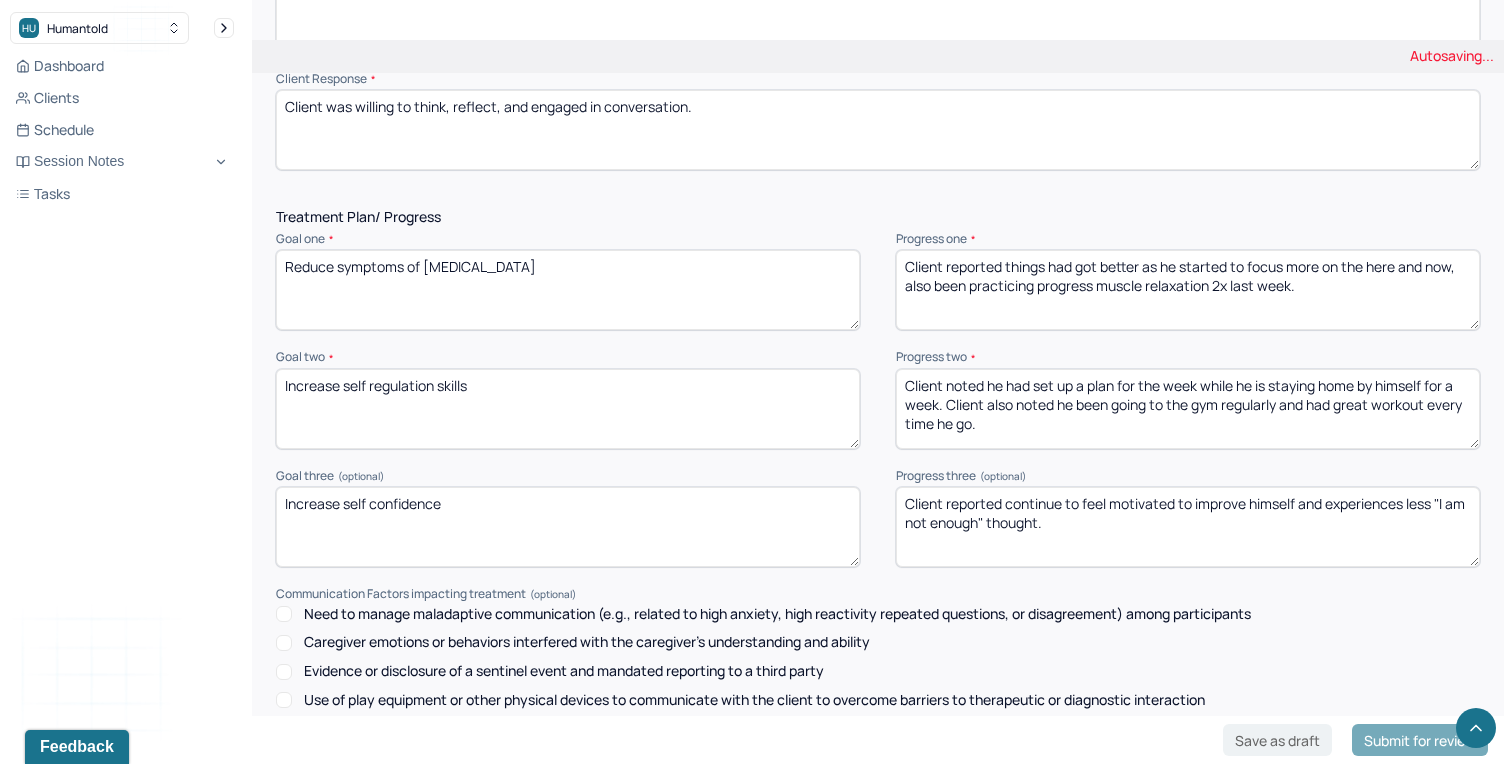 type on "Client reported continue to feel motivated to improve himself and experiences less "I am not enough" thought." 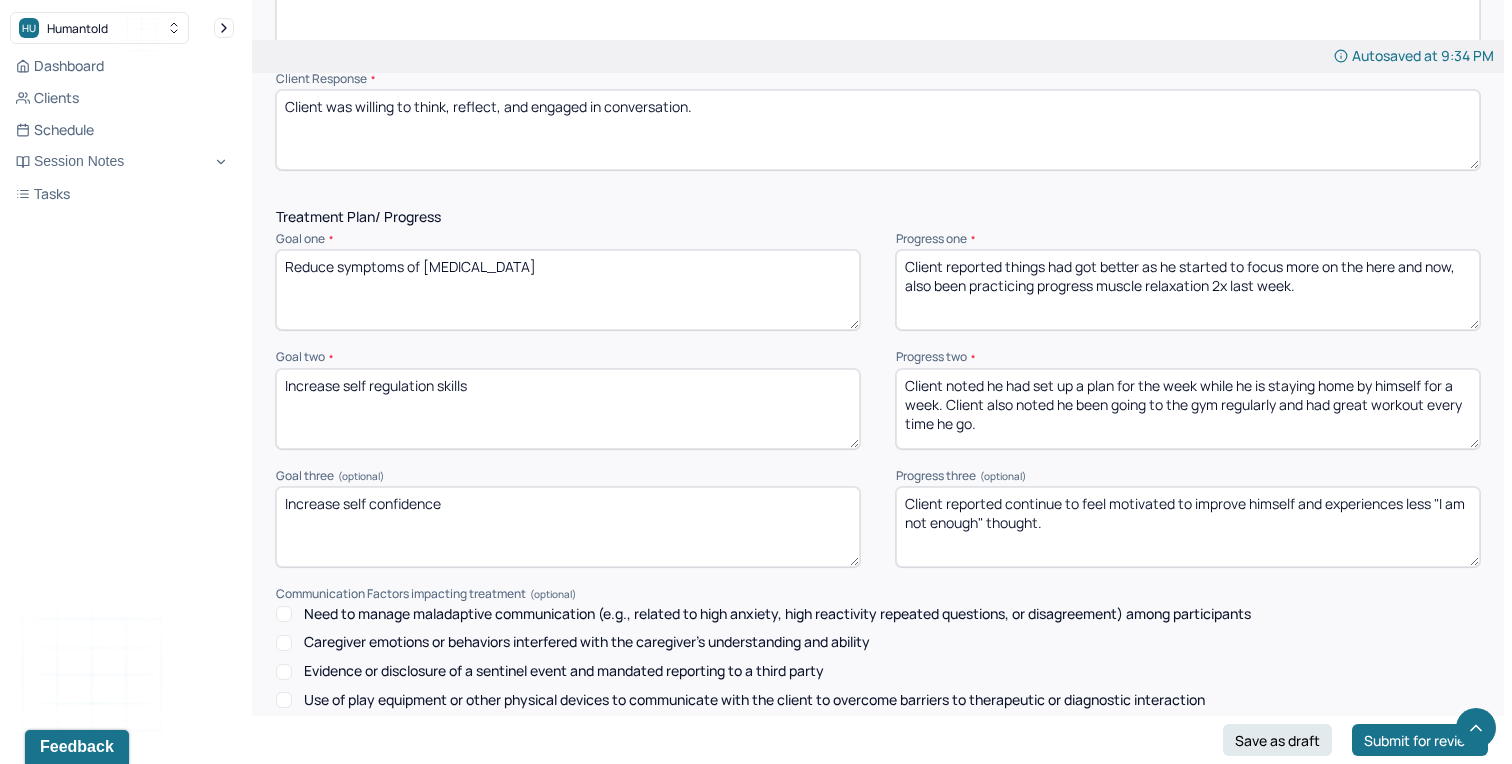 drag, startPoint x: 993, startPoint y: 419, endPoint x: 989, endPoint y: 367, distance: 52.153618 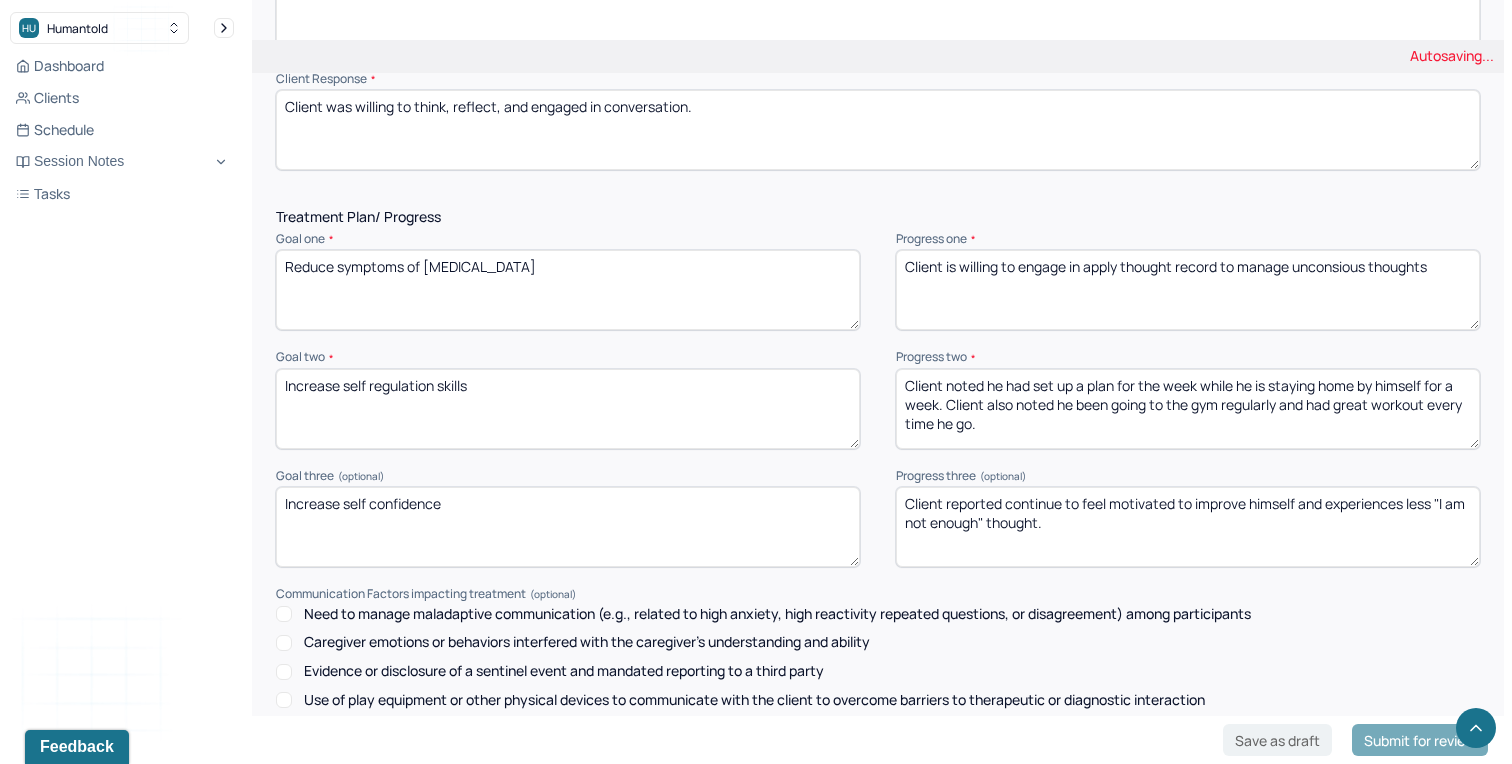 click on "Client is willing to engage in apply thought record to manage" at bounding box center (1188, 290) 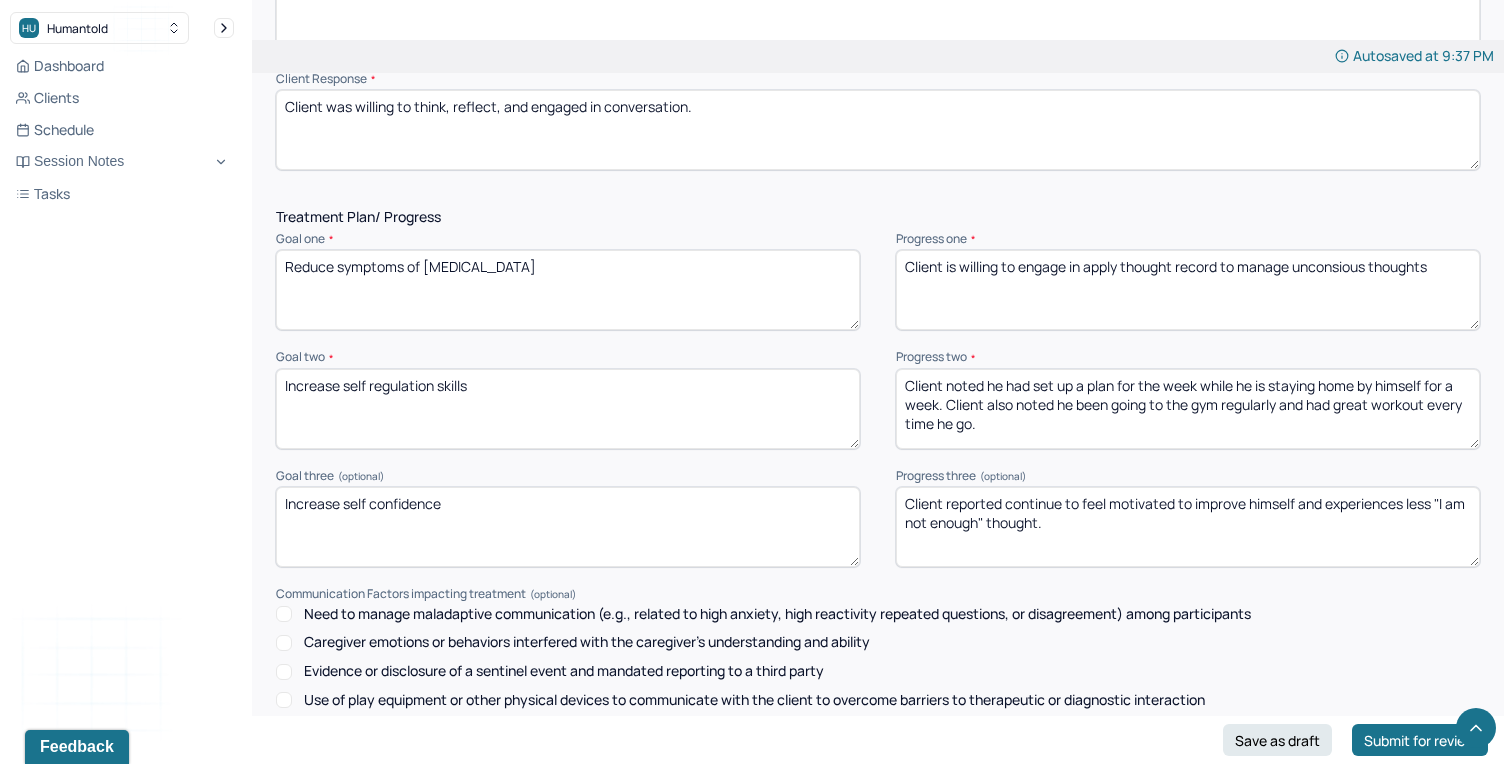 paste on "c" 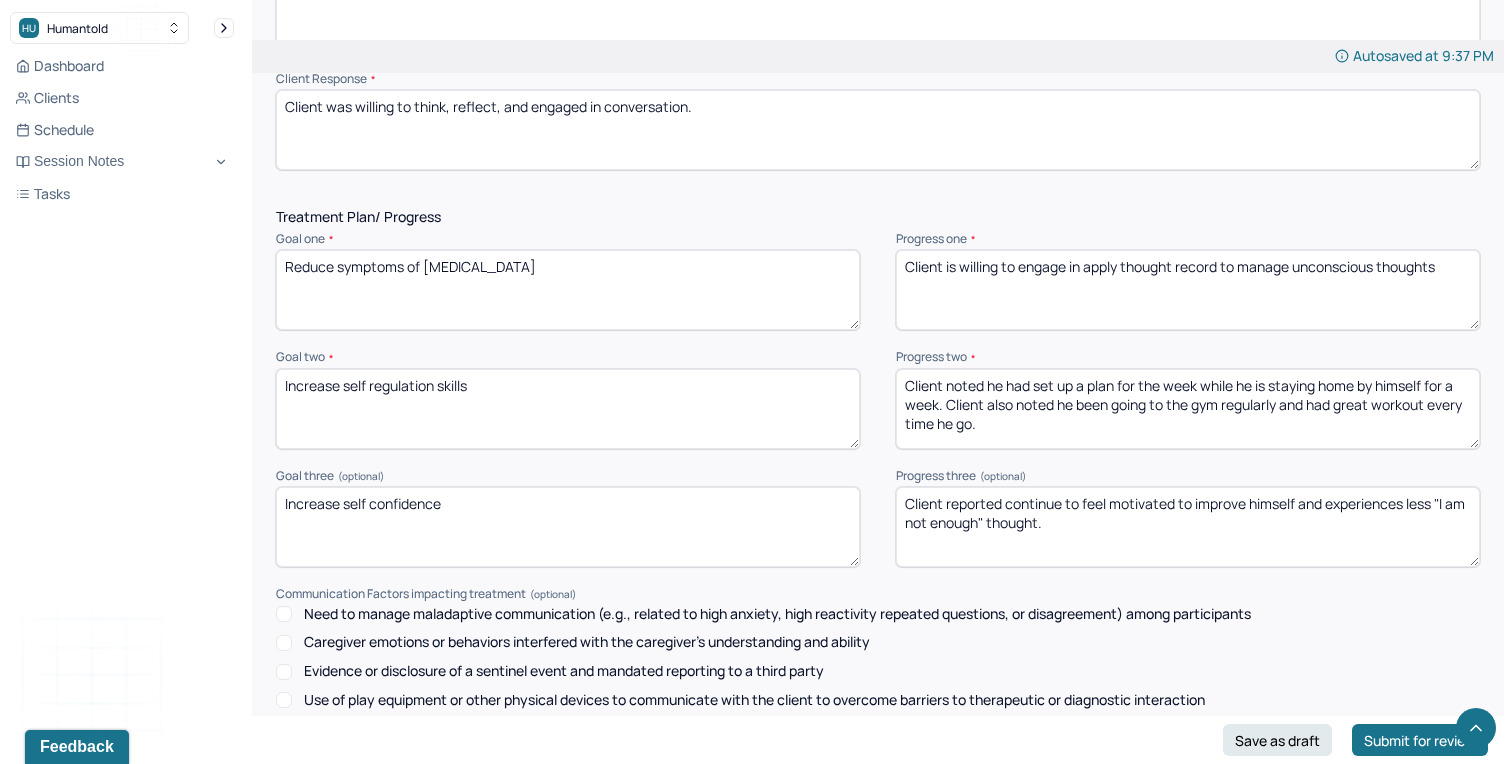 click on "Client is willing to engage in apply thought record to manage unconsious thoughts" at bounding box center [1188, 290] 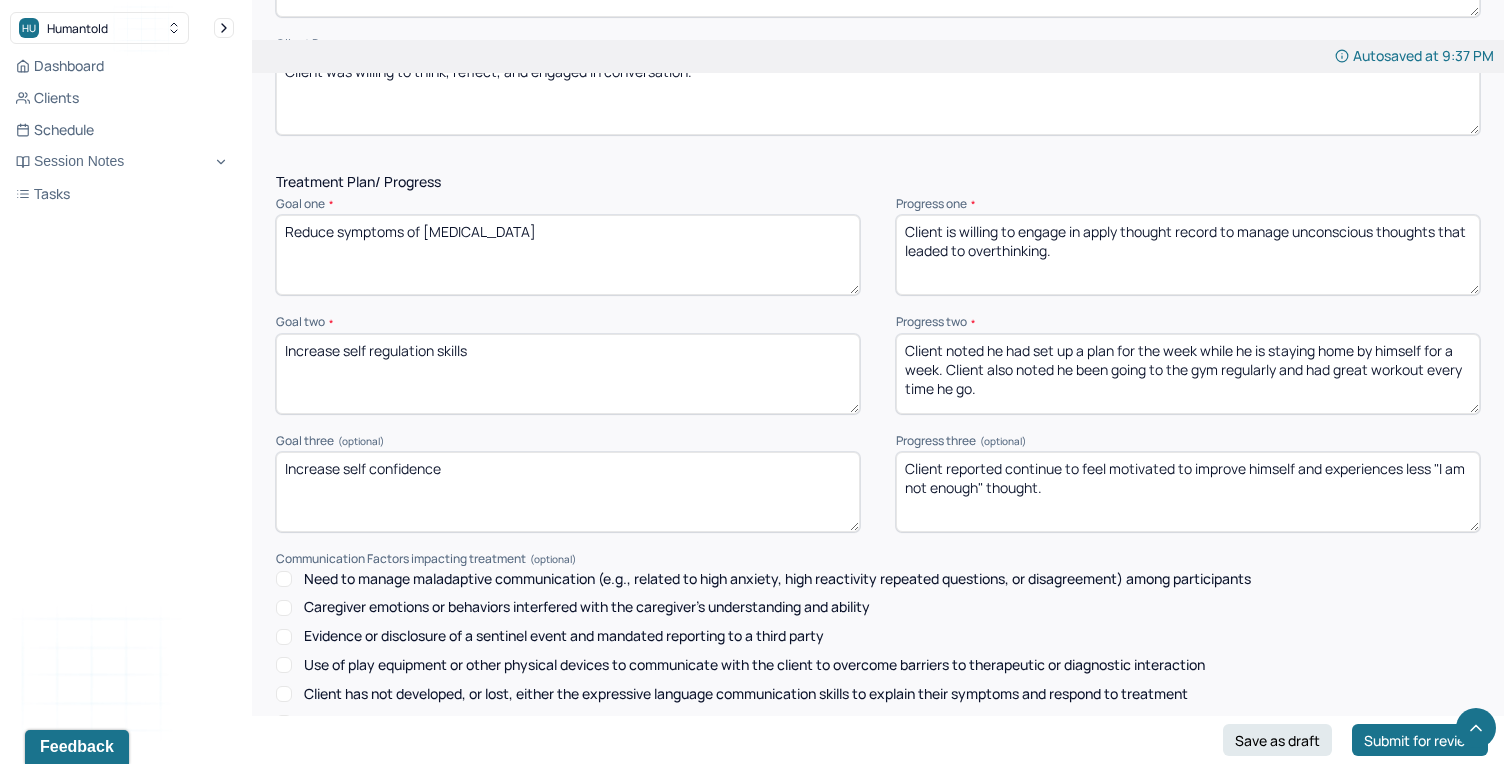 scroll, scrollTop: 2284, scrollLeft: 0, axis: vertical 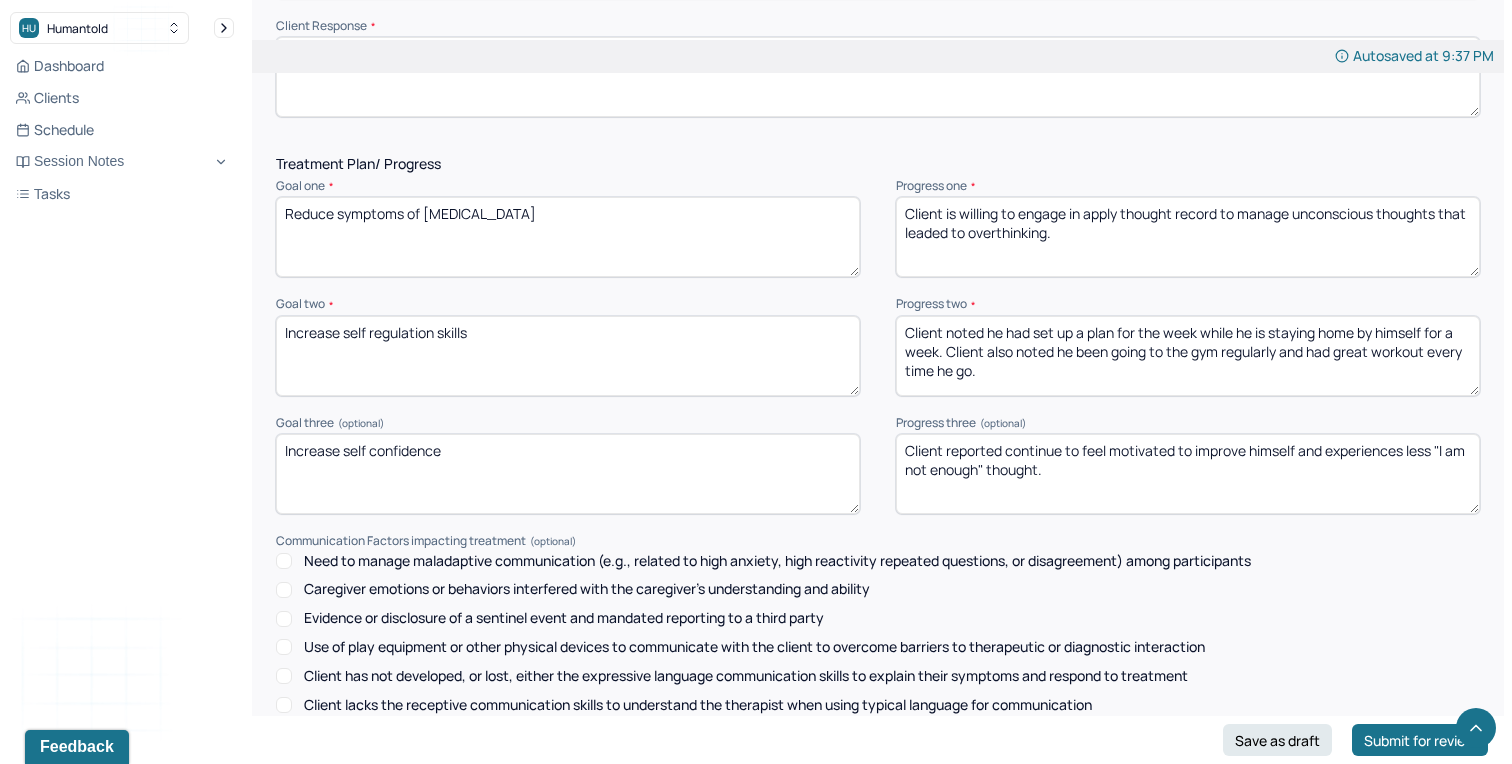 type on "Client is willing to engage in apply thought record to manage unconscious thoughts that leaded to overthinking." 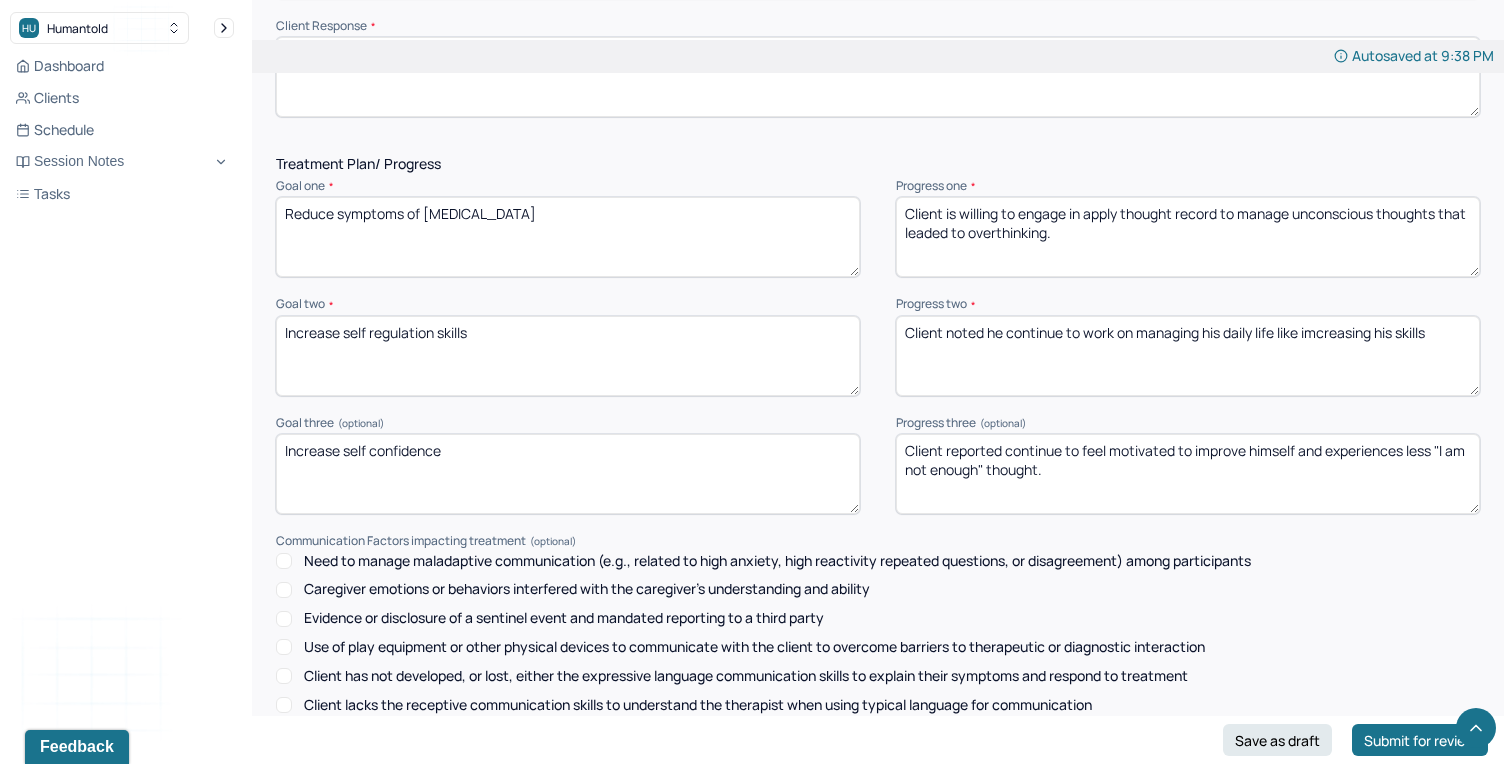 click on "Client noted he continue to work on managing his daily life like imcreasing" at bounding box center (1188, 356) 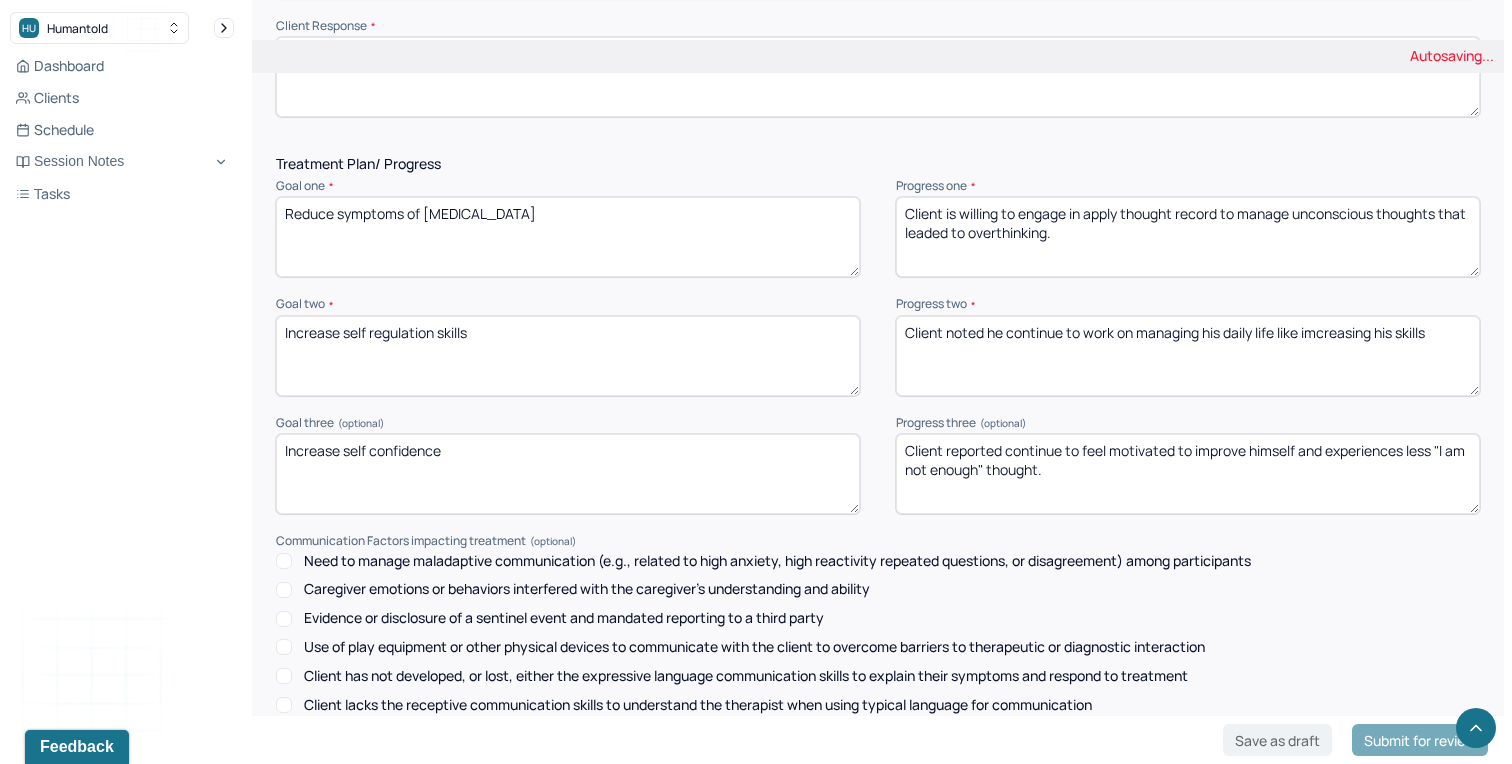 click on "Client noted he continue to work on managing his daily life like imcreasing" at bounding box center [1188, 356] 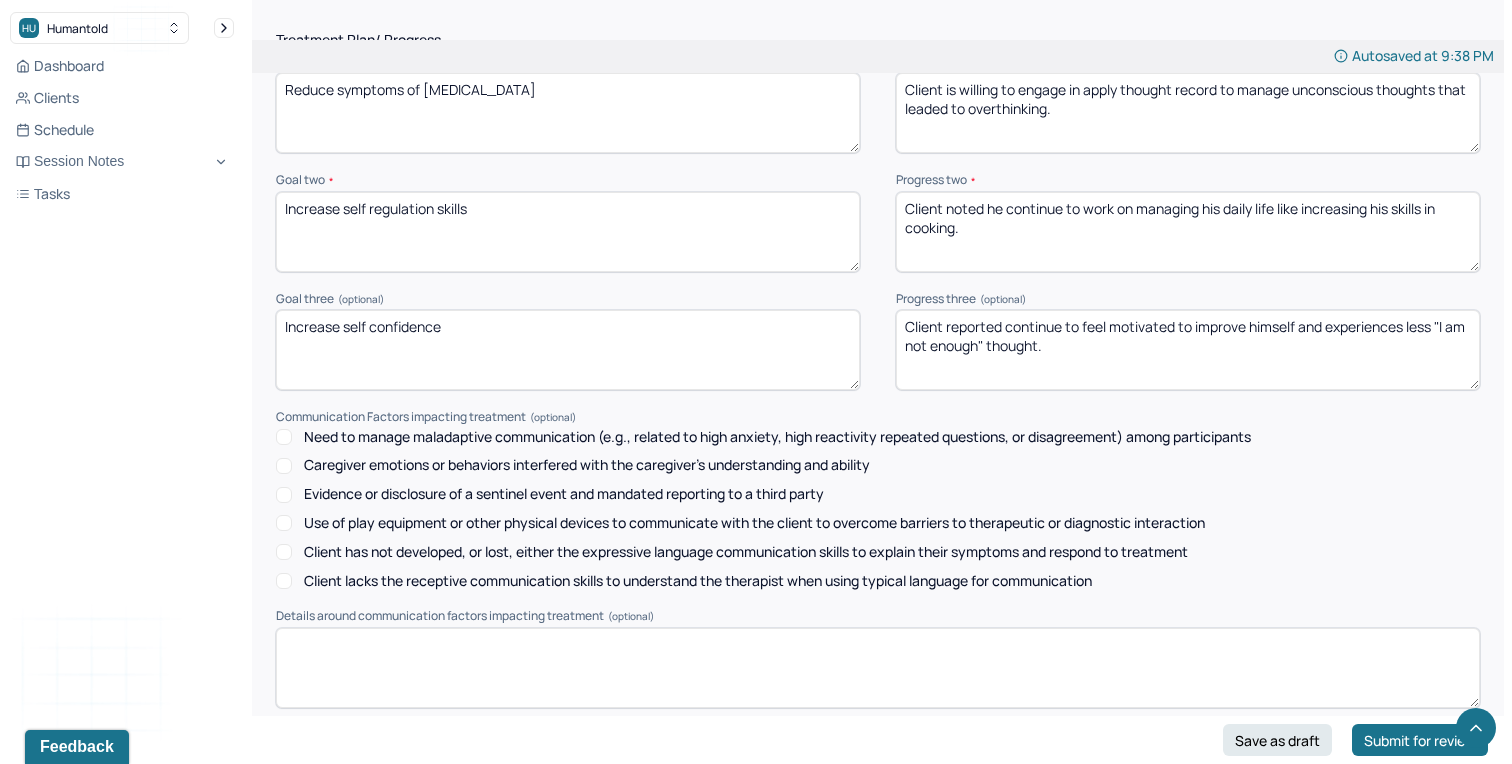 scroll, scrollTop: 2560, scrollLeft: 0, axis: vertical 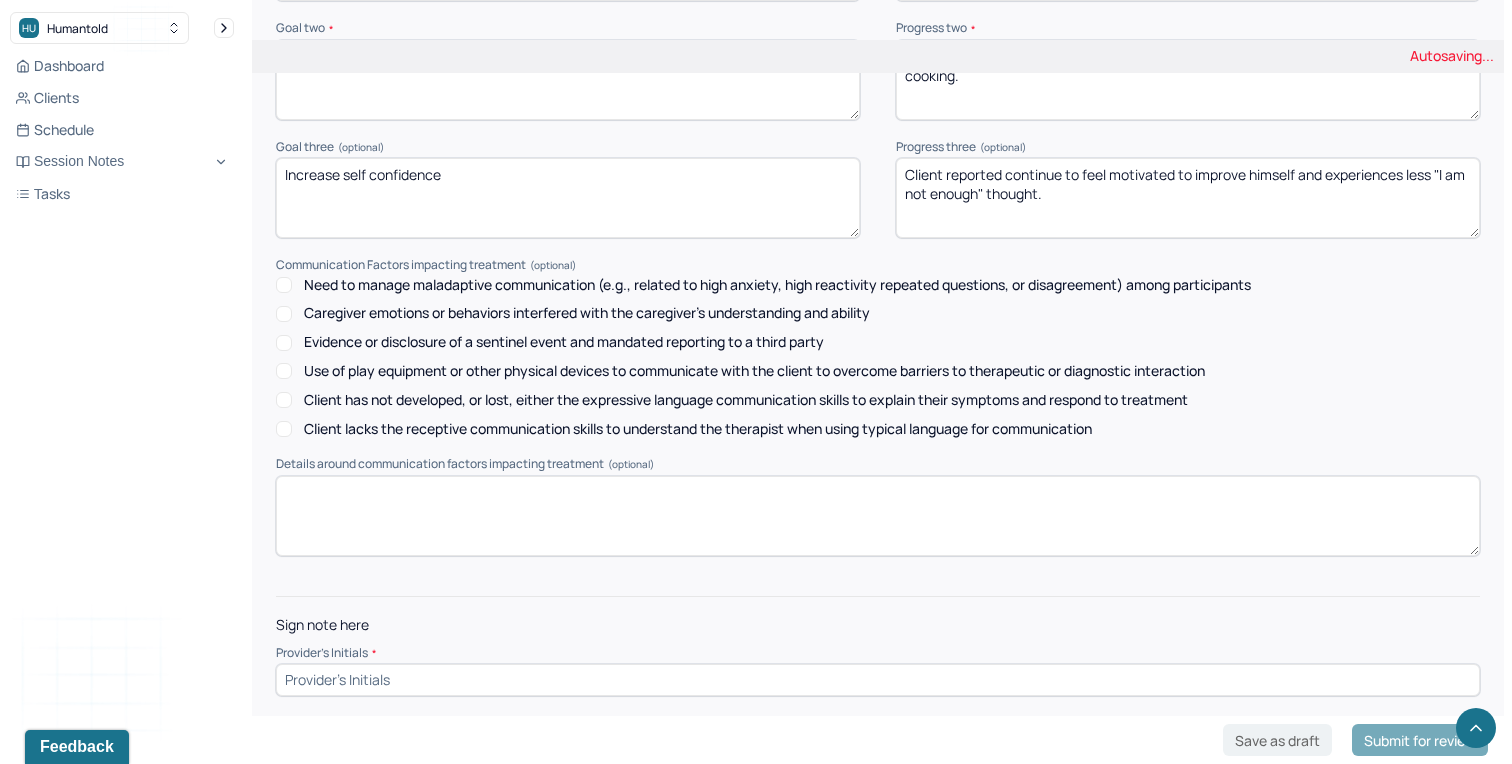 type on "Client noted he continue to work on managing his daily life like increasing his skills in cooking." 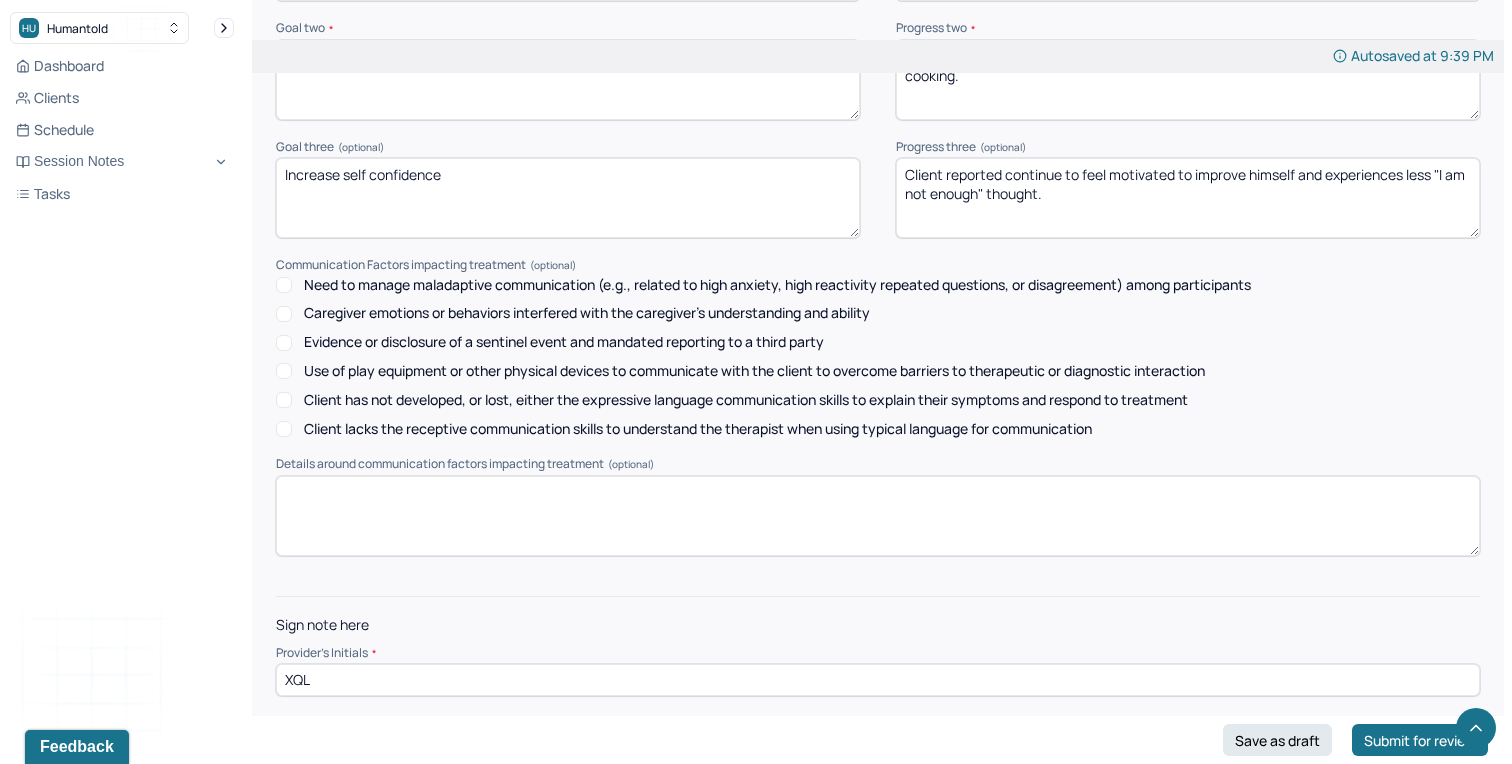 type on "XQL" 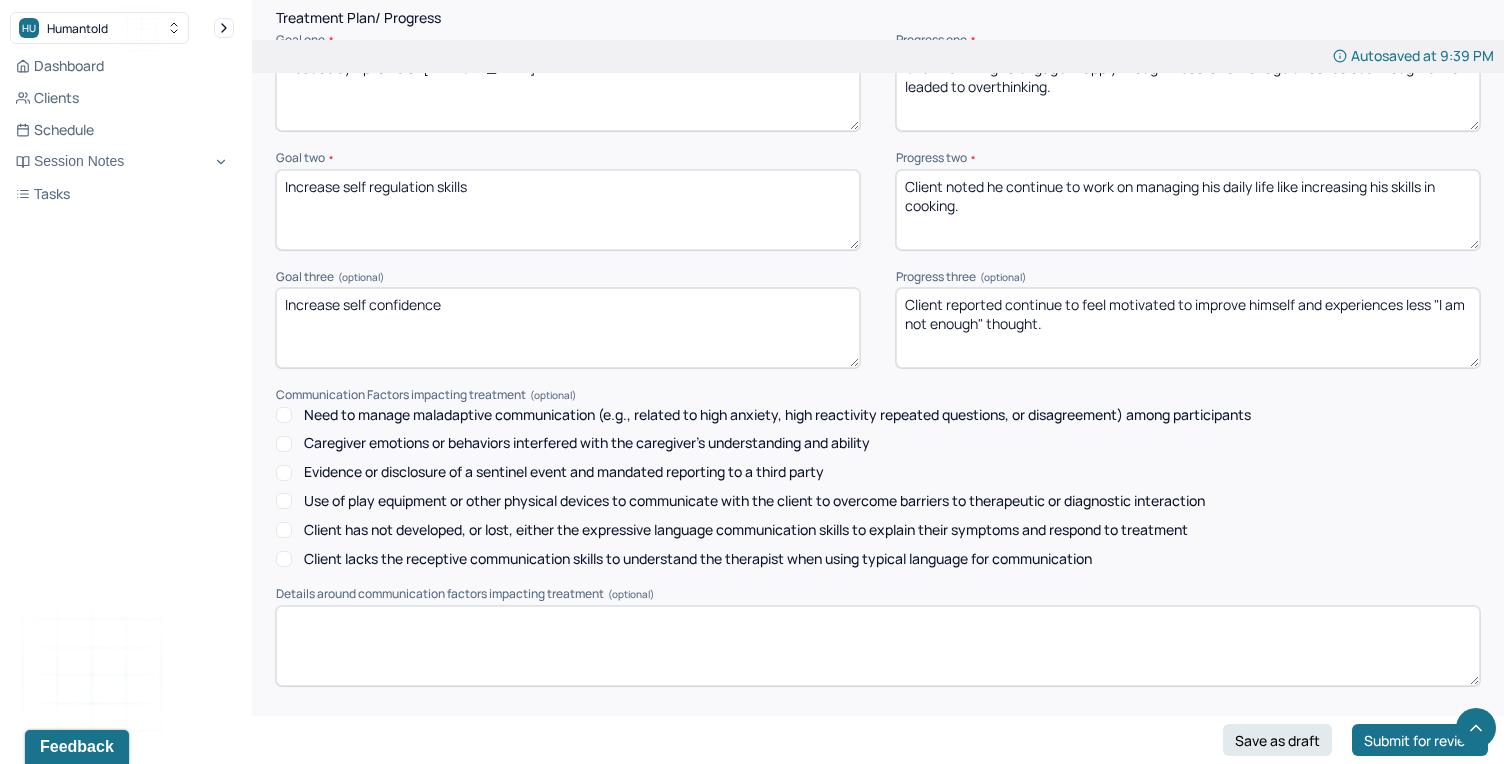 scroll, scrollTop: 2334, scrollLeft: 0, axis: vertical 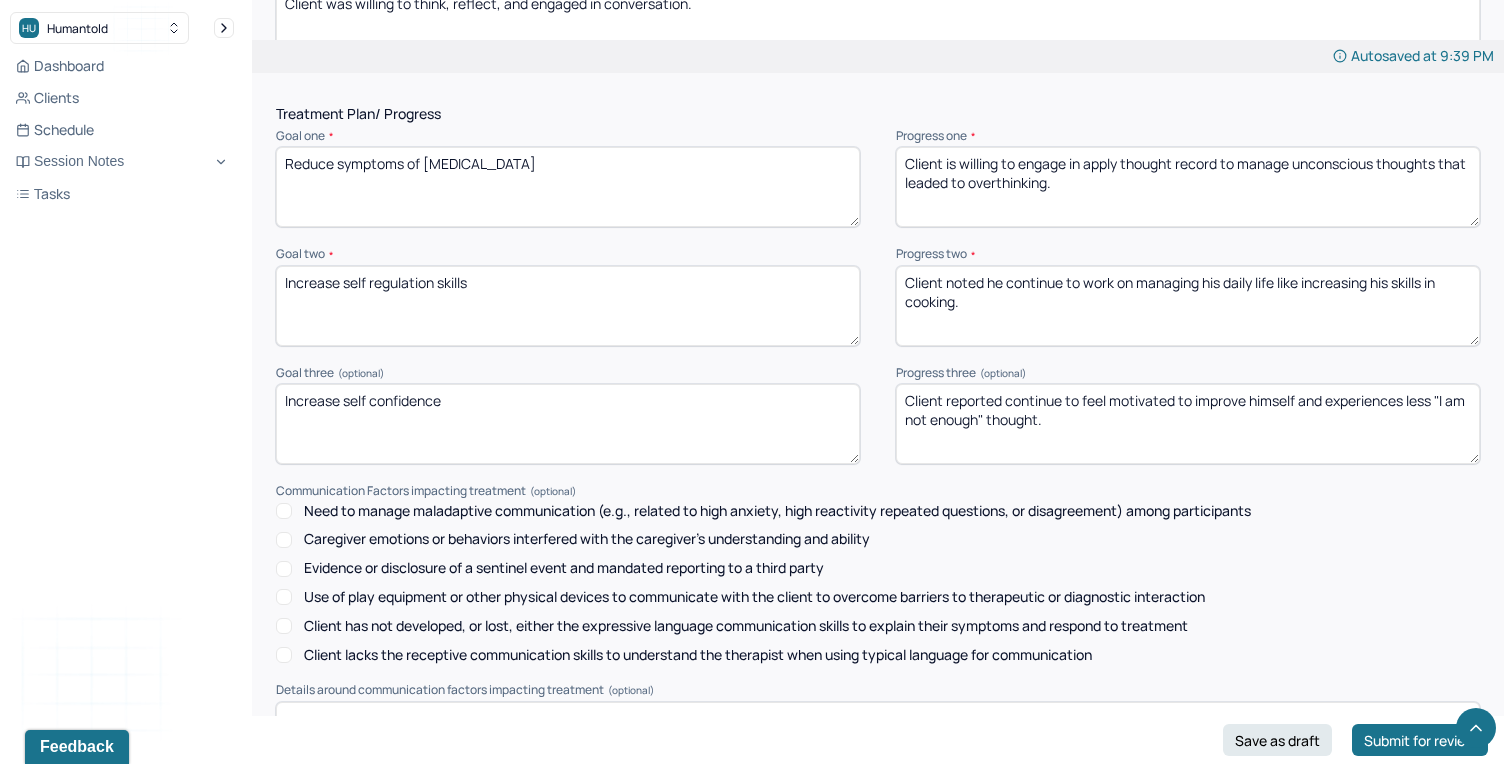 click on "Client noted he continue to work on managing his daily life like increasing his skills in cooking." at bounding box center [1188, 306] 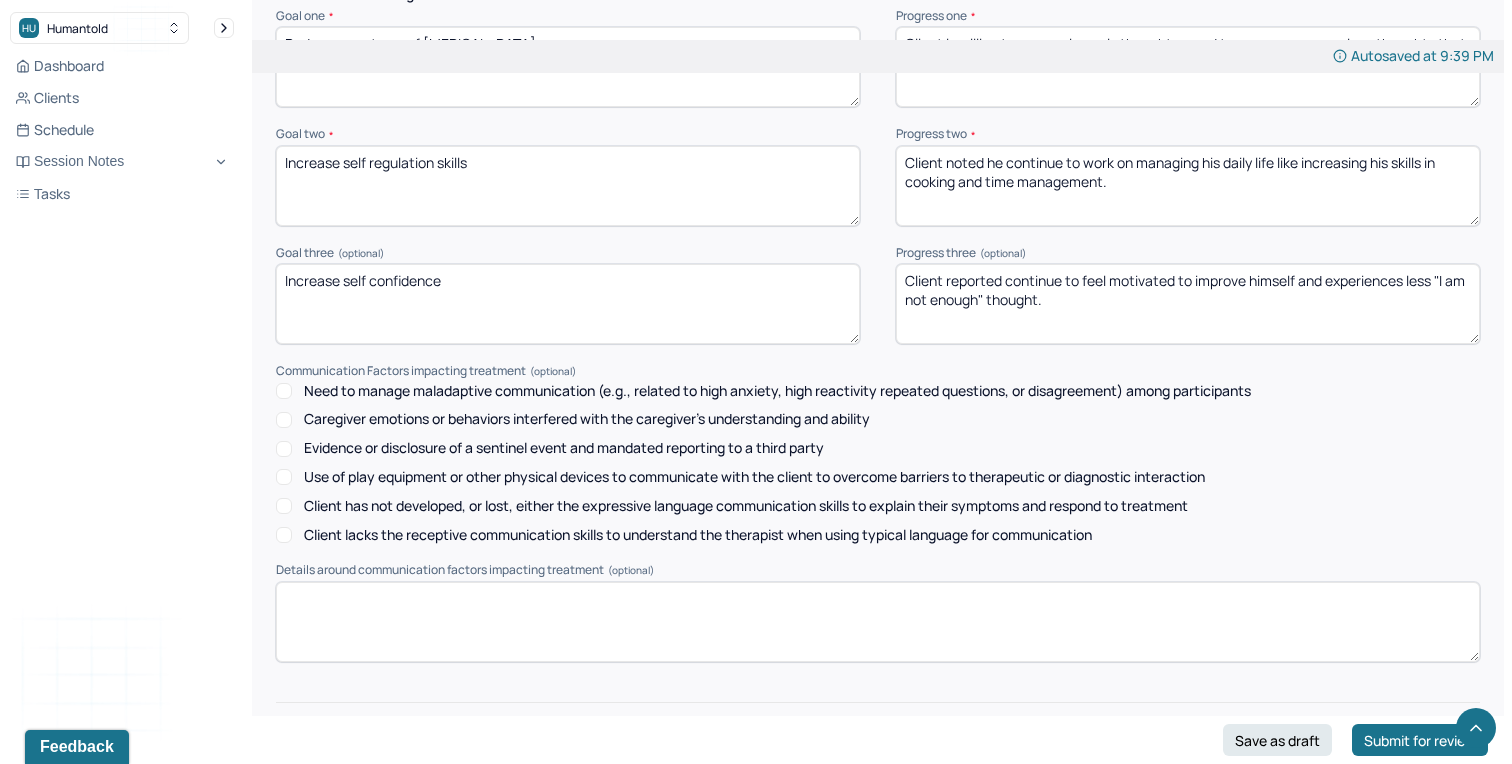 scroll, scrollTop: 2560, scrollLeft: 0, axis: vertical 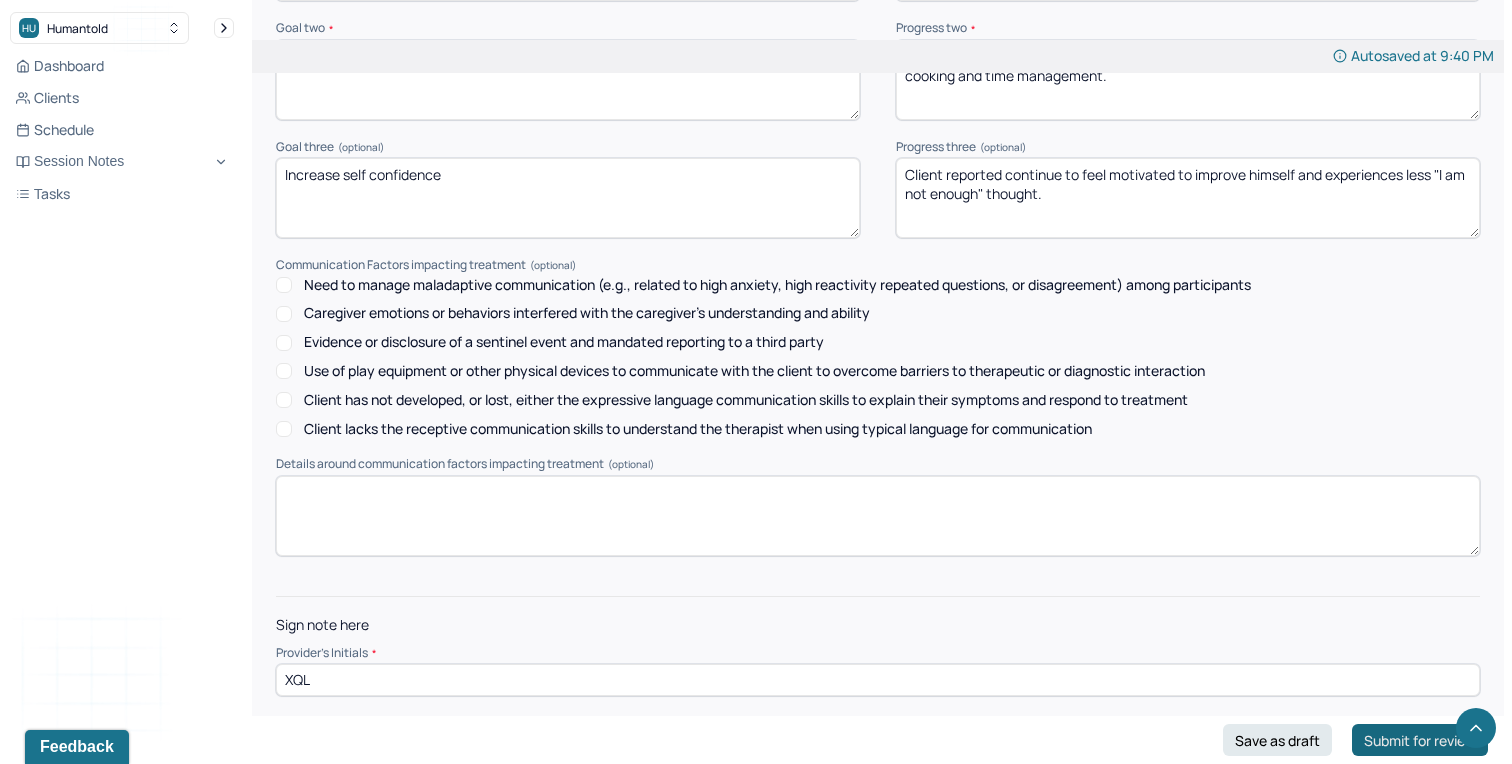 type on "Client noted he continue to work on managing his daily life like increasing his skills in cooking and time management." 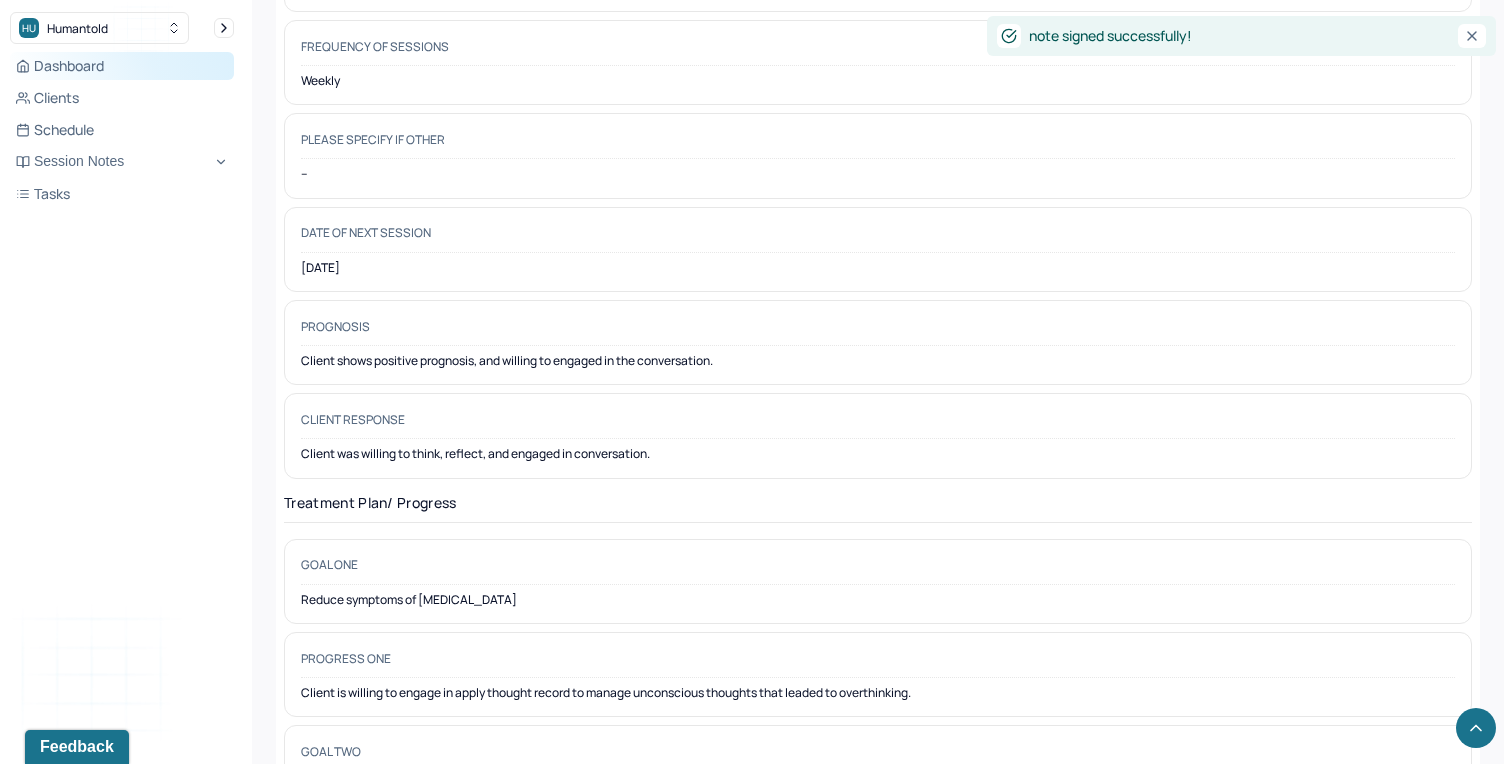 click on "Dashboard" at bounding box center (122, 66) 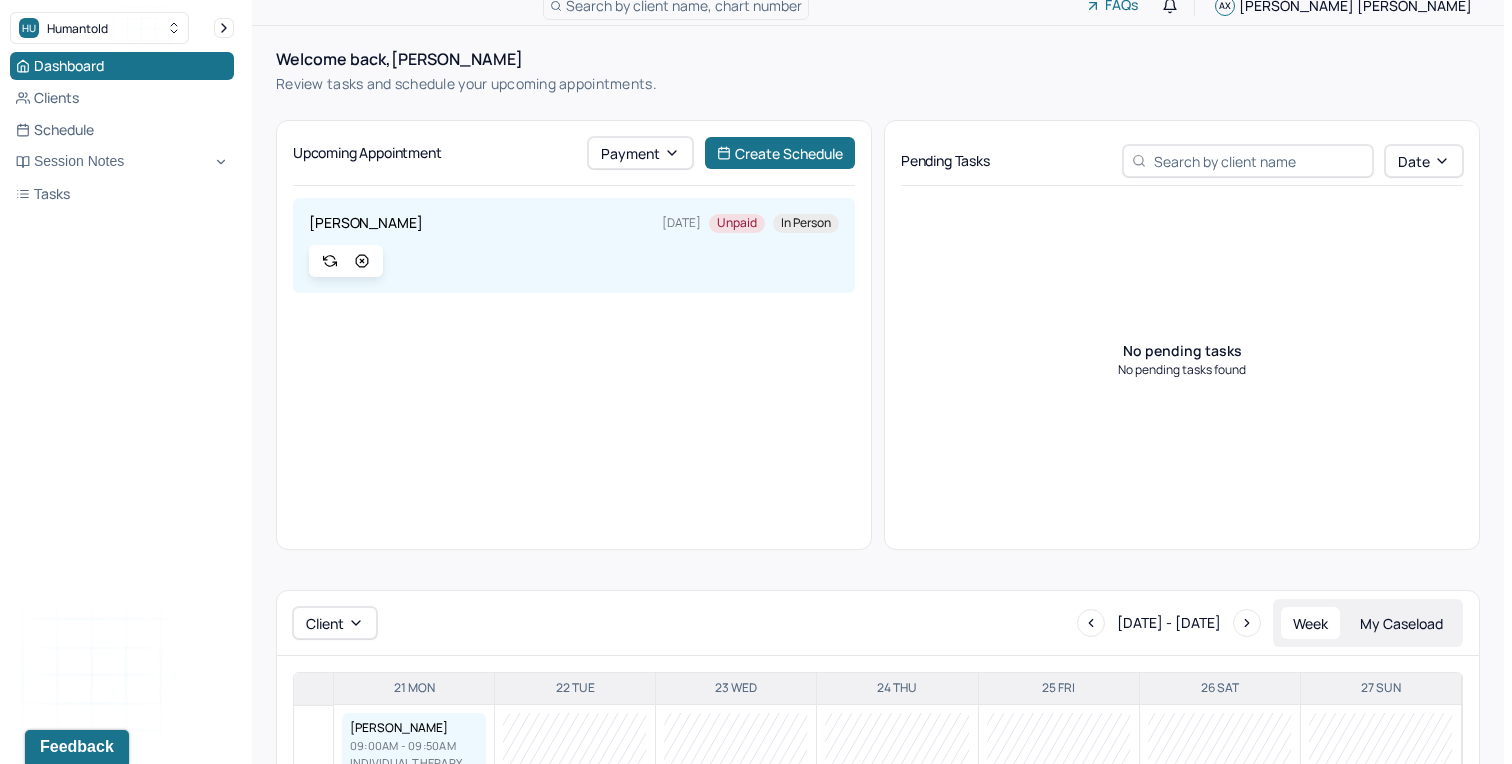 scroll, scrollTop: 28, scrollLeft: 0, axis: vertical 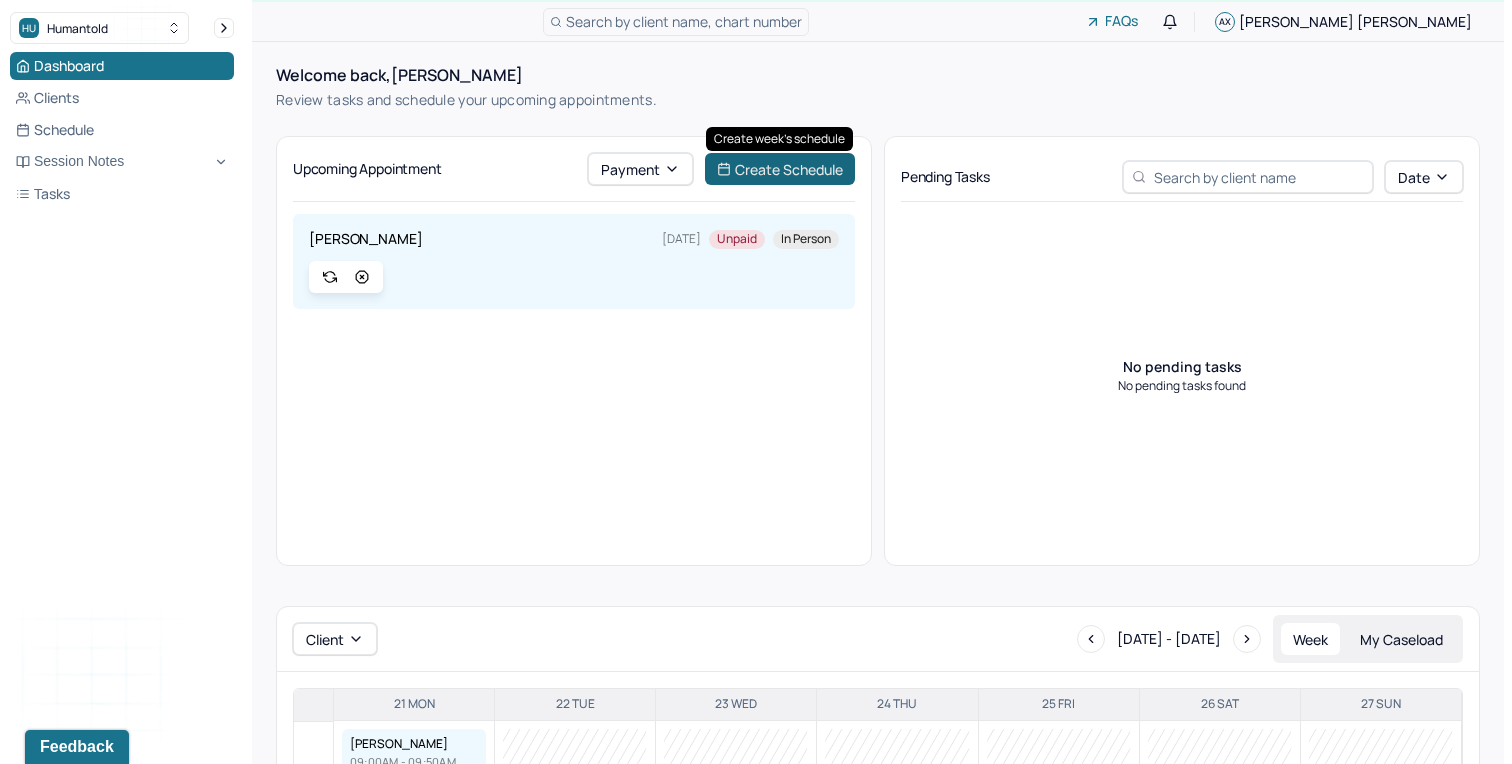 click on "Create Schedule" at bounding box center (780, 169) 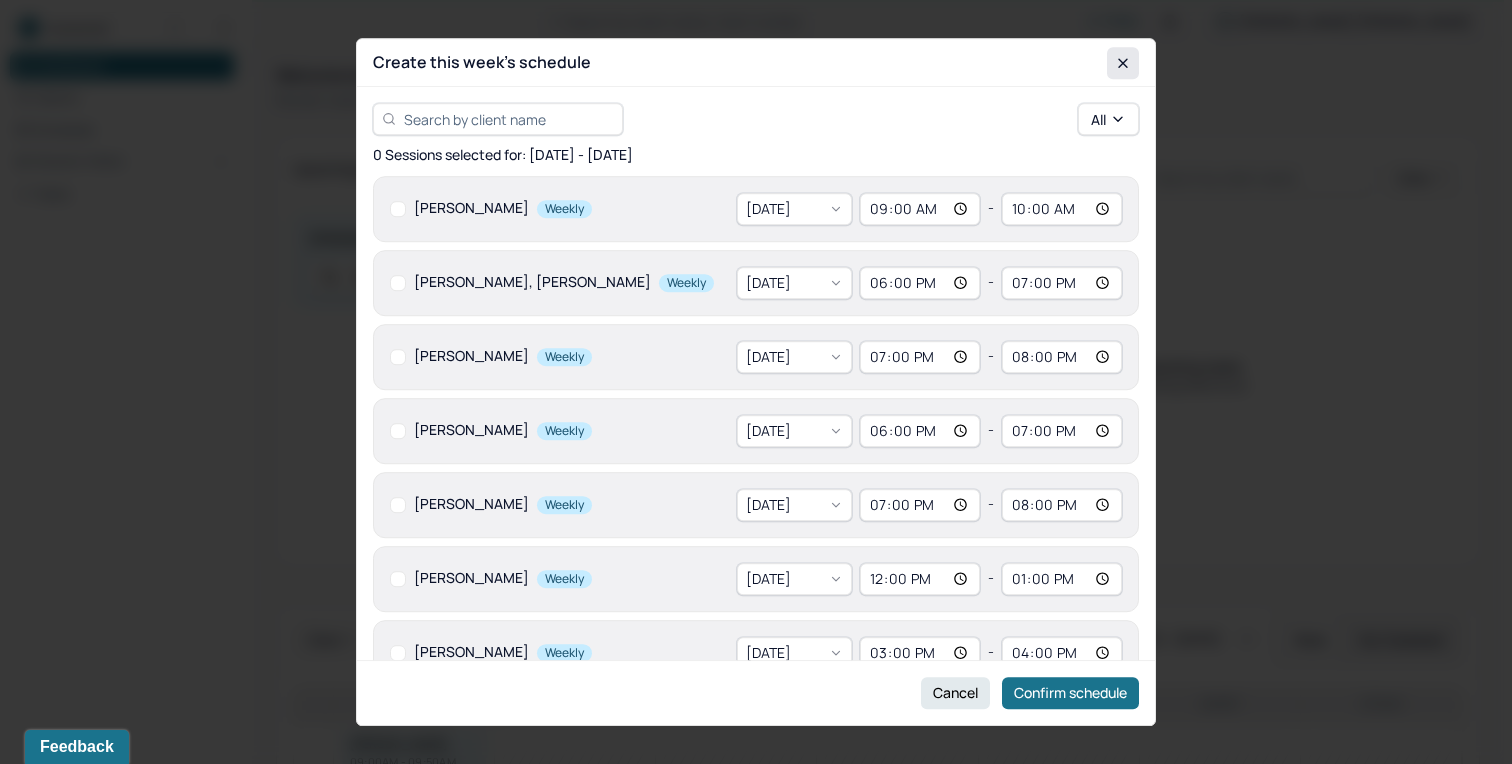 click 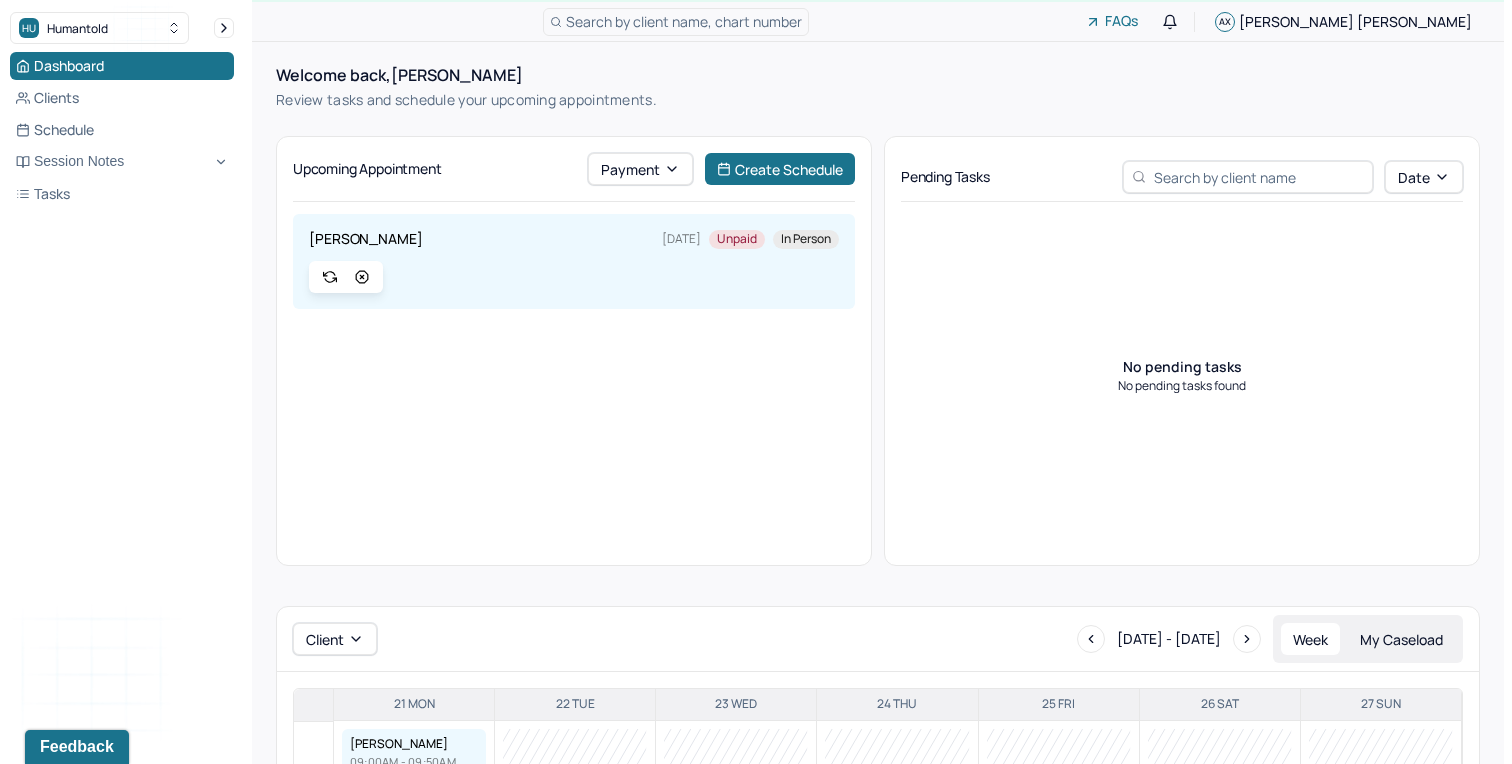 click on "CROTHERS, RYAN Today Unpaid In person" at bounding box center (574, 375) 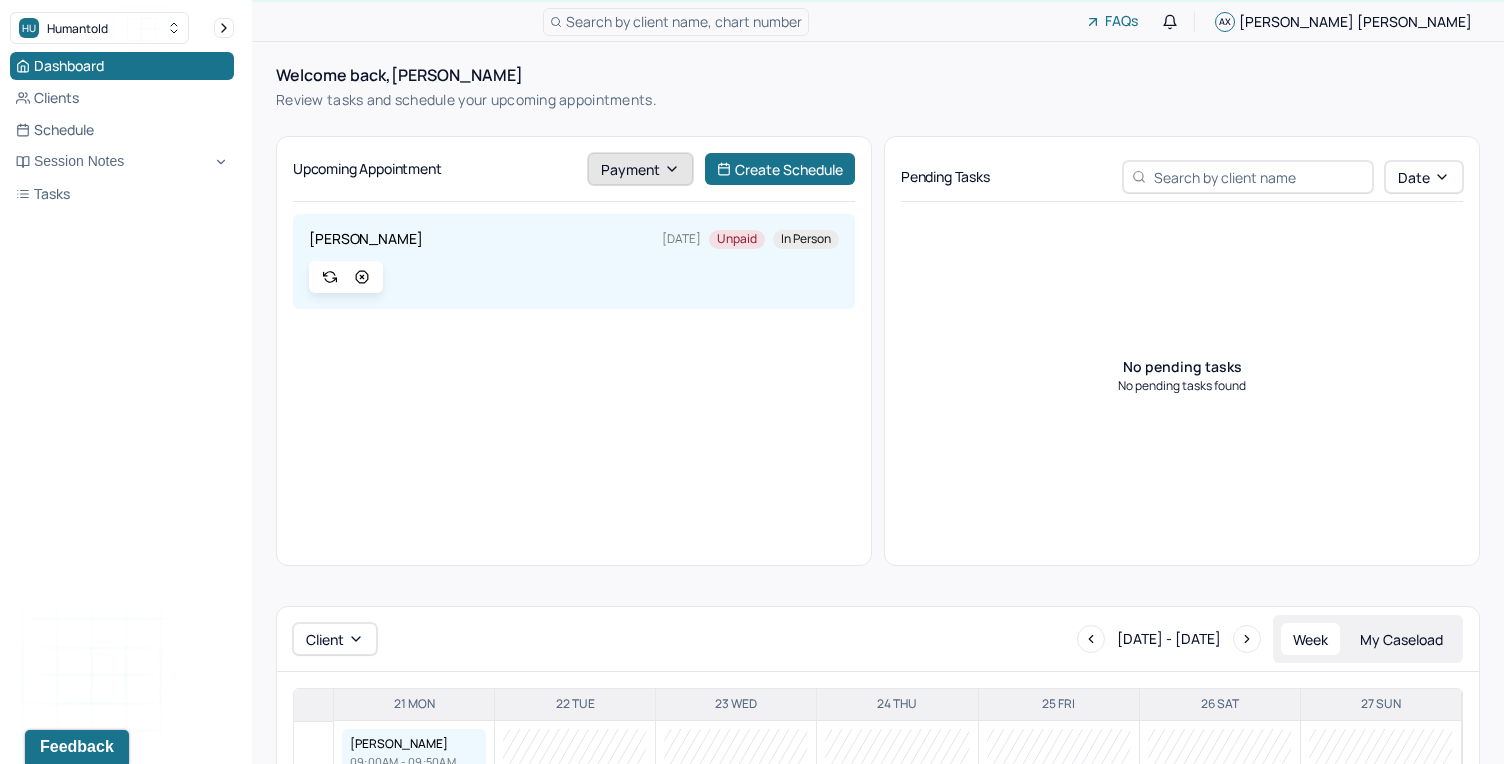 click on "Payment" at bounding box center (640, 169) 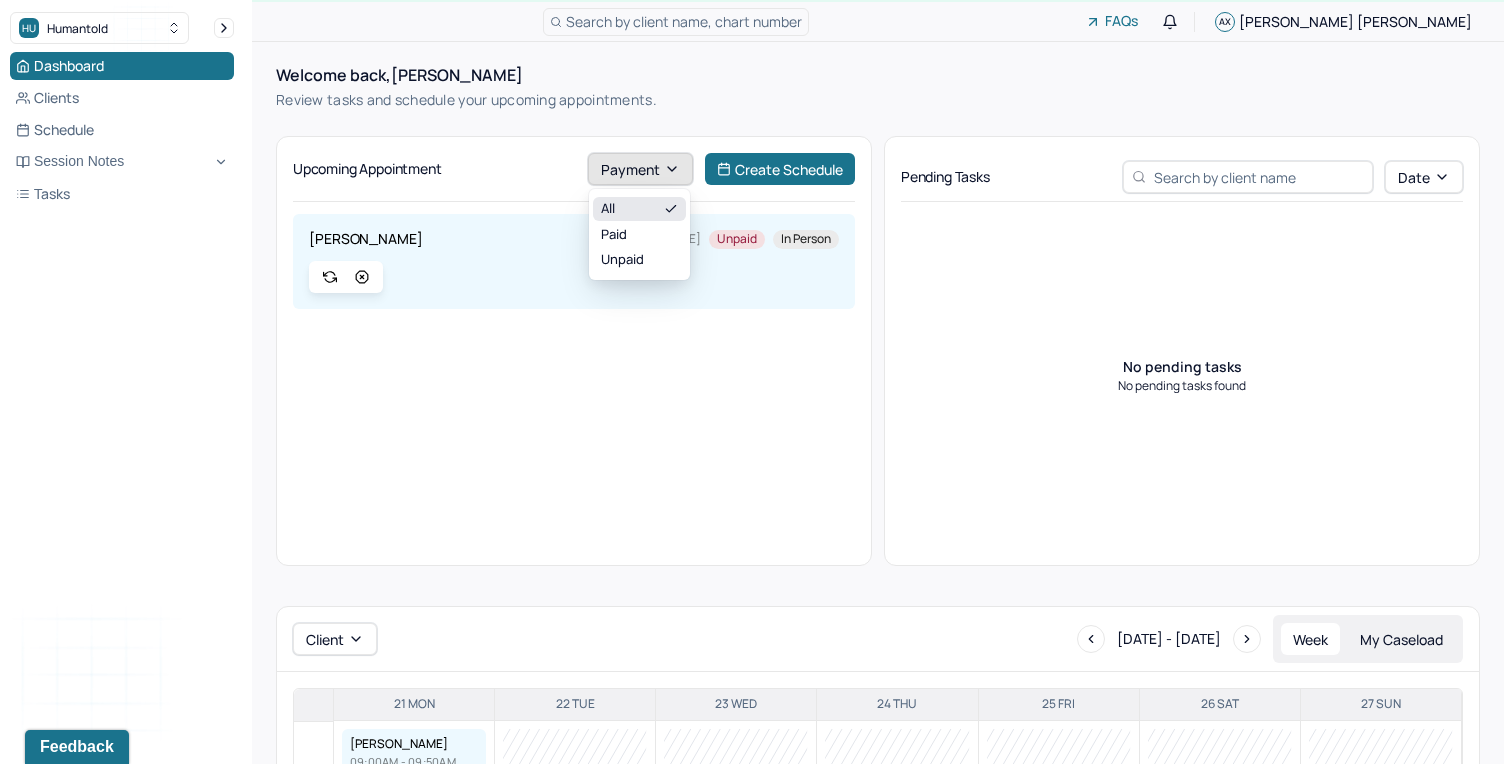click on "Payment" at bounding box center (640, 169) 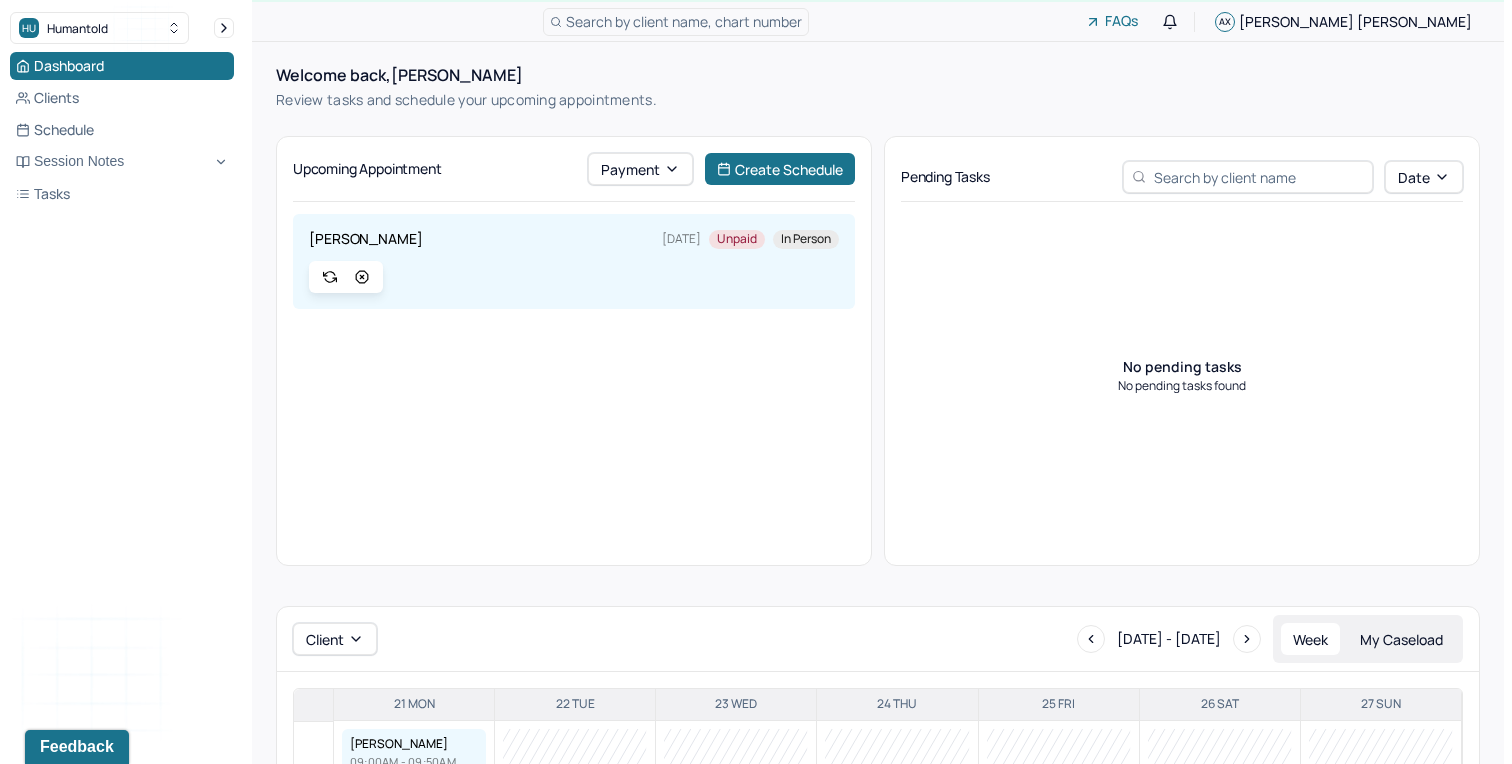 click on "Welcome back,  Amy Review tasks and schedule your upcoming appointments. Upcoming Appointment Payment Create Schedule CROTHERS, RYAN Today Unpaid In person Pending Tasks Date No pending tasks No pending tasks found Client Jul 21 - Jul 27, 2025 Week My Caseload 21 Mon CROTHERS, RYAN 09:00AM - 09:50AM Individual therapy C A R E Unpaid 22 Tue 23 Wed 24 Thu 25 Fri 26 Sat 27 Sun" at bounding box center [878, 493] 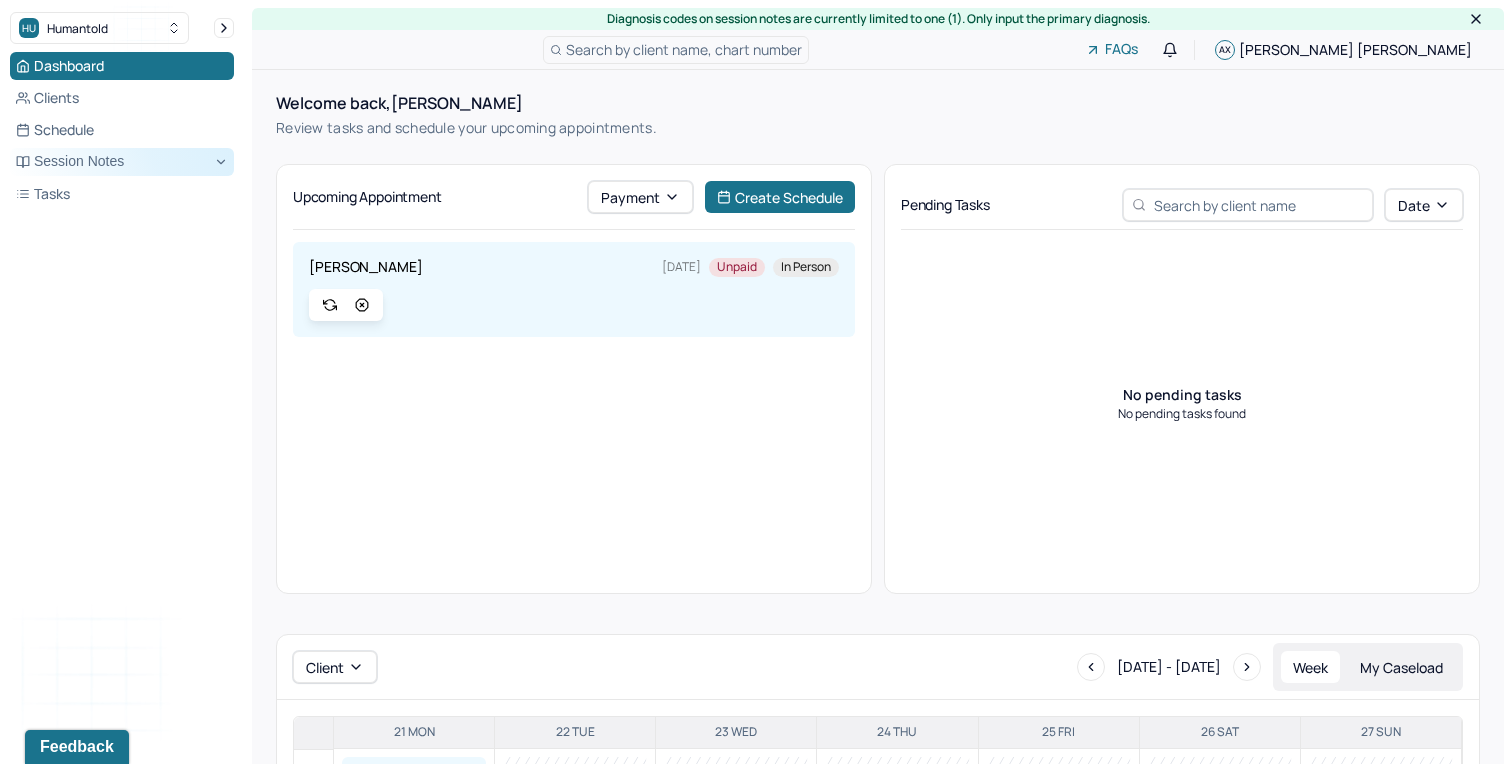 click on "Session Notes" at bounding box center [122, 162] 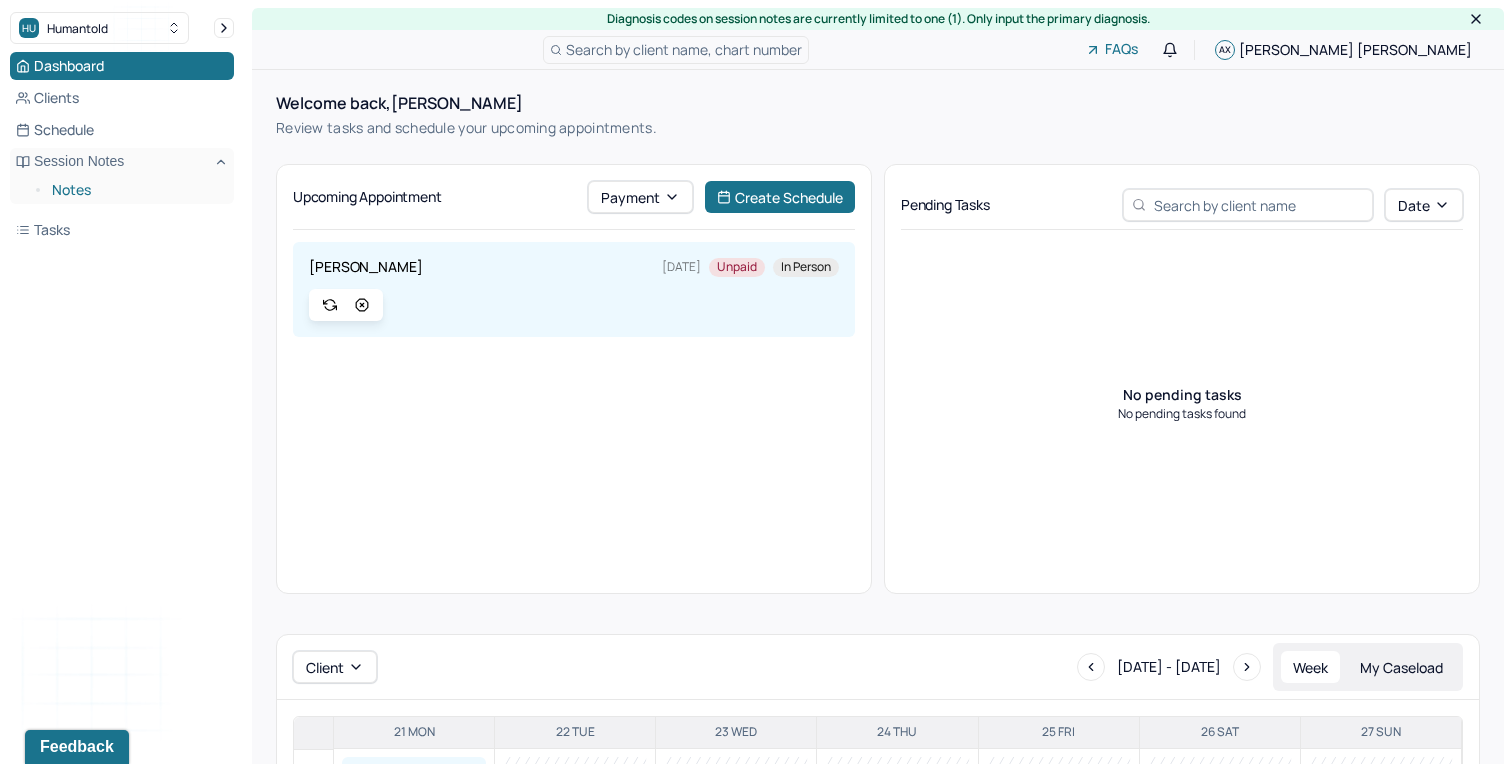 click on "Notes" at bounding box center (135, 190) 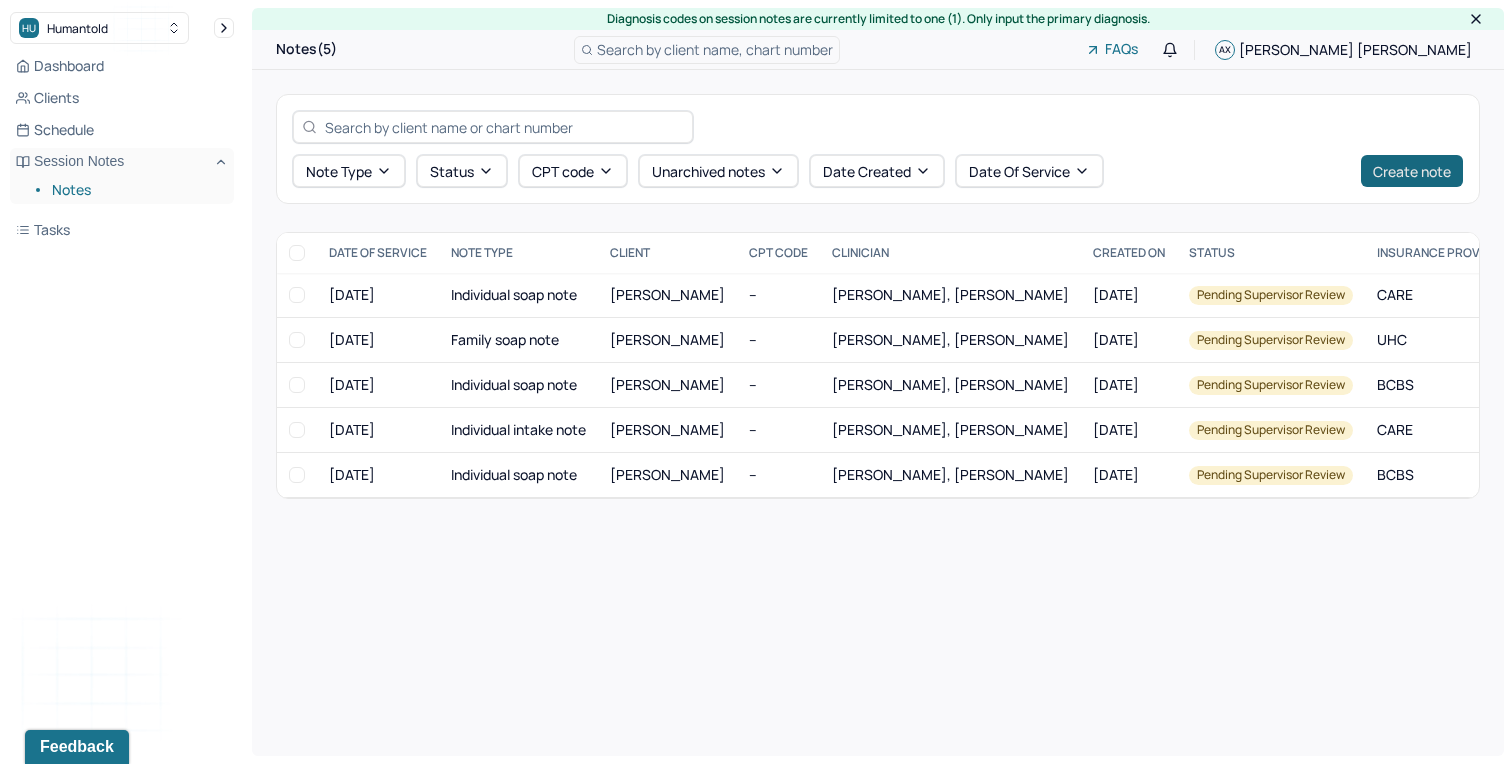 click on "Create note" at bounding box center (1412, 171) 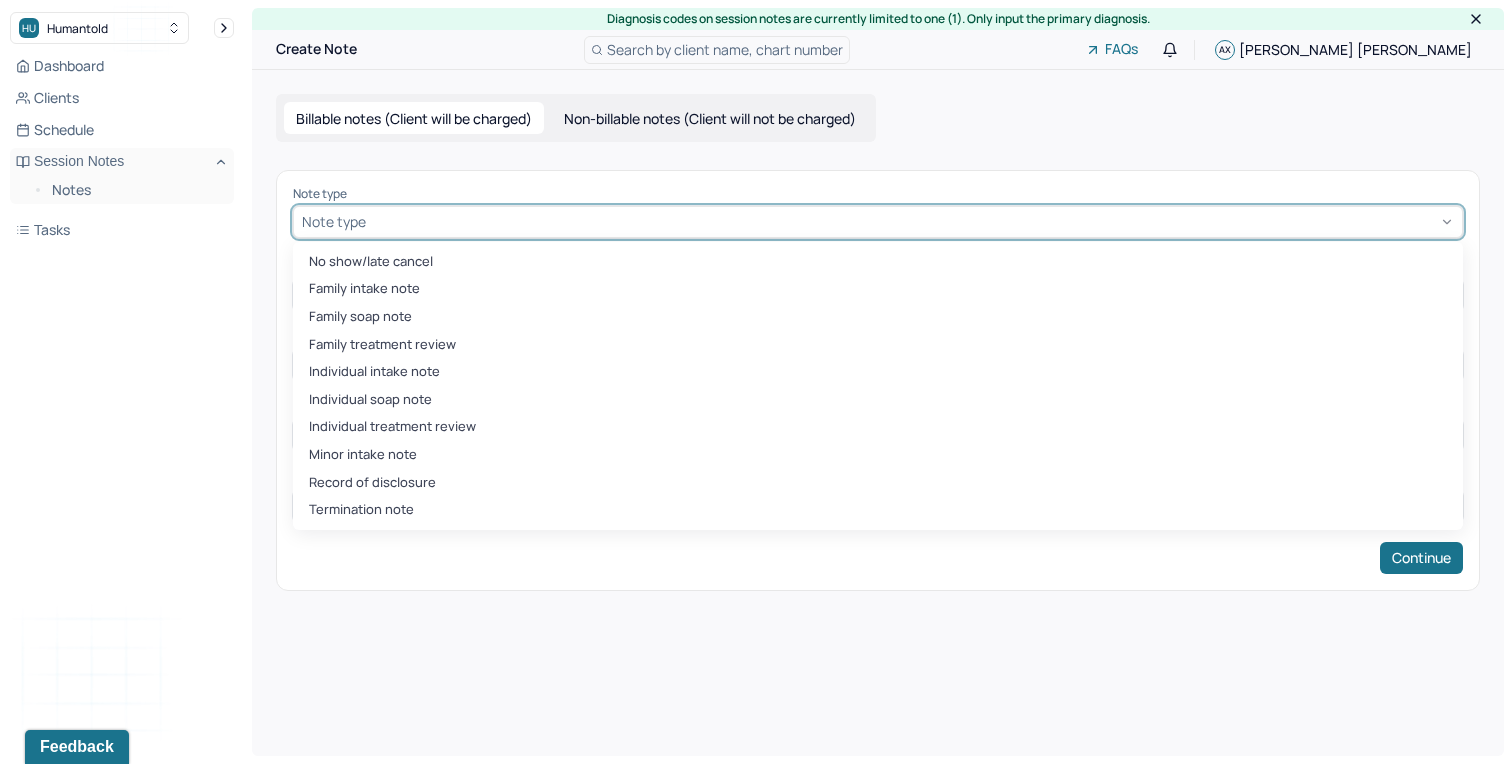 click on "Note type" at bounding box center (878, 222) 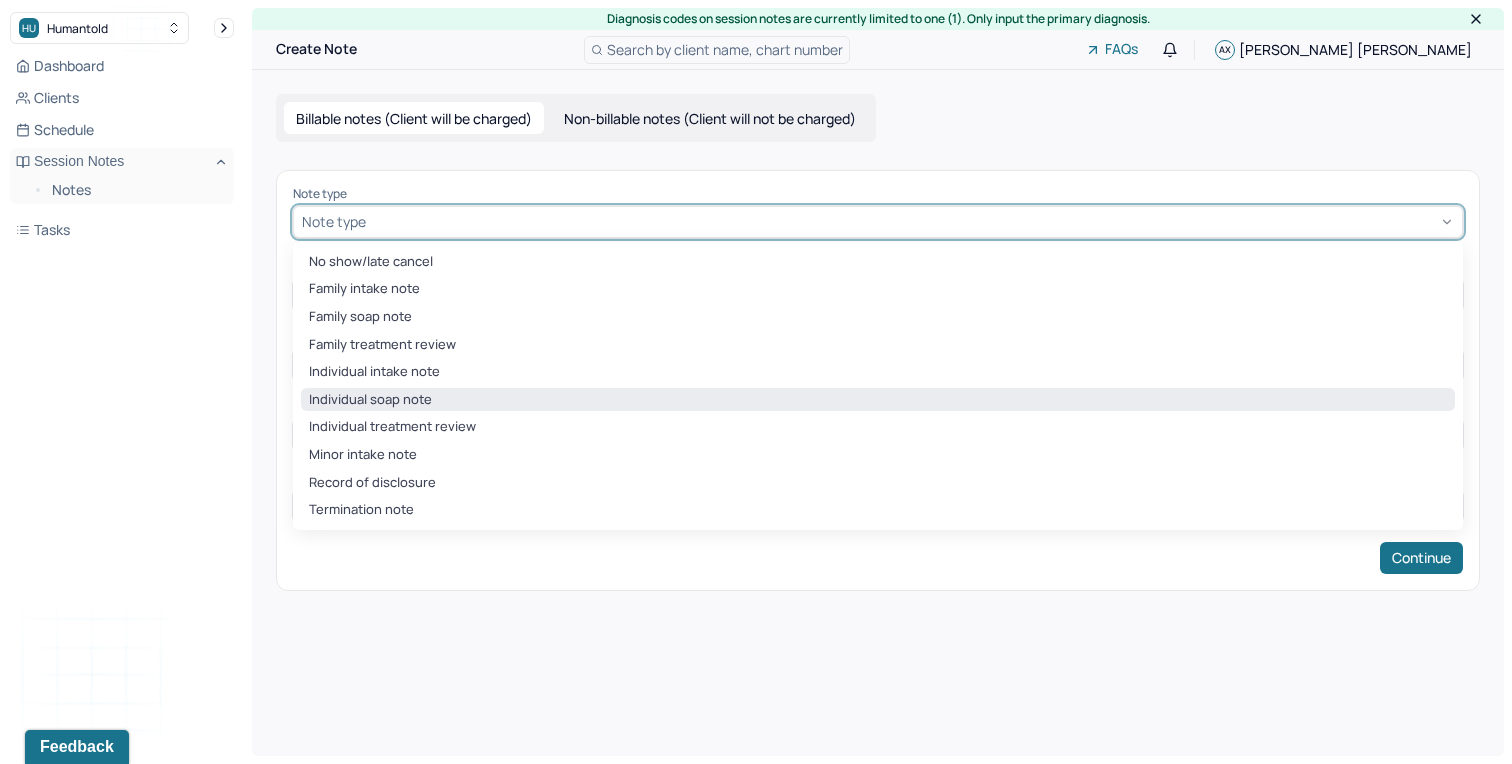 click on "Individual soap note" at bounding box center (878, 400) 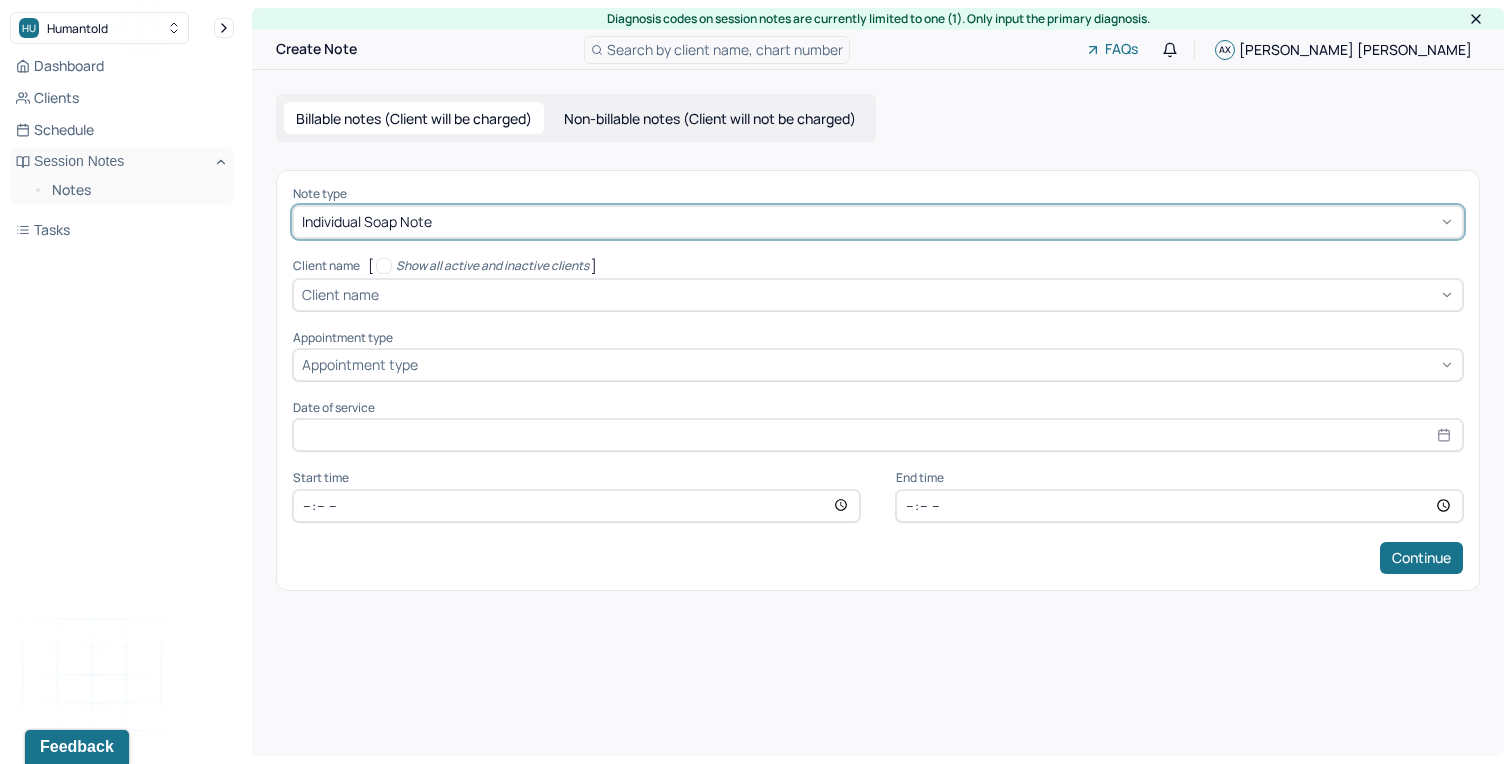 click at bounding box center [918, 294] 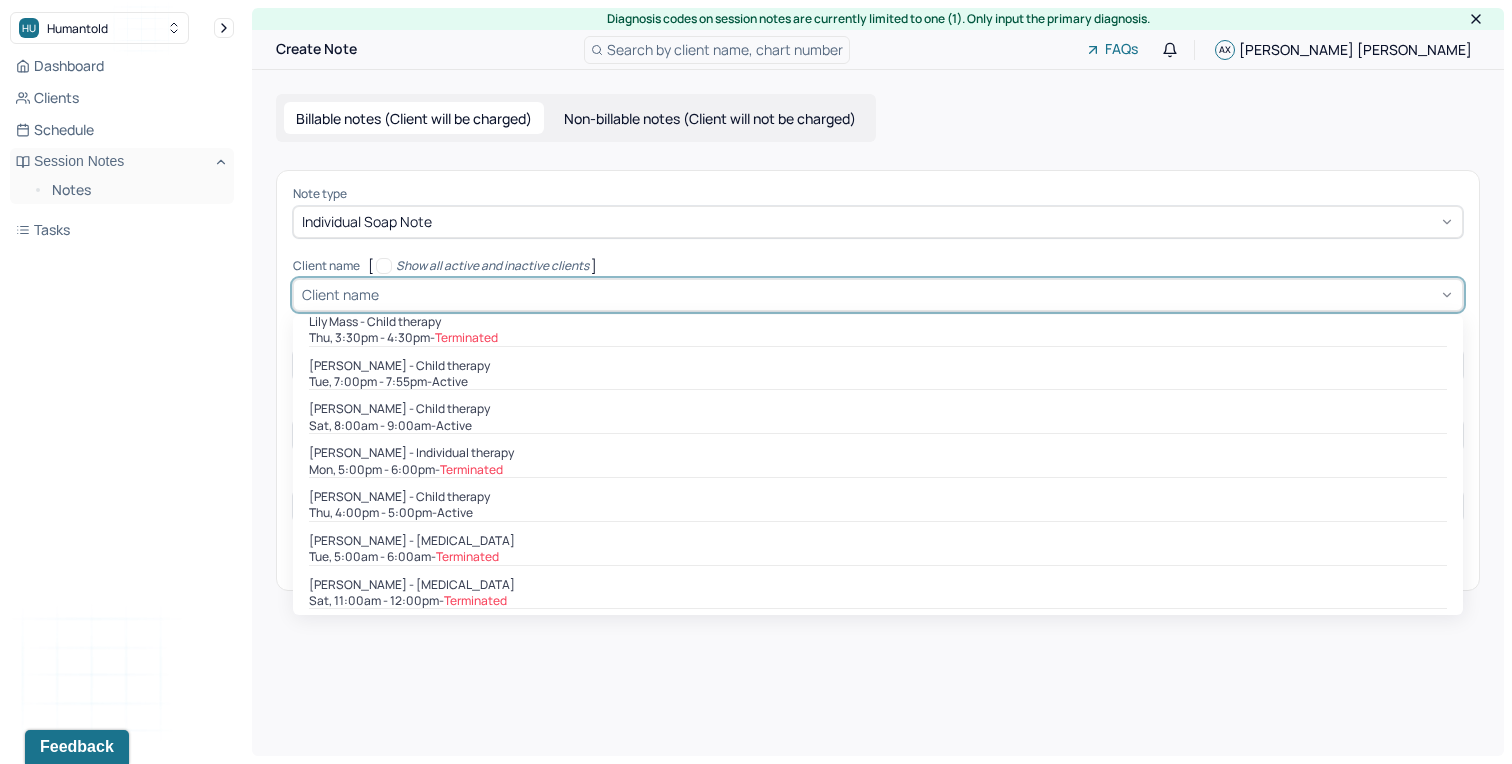 scroll, scrollTop: 764, scrollLeft: 0, axis: vertical 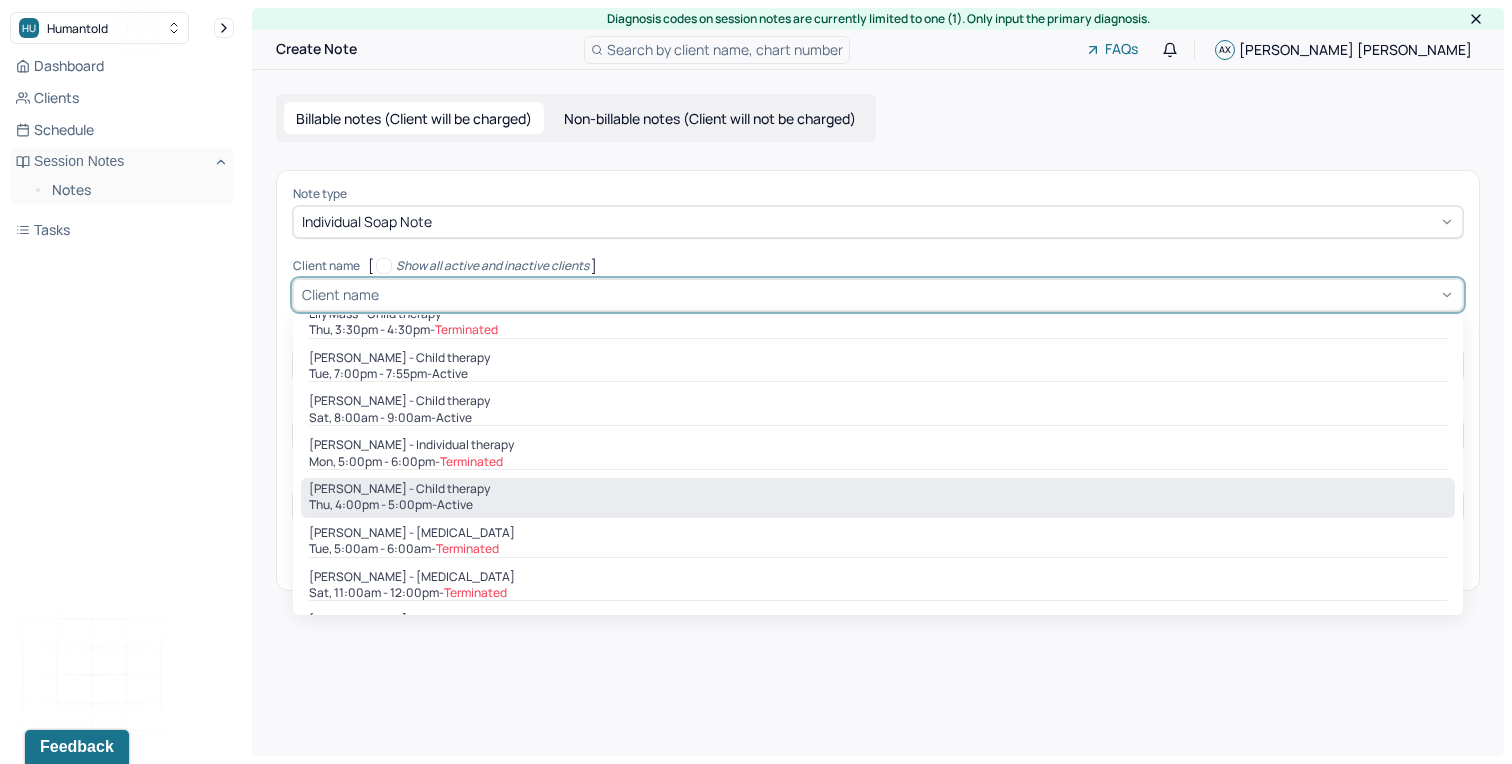 click on "Olivia Perovic - Child therapy" at bounding box center (878, 489) 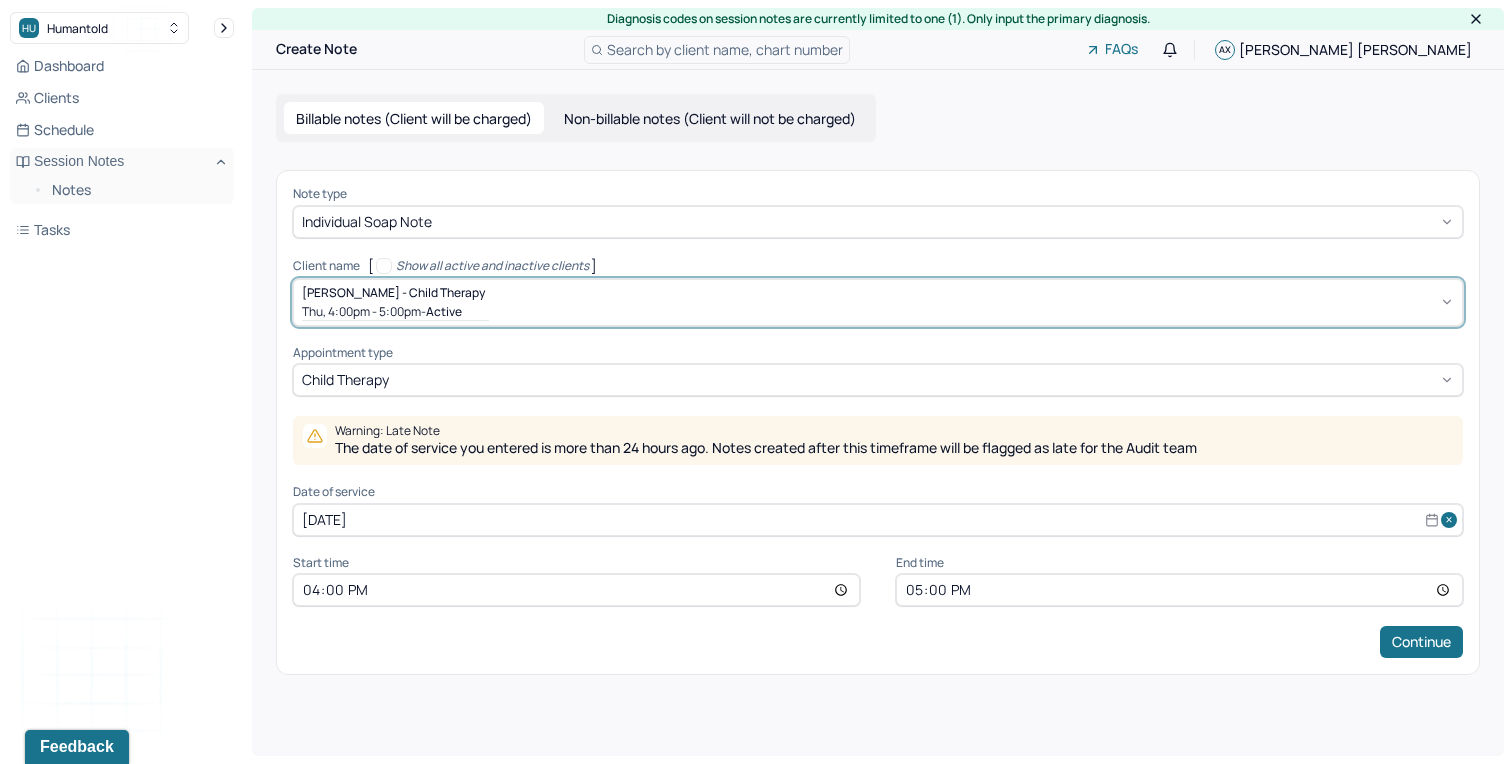 click on "Jul 17, 2025" at bounding box center (878, 520) 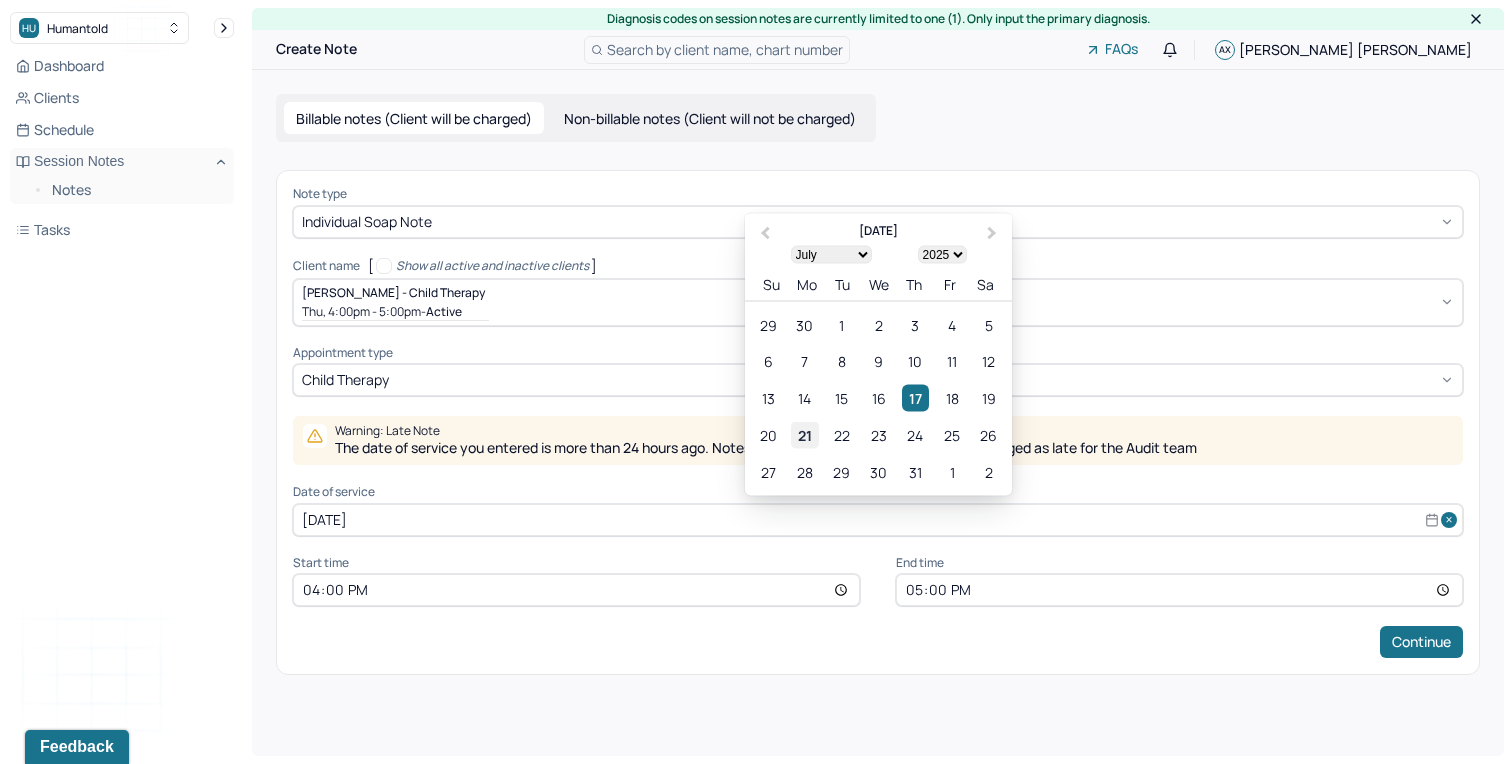 click on "21" at bounding box center (804, 434) 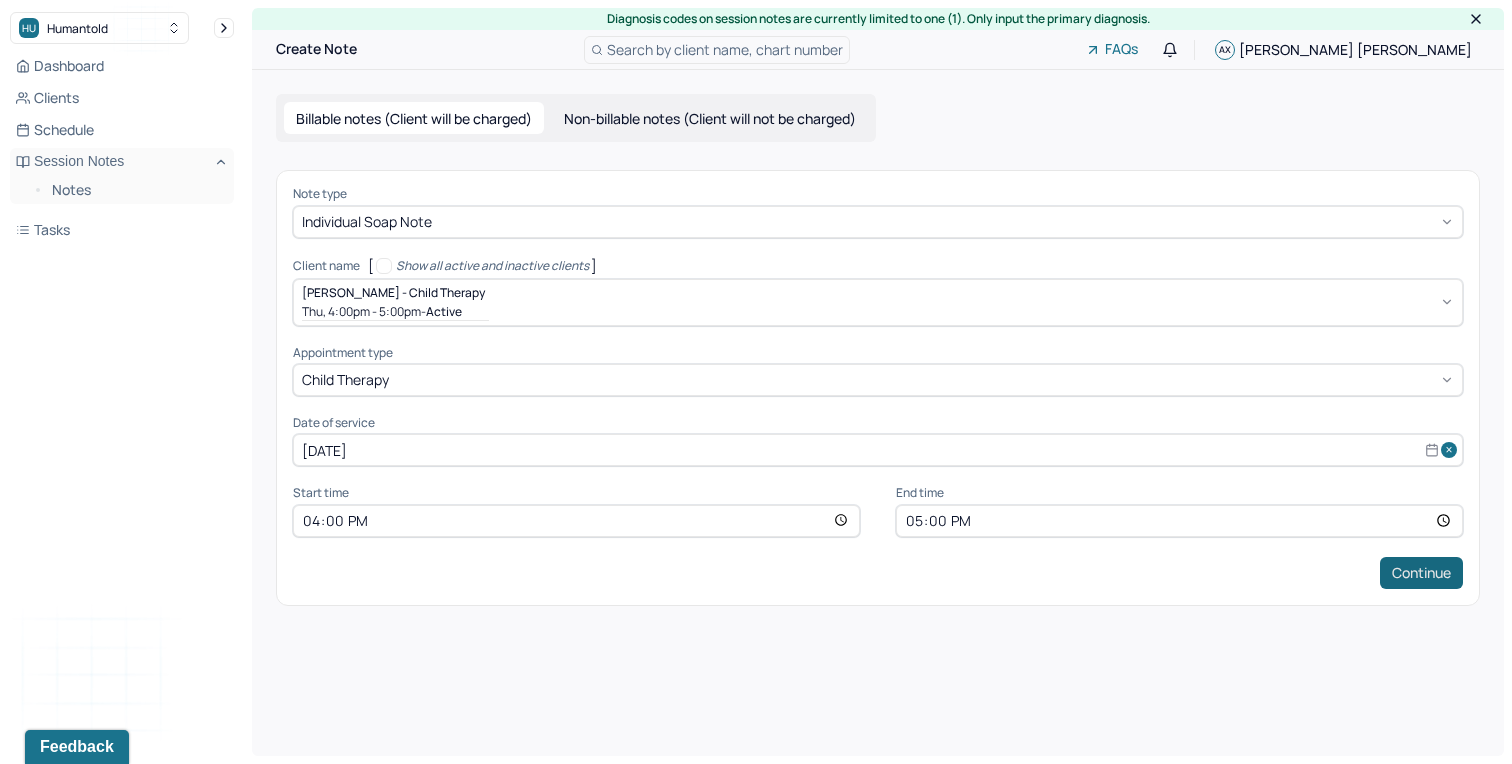 click on "Continue" at bounding box center (1421, 573) 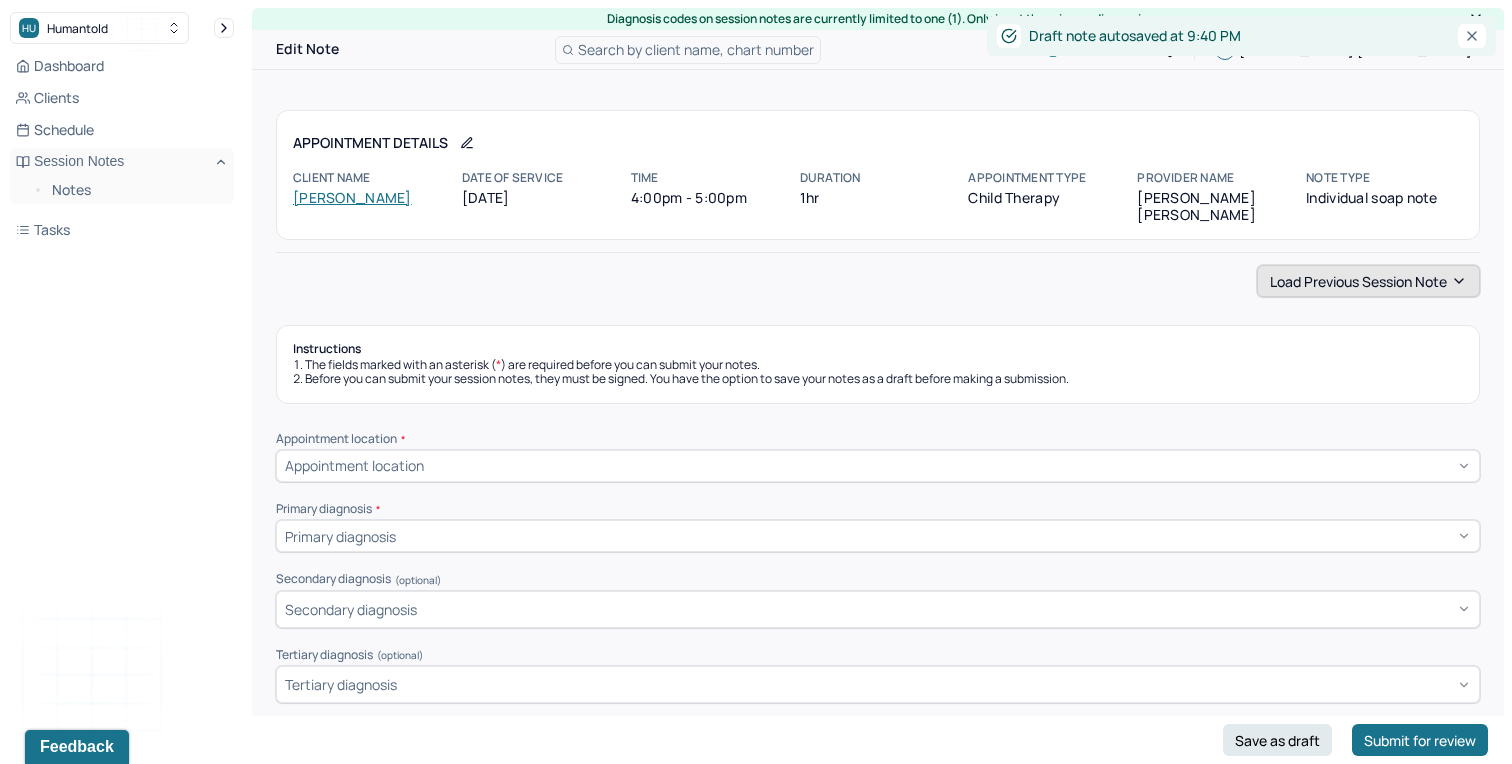 click on "Load previous session note" at bounding box center [1368, 281] 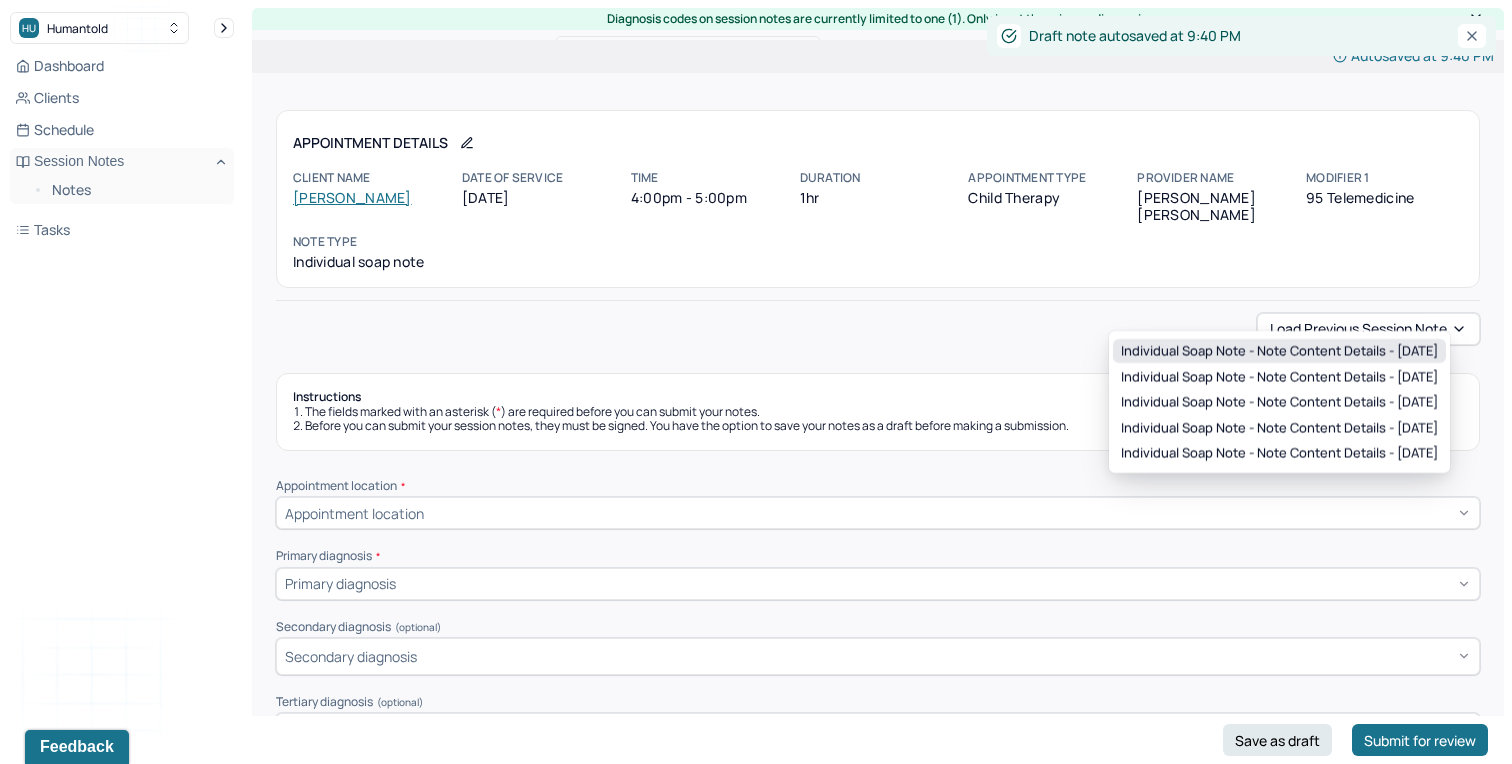 click on "Load previous session note" at bounding box center [1368, 329] 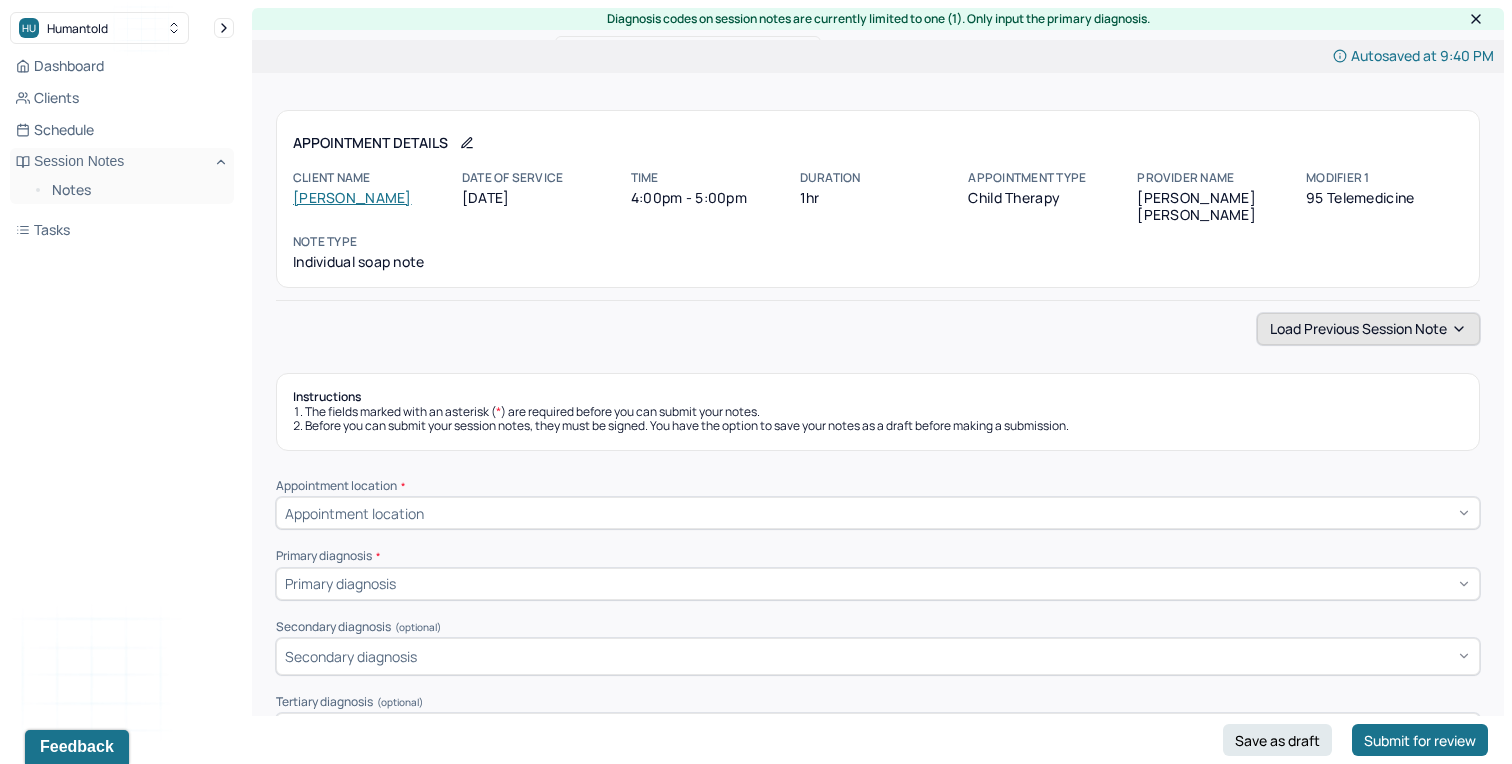 click on "Load previous session note" at bounding box center [1368, 329] 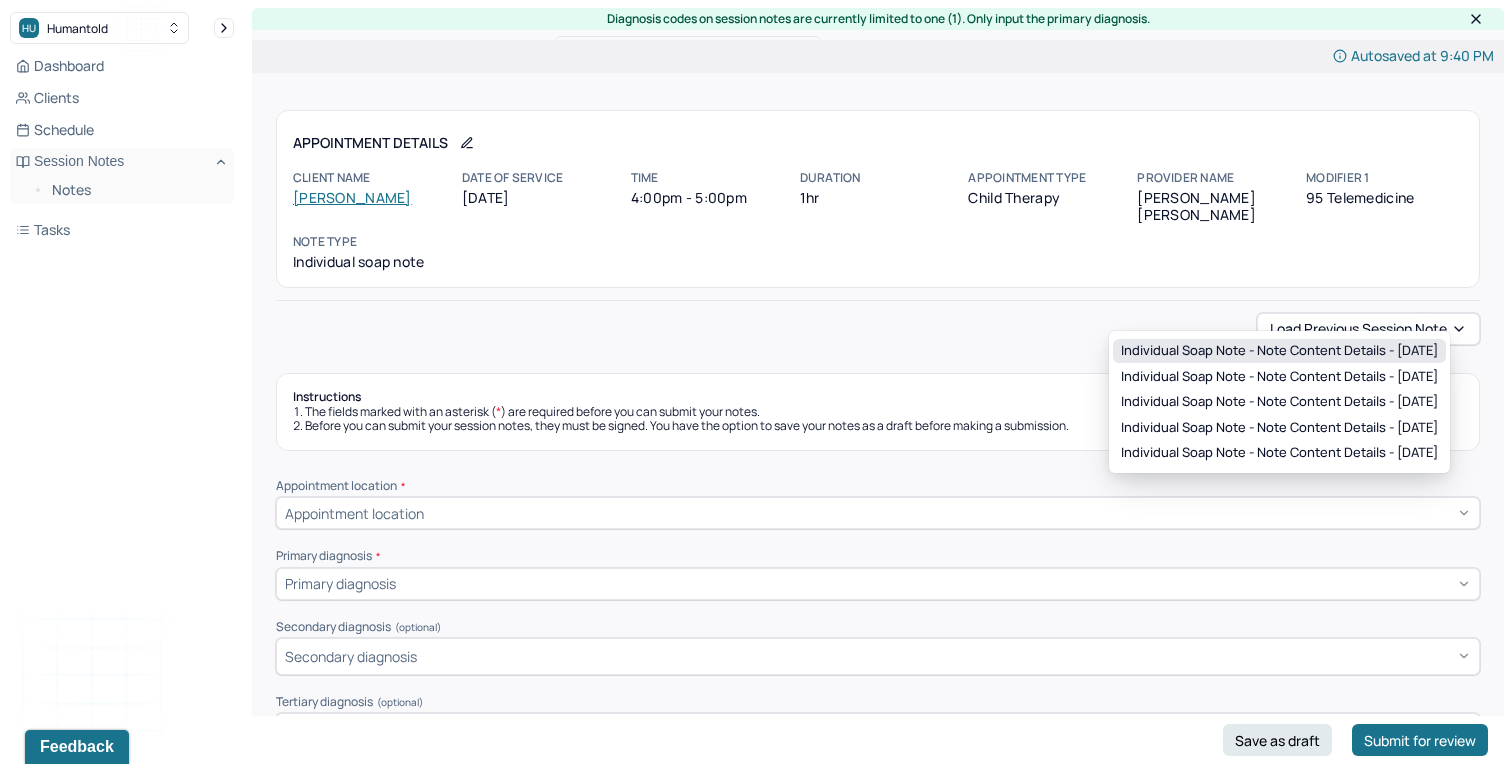 click on "Individual soap note   - Note content Details -   06/26/2025" at bounding box center [1279, 351] 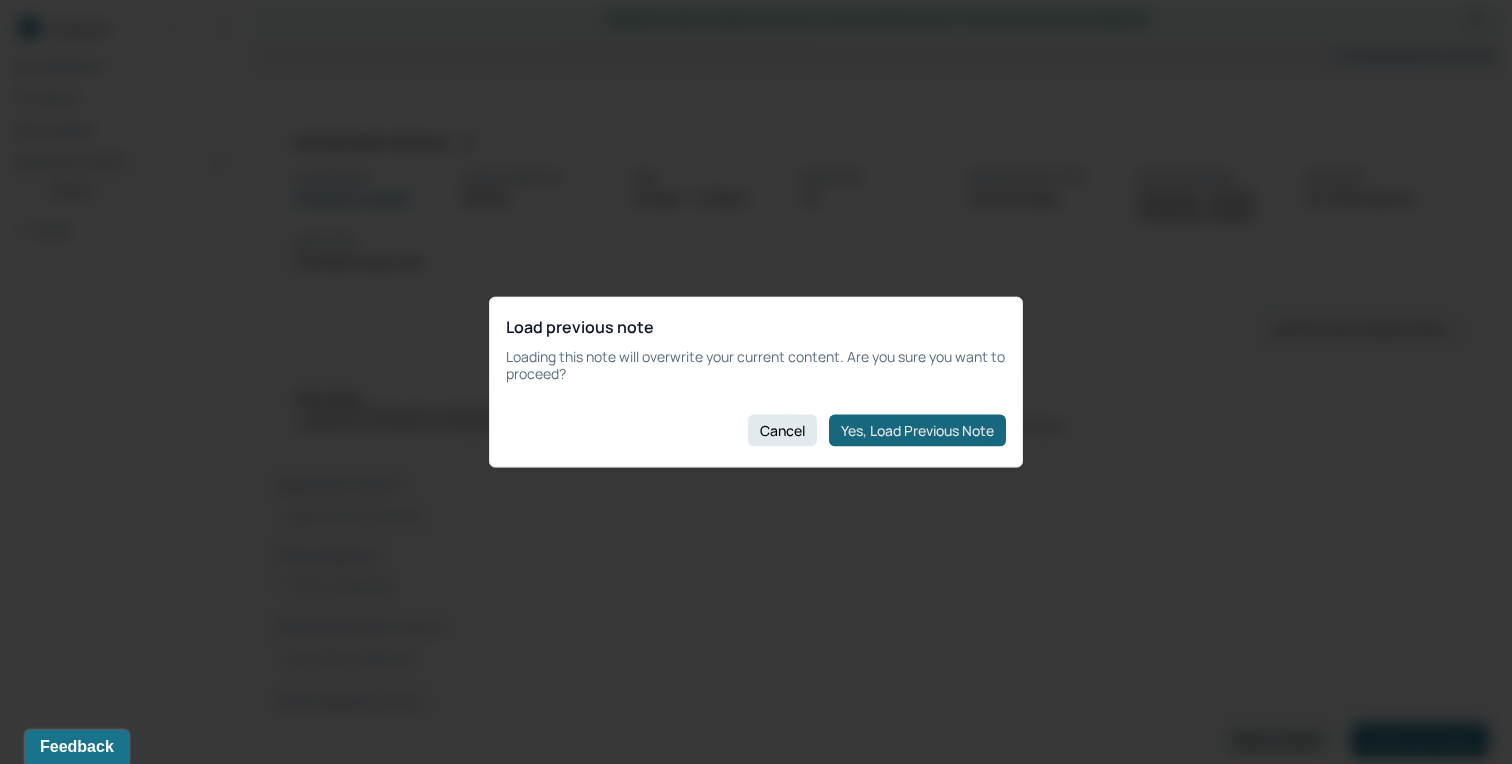 click on "Yes, Load Previous Note" at bounding box center [917, 430] 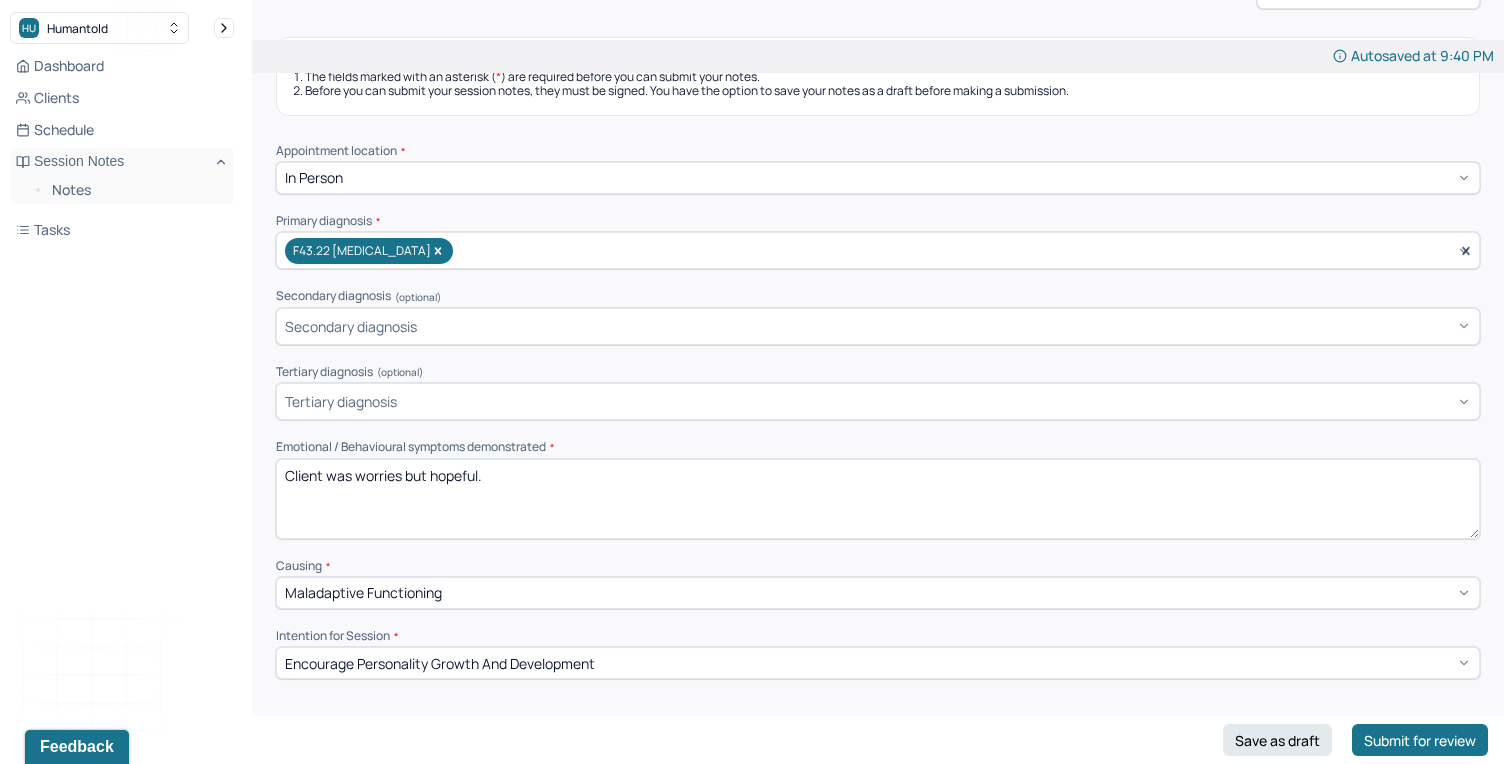 scroll, scrollTop: 296, scrollLeft: 0, axis: vertical 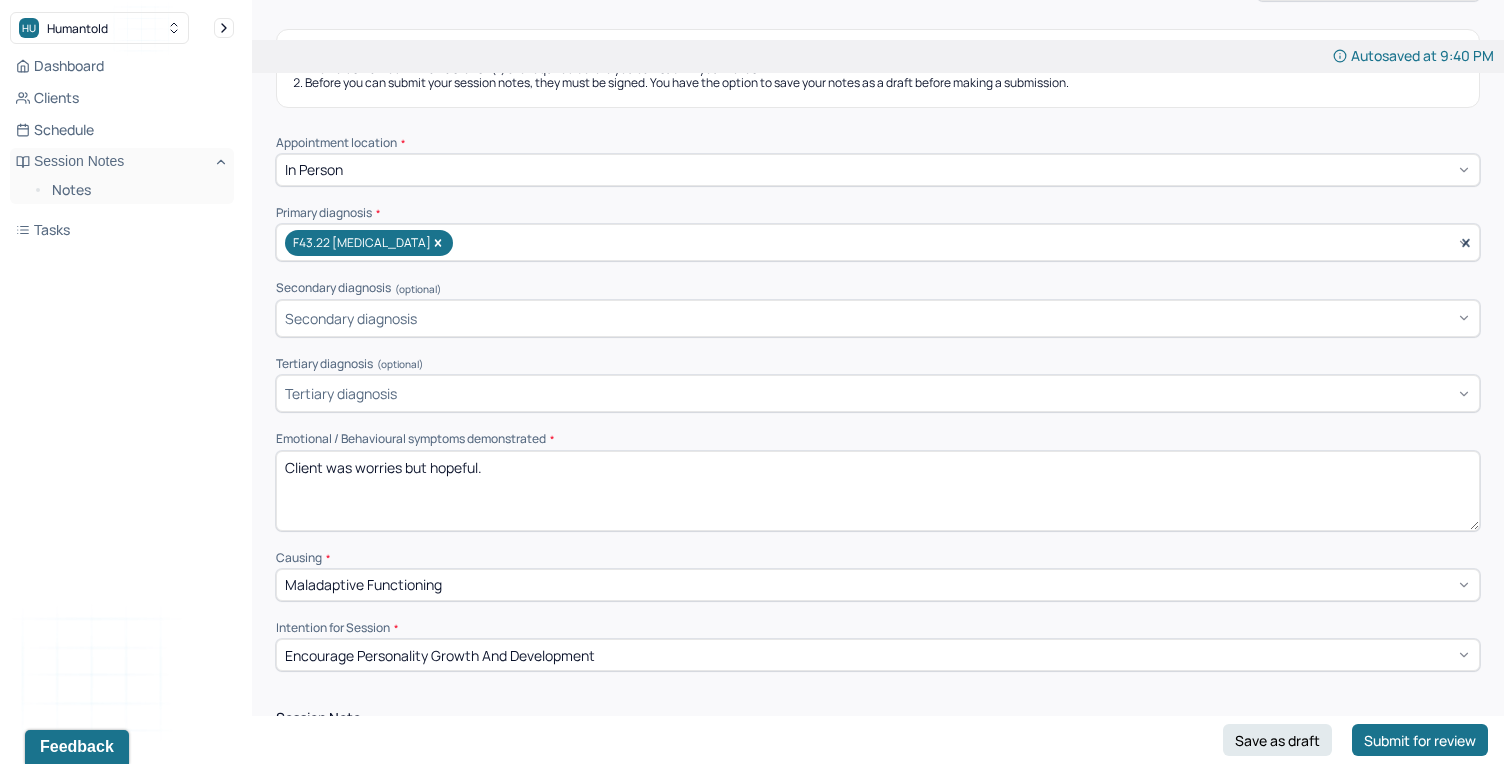 drag, startPoint x: 488, startPoint y: 450, endPoint x: 354, endPoint y: 437, distance: 134.62912 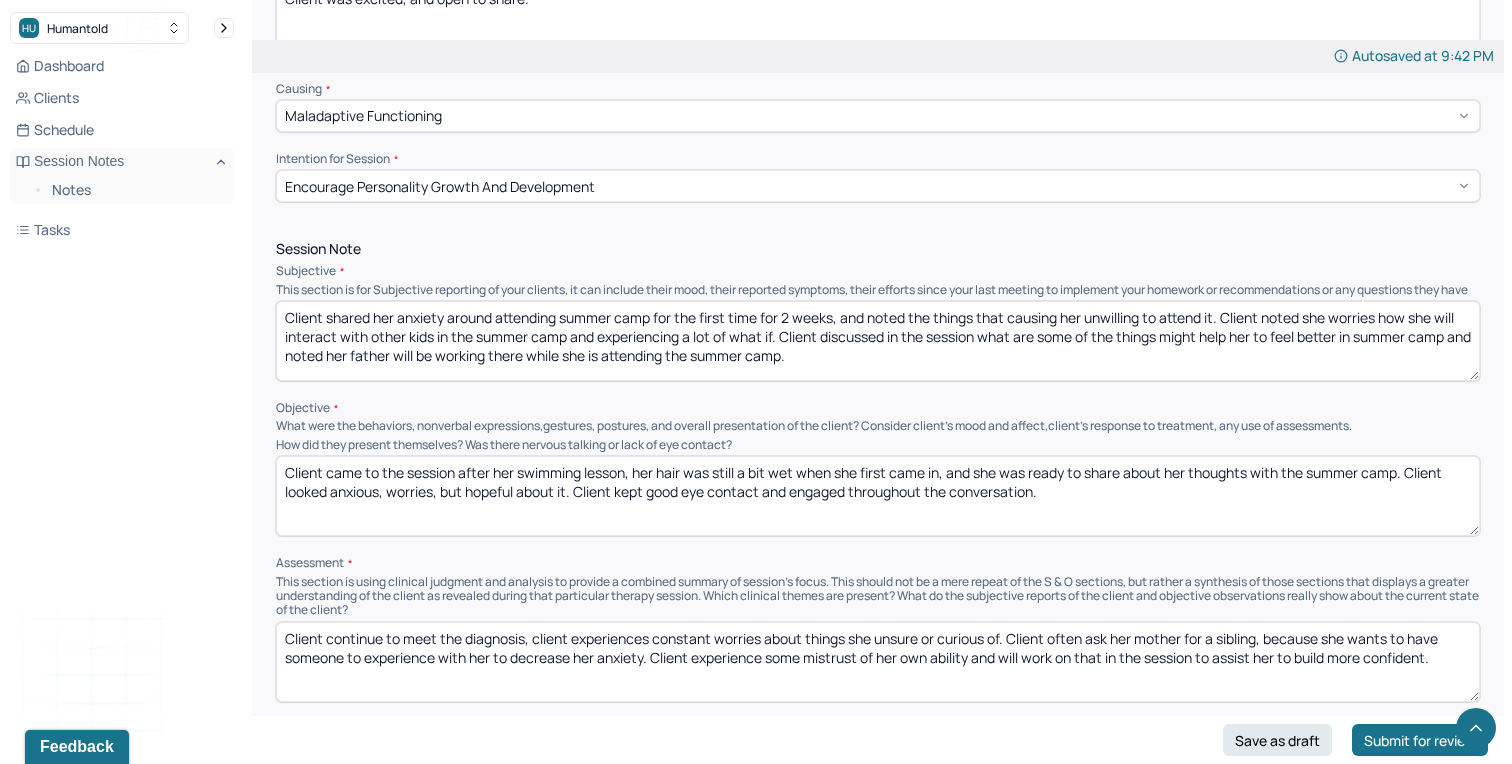 scroll, scrollTop: 770, scrollLeft: 0, axis: vertical 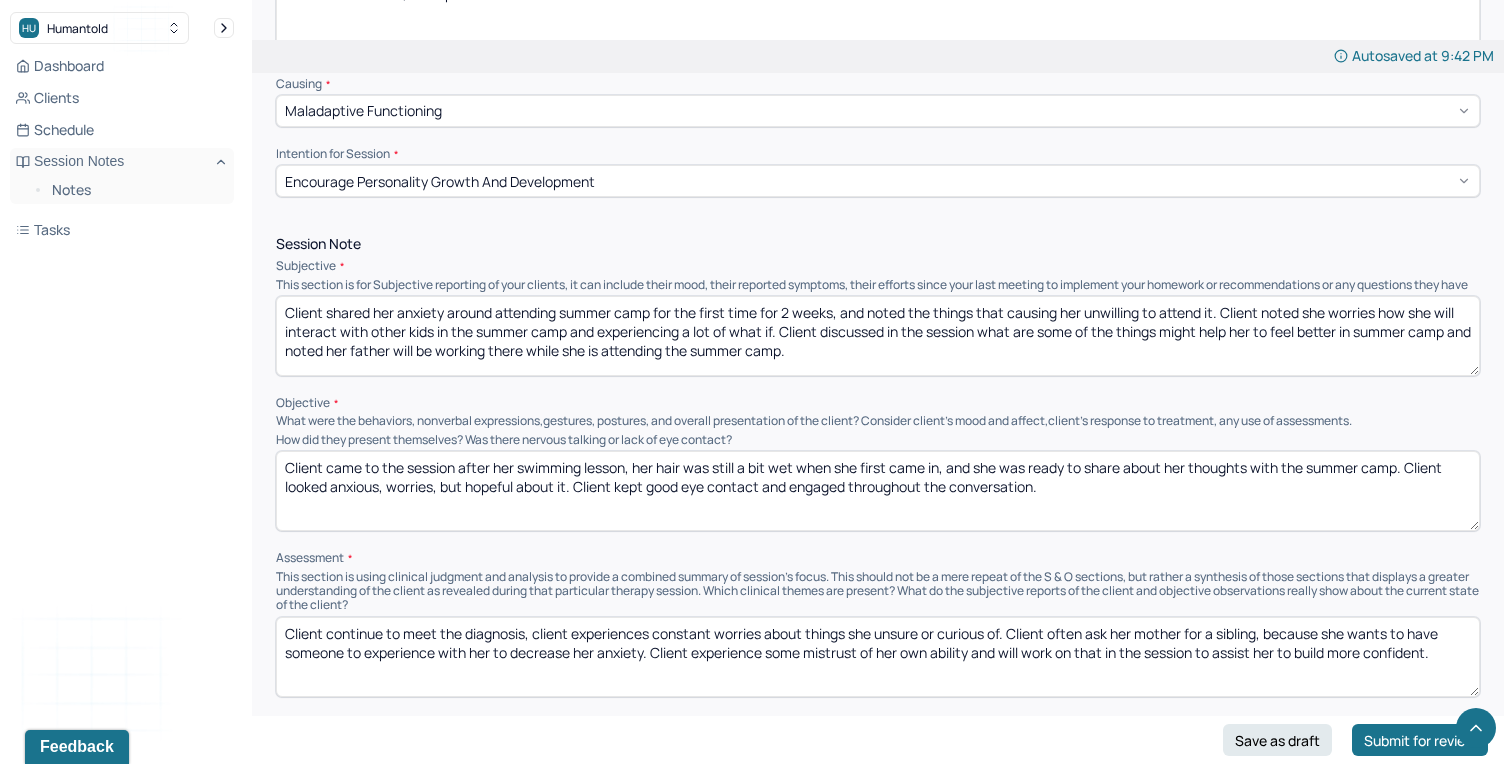 type on "Client was excited, and open to share." 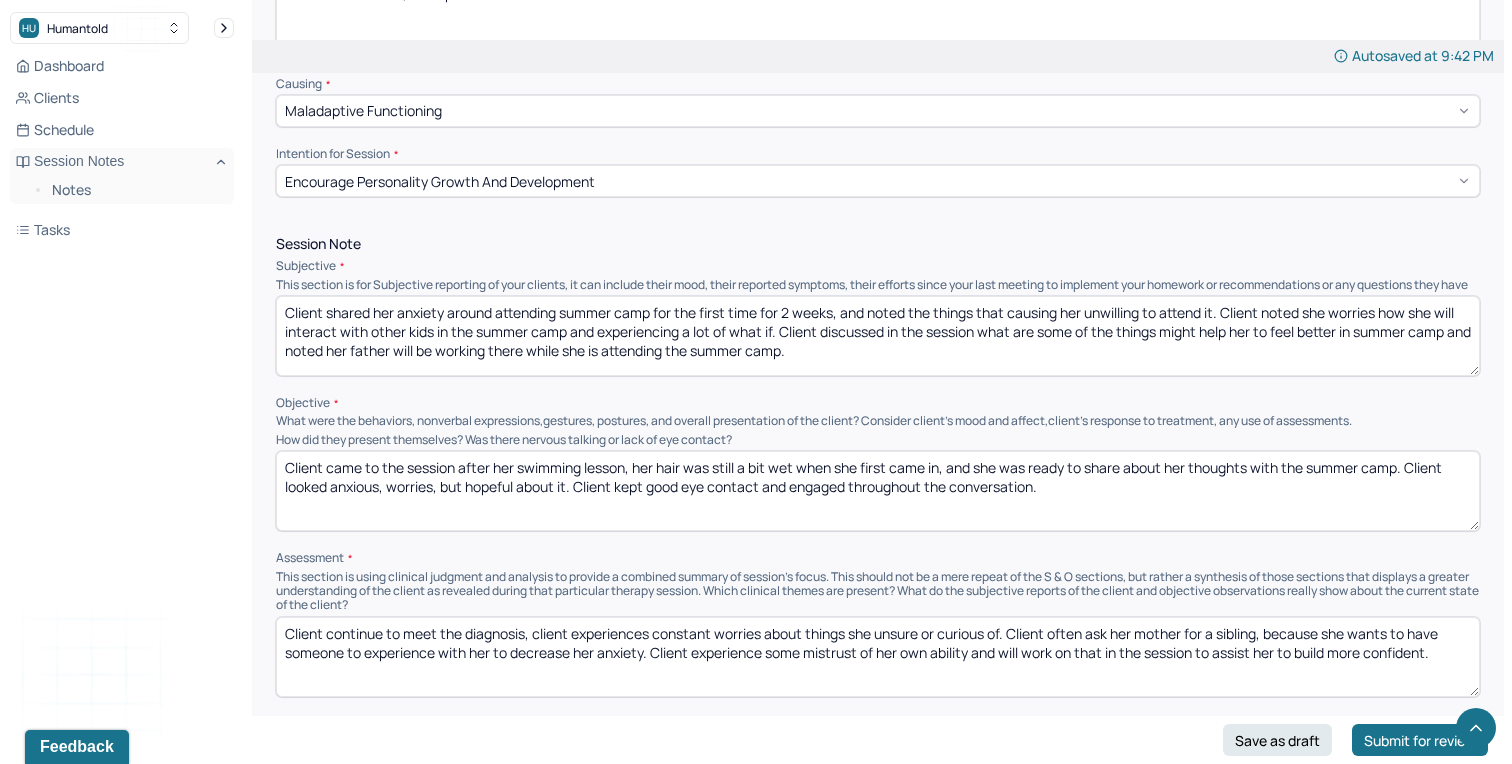 drag, startPoint x: 837, startPoint y: 357, endPoint x: 326, endPoint y: 296, distance: 514.628 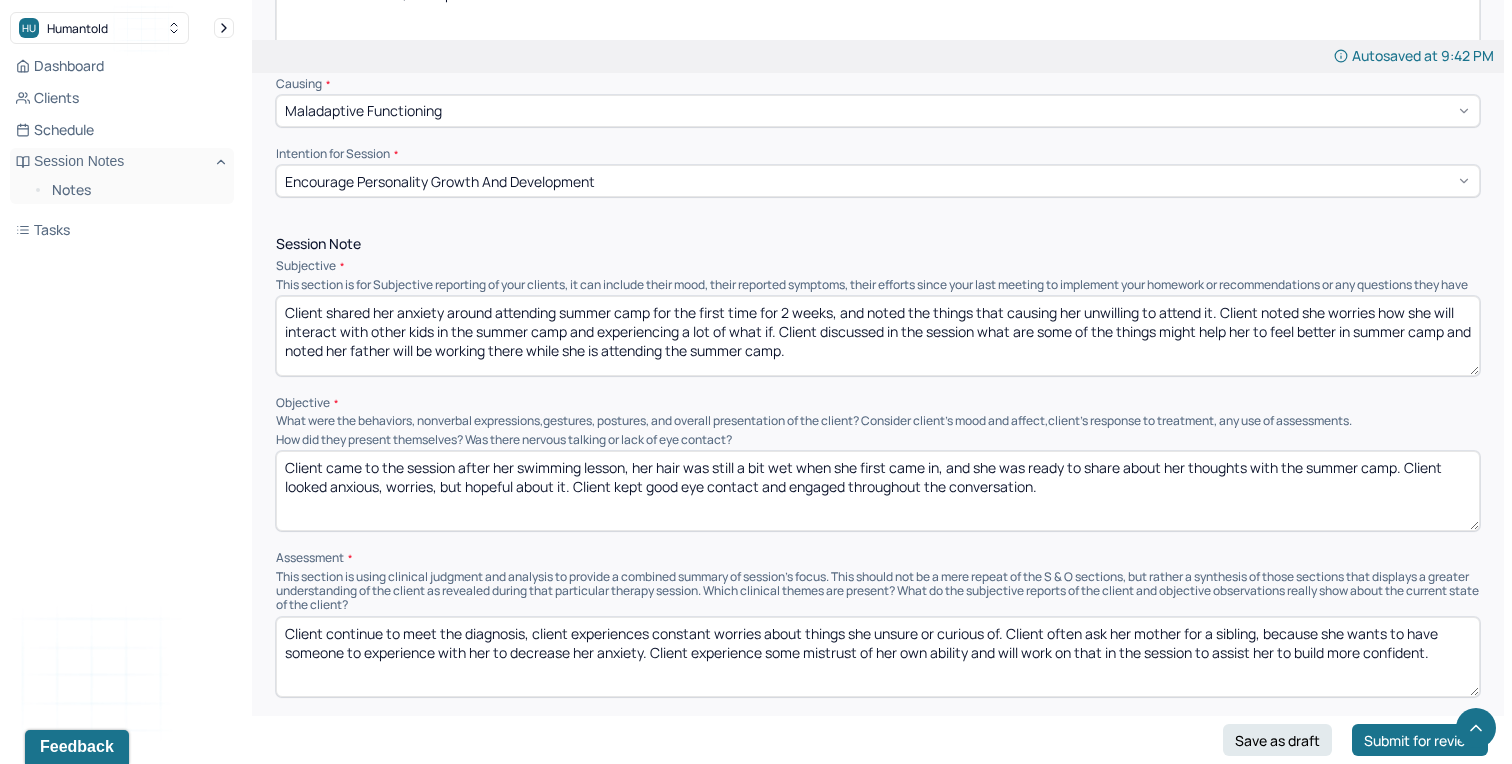 click on "Client shared her anxiety around attending summer camp for the first time for 2 weeks, and noted the things that causing her unwilling to attend it. Client noted she worries how she will interact with other kids in the summer camp and experiencing a lot of what if. Client discussed in the session what are some of the things might help her to feel better in summer camp and noted her father will be working there while she is attending the summer camp." at bounding box center [878, 336] 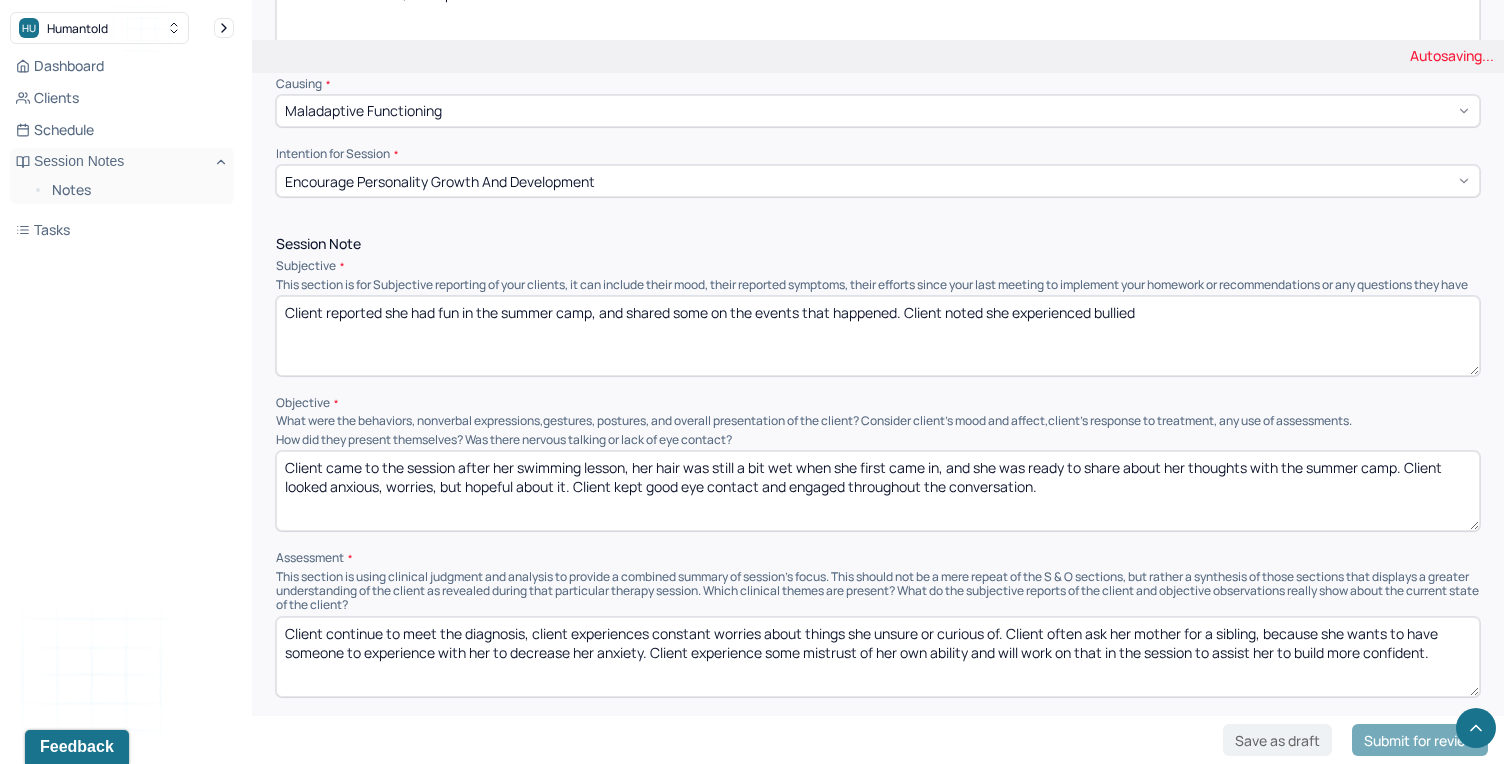 click on "Client reported she had fun in the summer camp, and shared some on the events that happened. Client noted she" at bounding box center [878, 336] 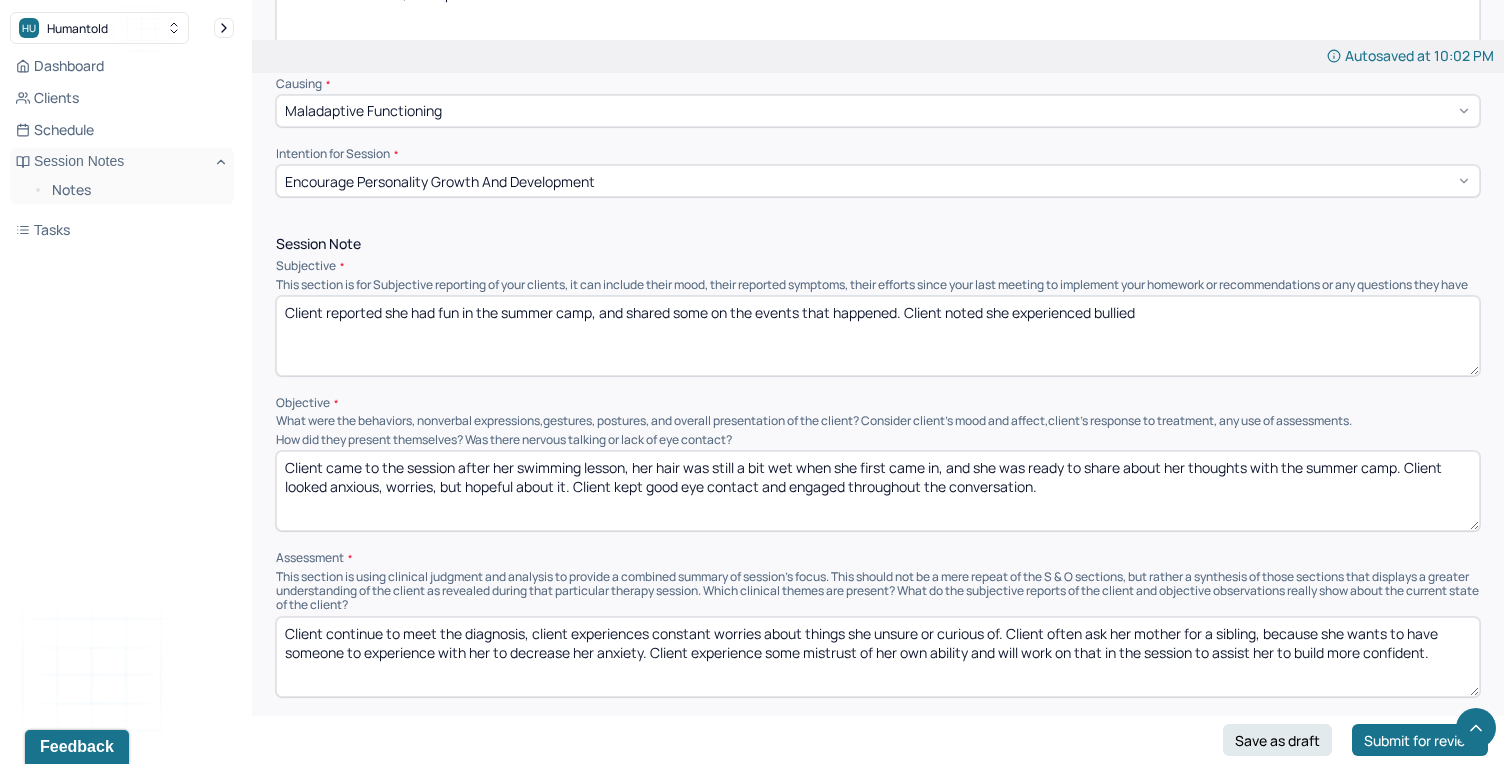 click on "Client reported she had fun in the summer camp, and shared some on the events that happened. Client noted she experienced bullied" at bounding box center [878, 336] 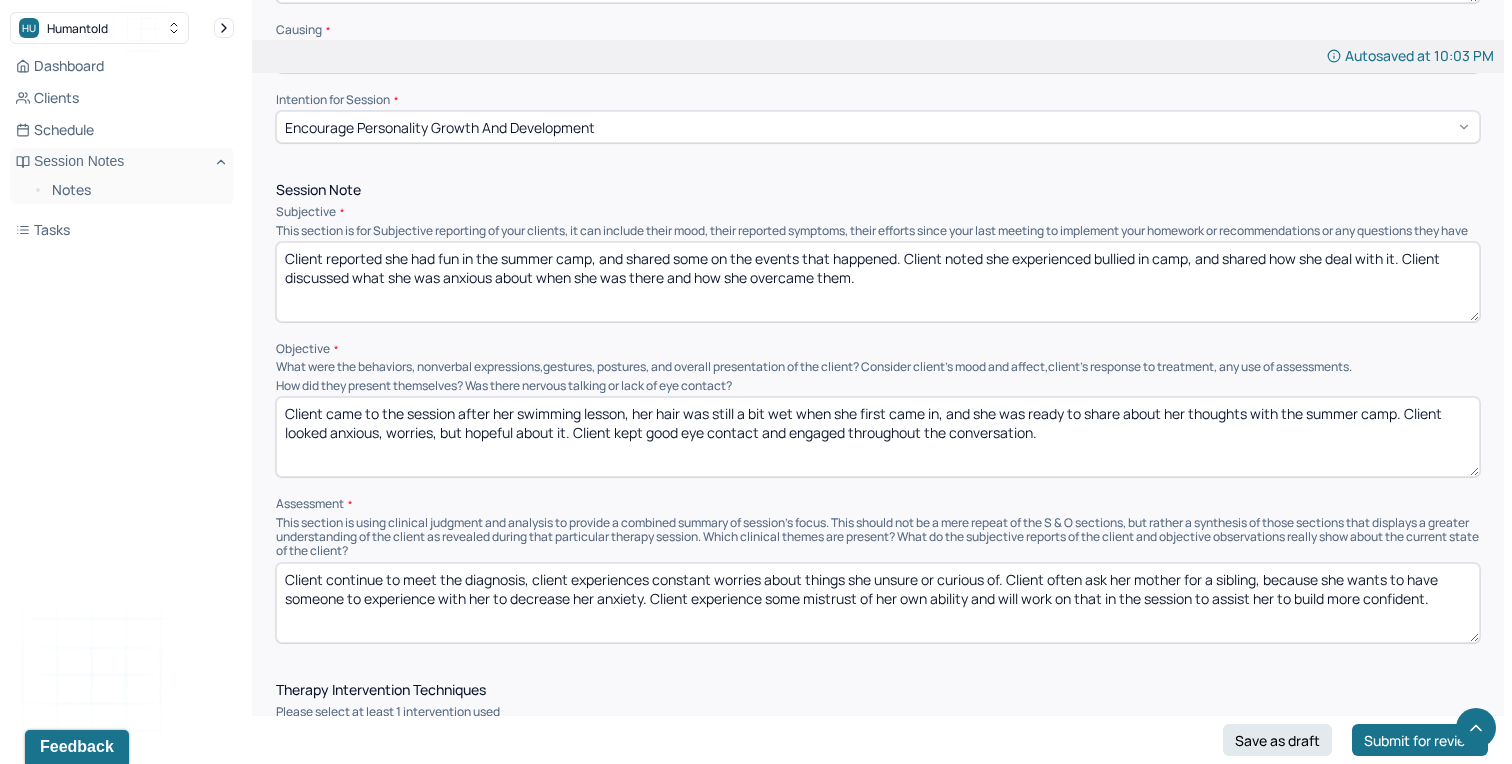 scroll, scrollTop: 845, scrollLeft: 0, axis: vertical 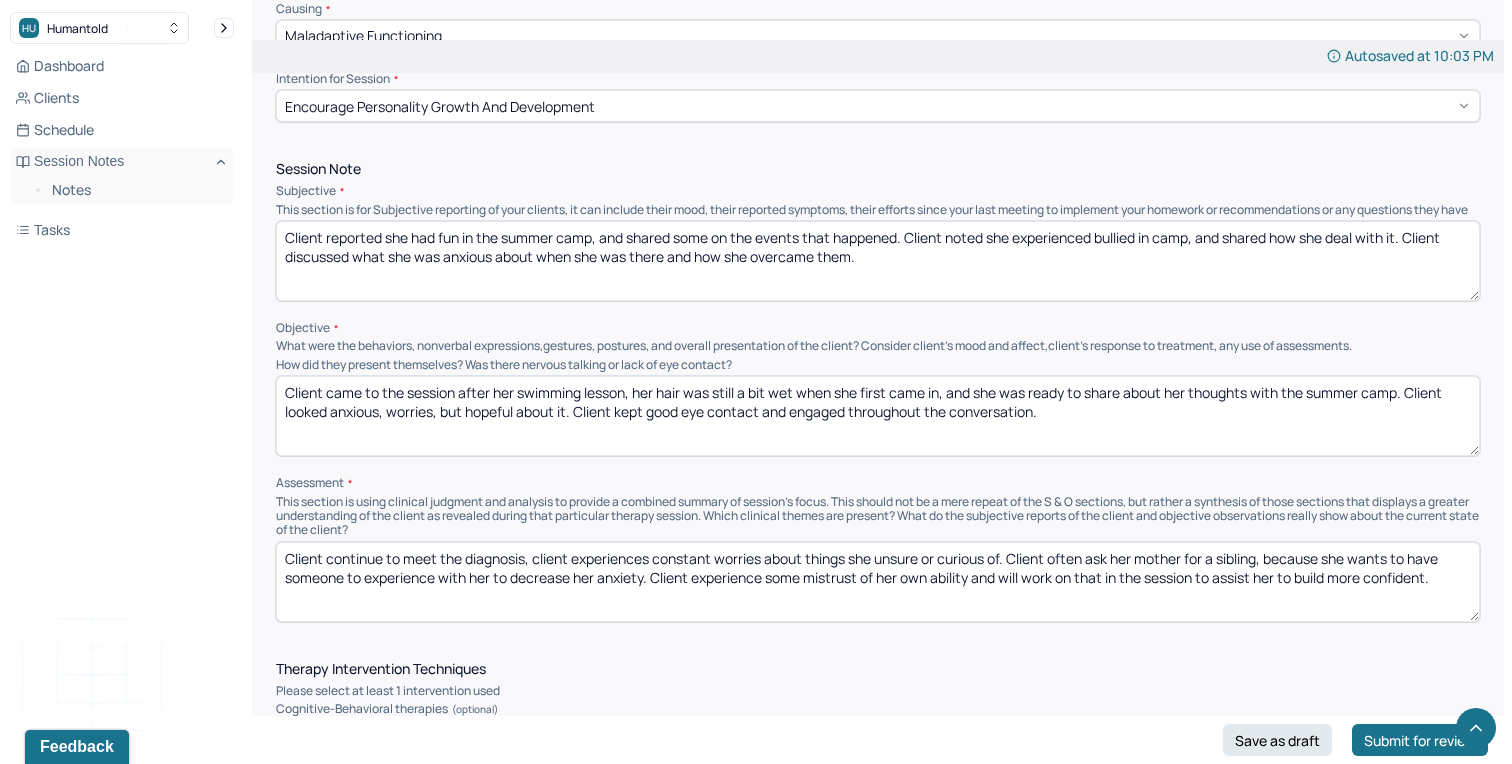 type on "Client reported she had fun in the summer camp, and shared some on the events that happened. Client noted she experienced bullied in camp, and shared how she deal with it. Client discussed what she was anxious about when she was there and how she overcame them." 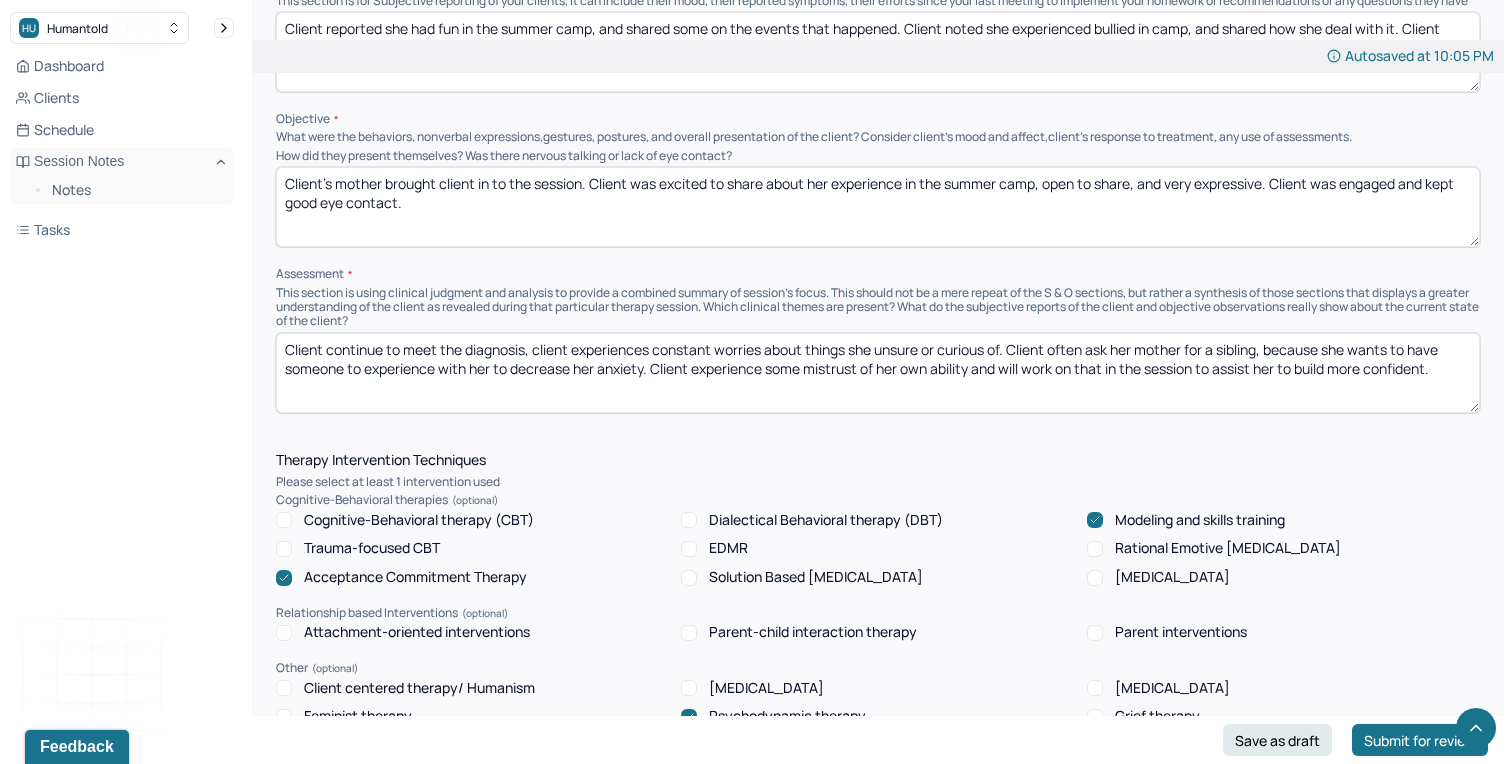 scroll, scrollTop: 1055, scrollLeft: 0, axis: vertical 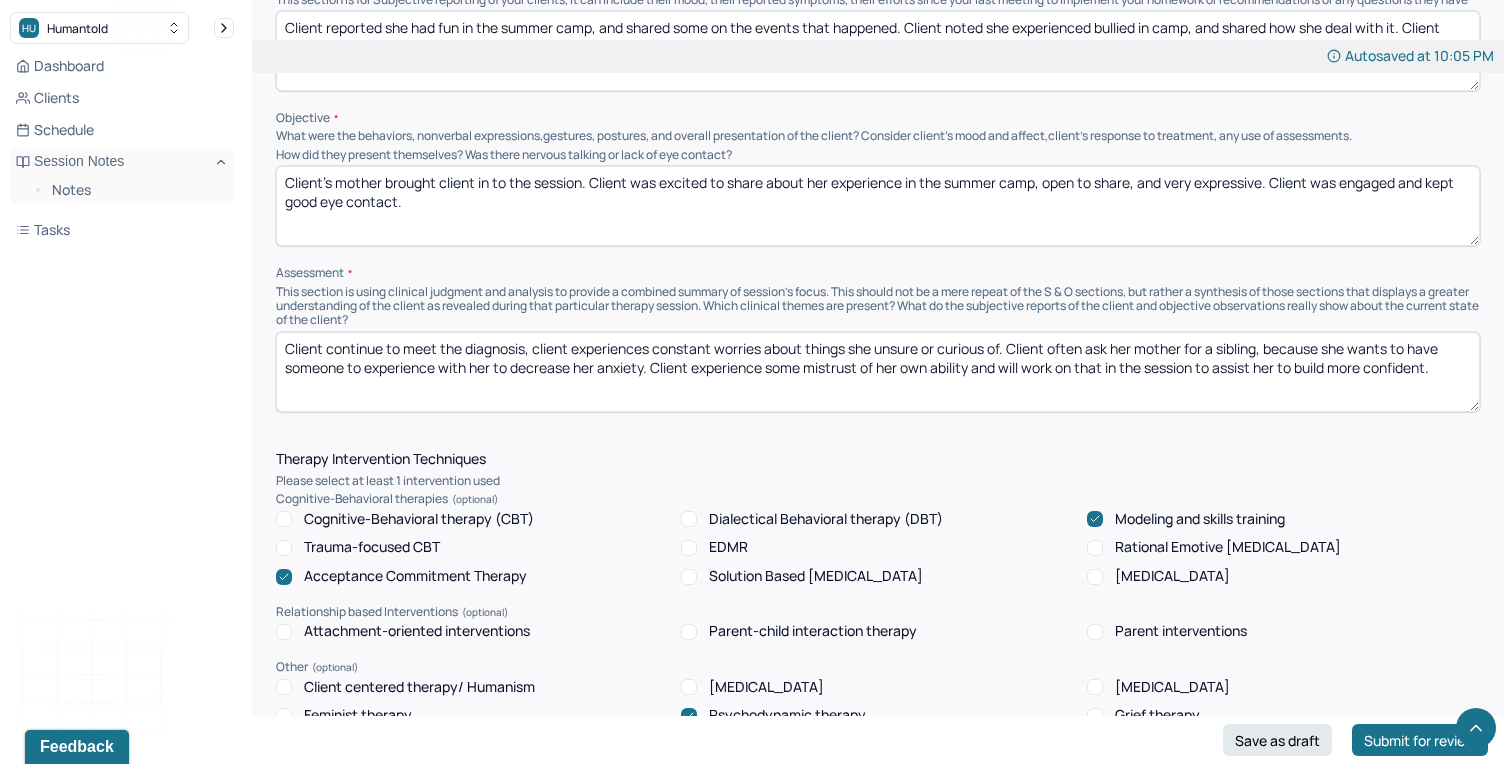 type on "Client's mother brought client in to the session. Client was excited to share about her experience in the summer camp, open to share, and very expressive. Client was engaged and kept good eye contact." 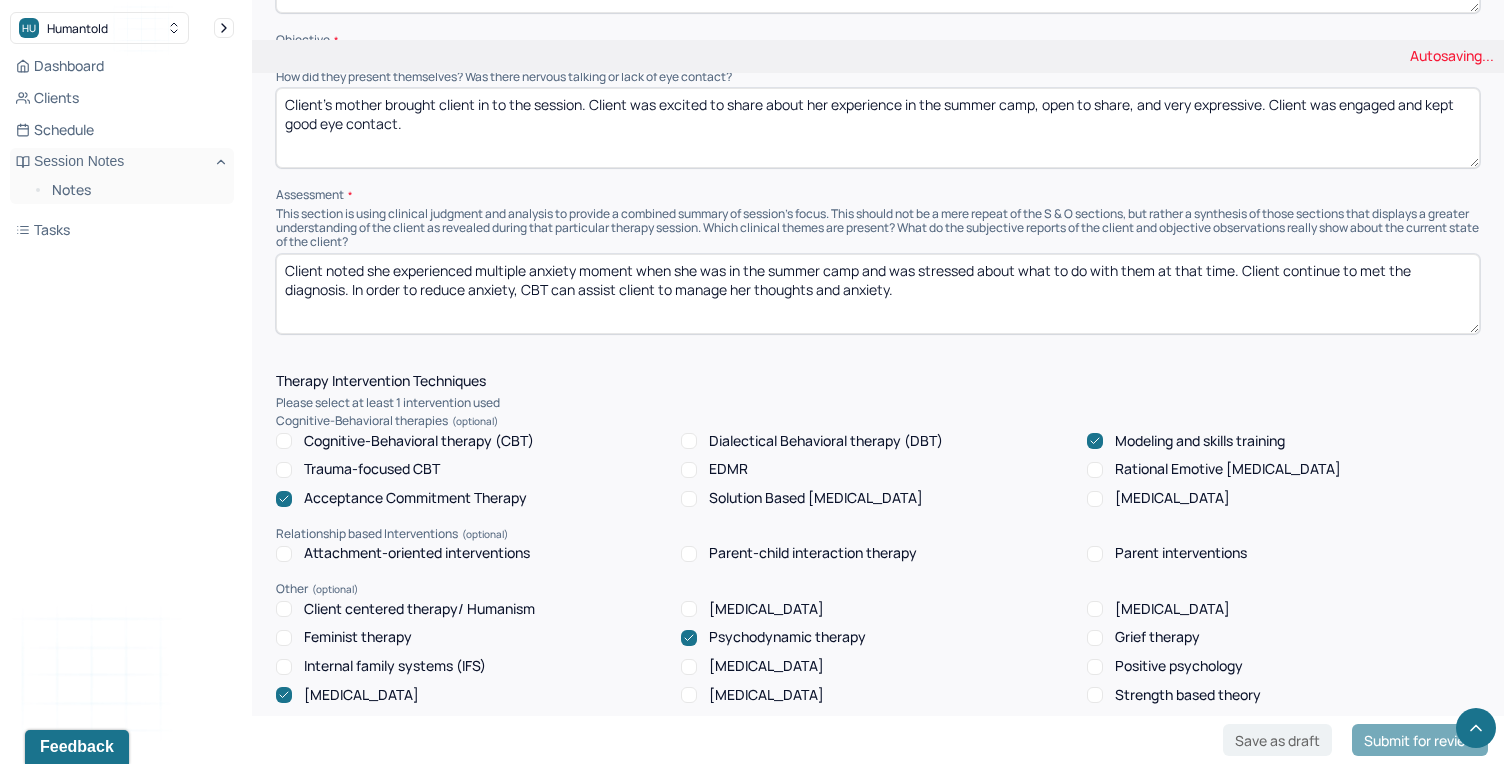 scroll, scrollTop: 1135, scrollLeft: 0, axis: vertical 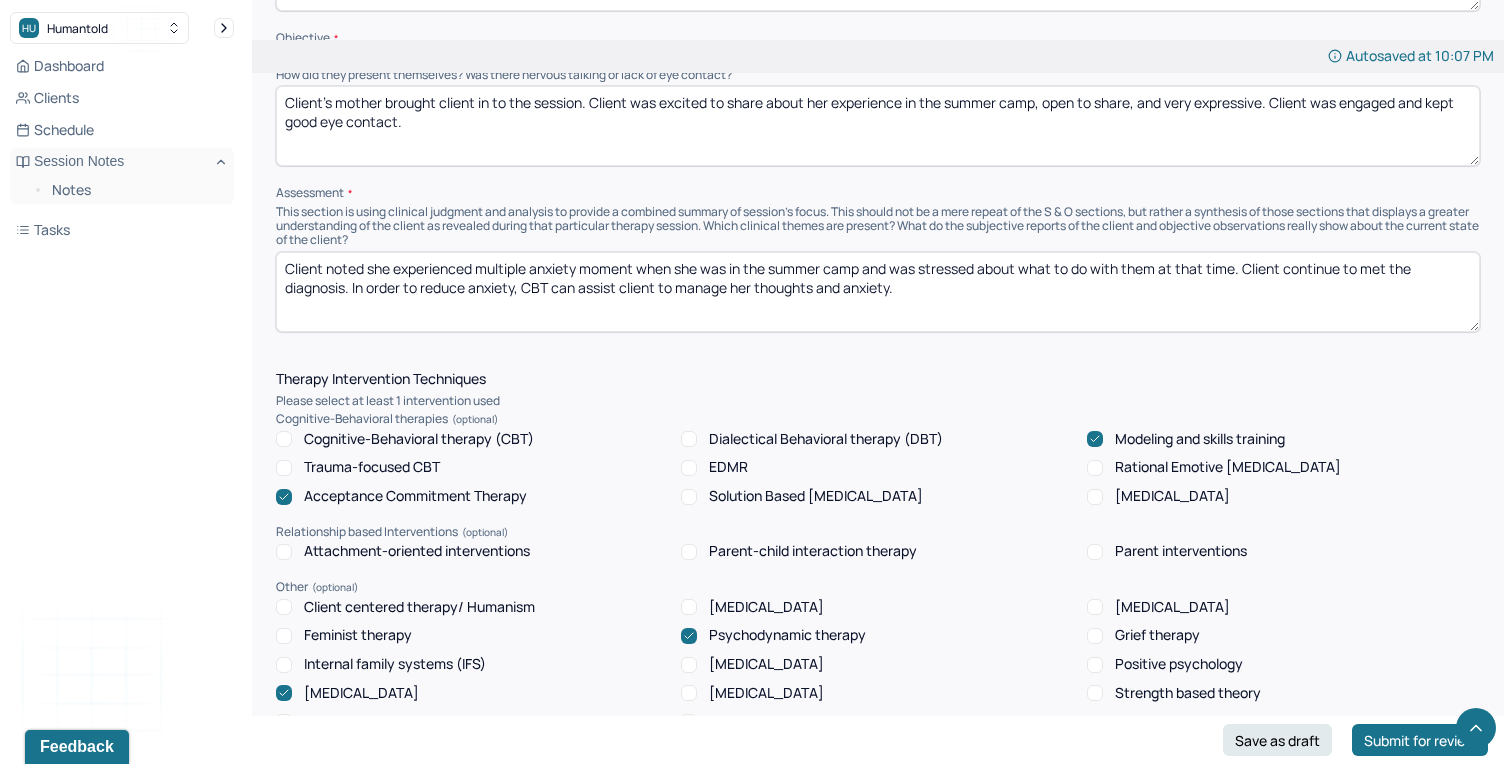 type on "Client noted she experienced multiple anxiety moment when she was in the summer camp and was stressed about what to do with them at that time. Client continue to met the diagnosis. In order to reduce anxiety, CBT can assist client to manage her thoughts and anxiety." 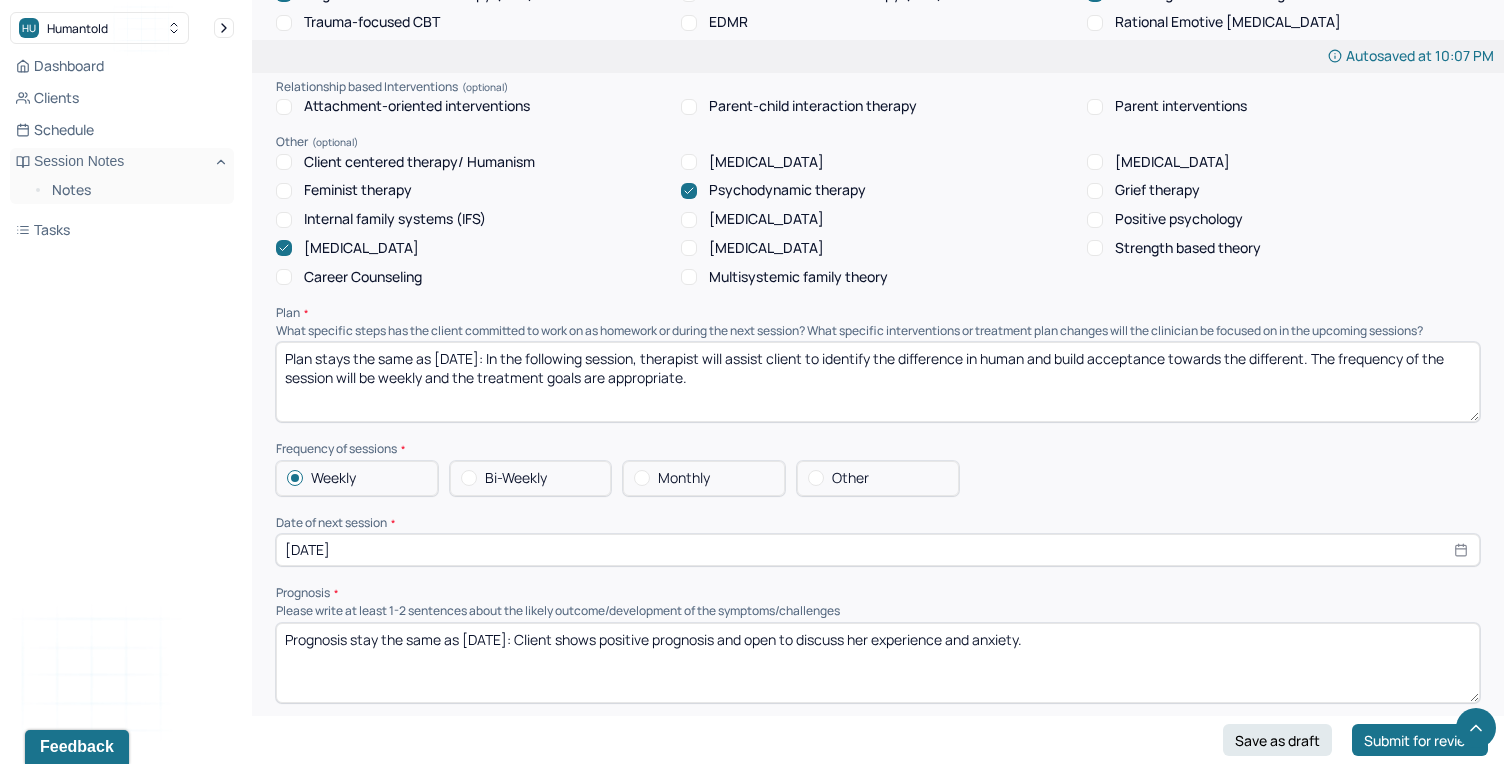scroll, scrollTop: 1578, scrollLeft: 0, axis: vertical 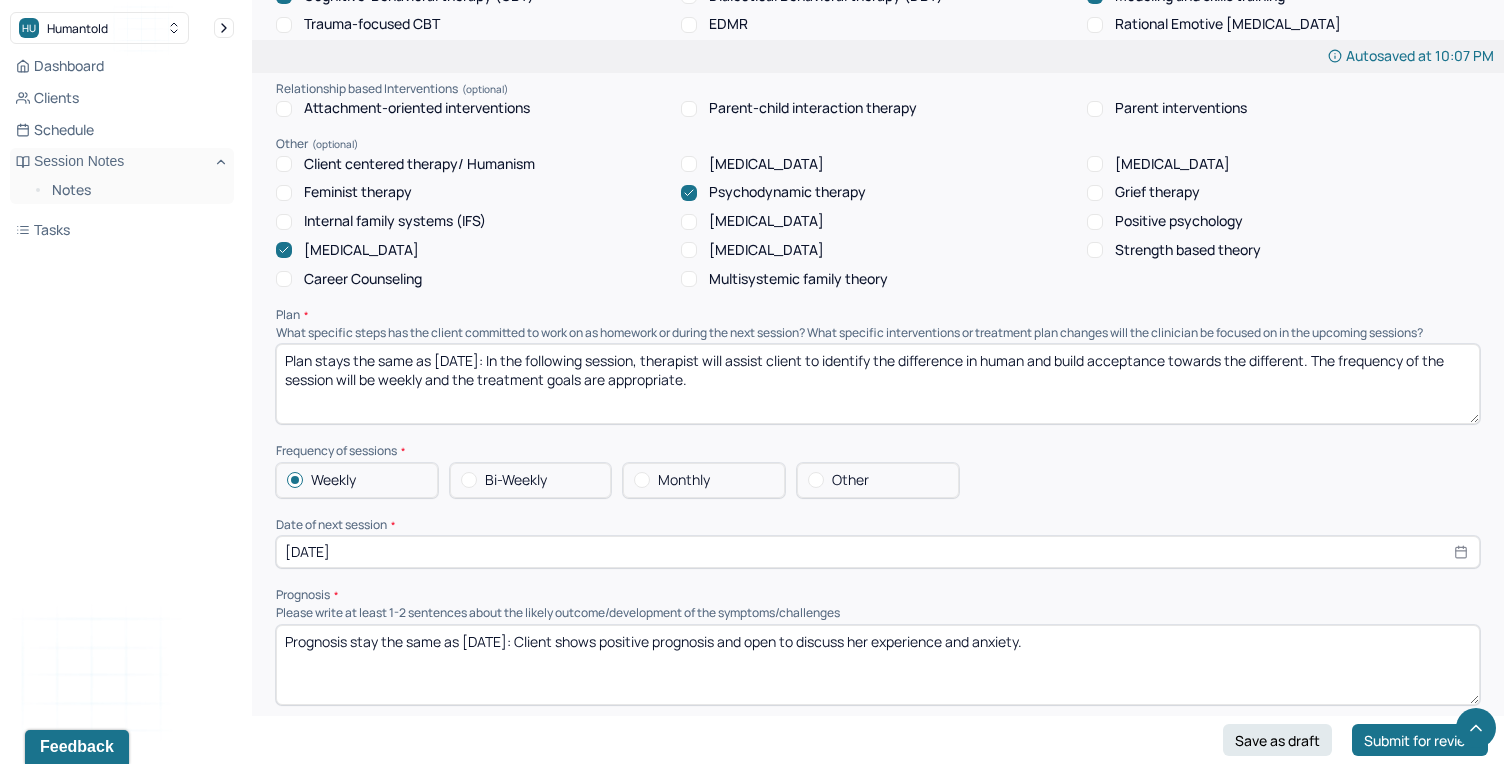 drag, startPoint x: 1336, startPoint y: 355, endPoint x: 263, endPoint y: 315, distance: 1073.7454 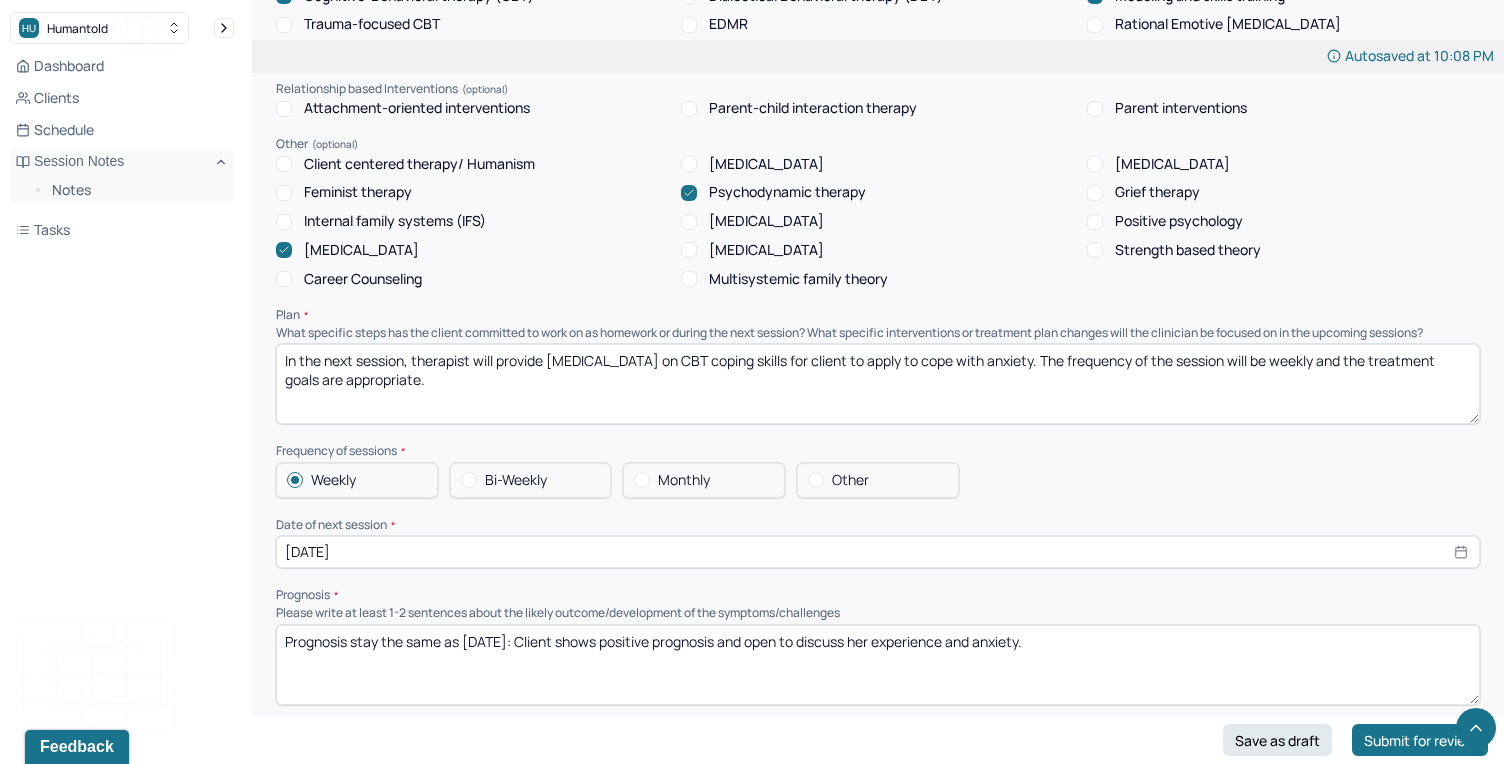 click on "In the next session, therapist will provide psychoeducation on CBT coping skills for client to apply to cope with anxiety. The frequency of the session will be weekly and the treatment goals are appropriate." at bounding box center (878, 384) 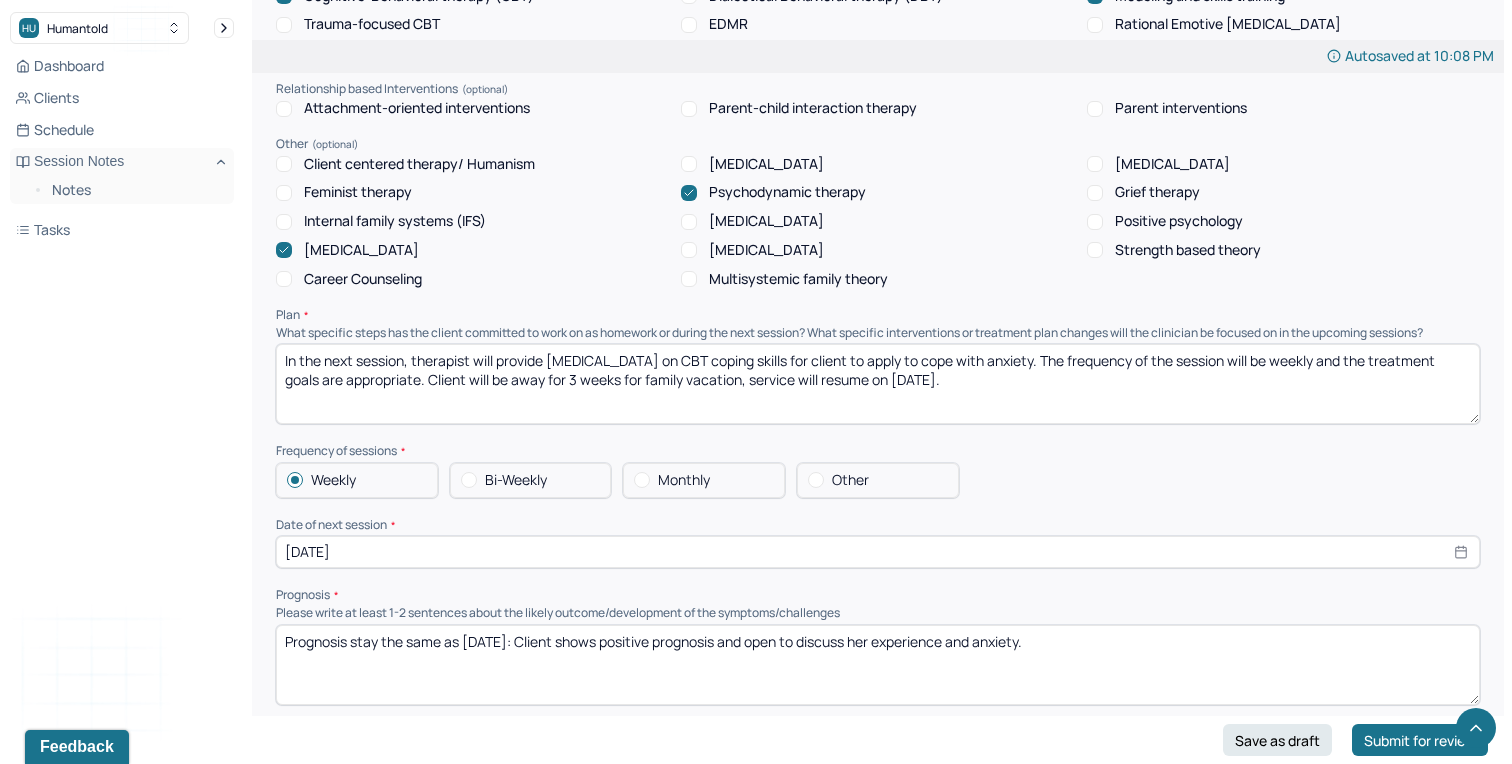 type on "In the next session, therapist will provide psychoeducation on CBT coping skills for client to apply to cope with anxiety. The frequency of the session will be weekly and the treatment goals are appropriate. Client will be away for 3 weeks for family vacation, service will resume on 8/14/2025." 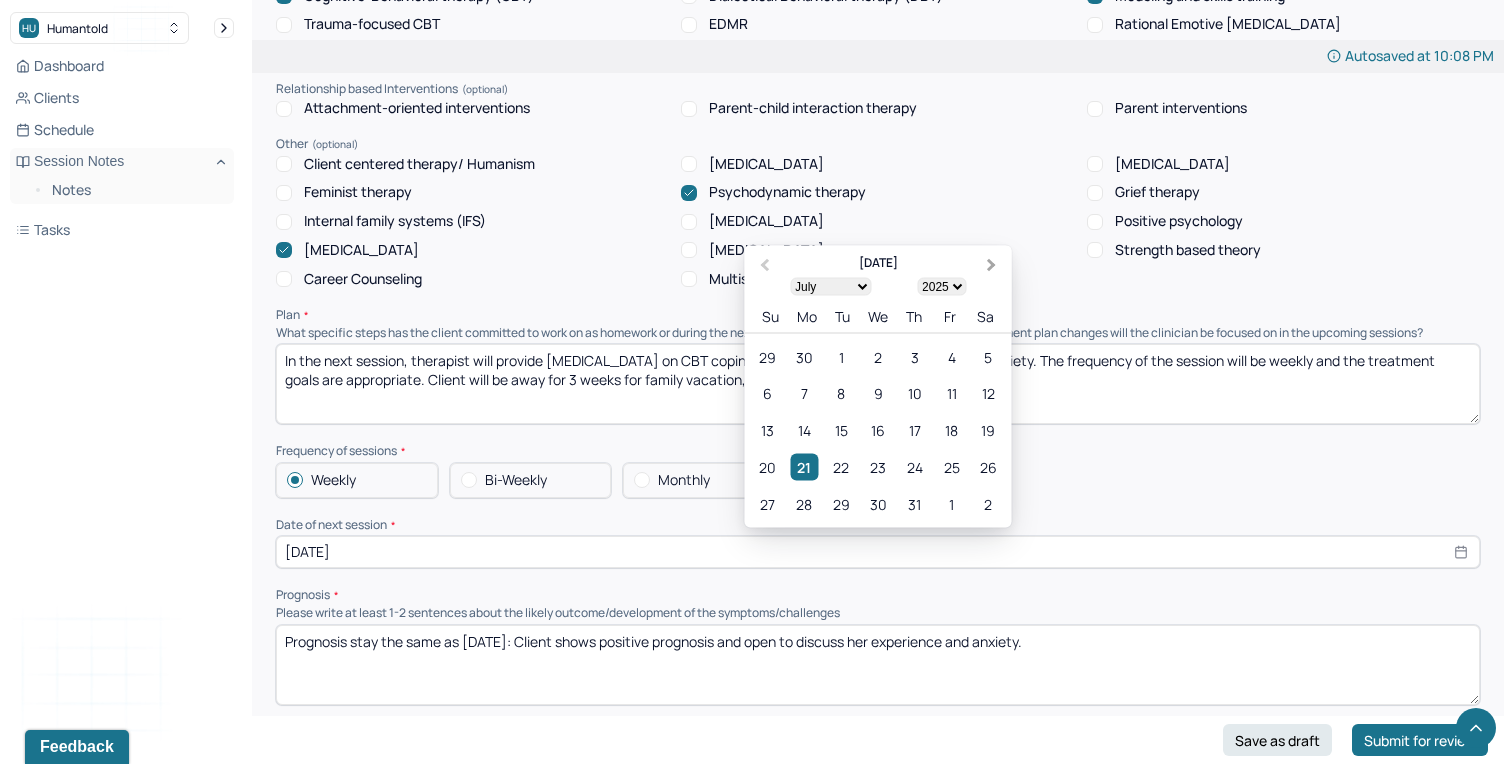 click on "Next Month" at bounding box center [994, 266] 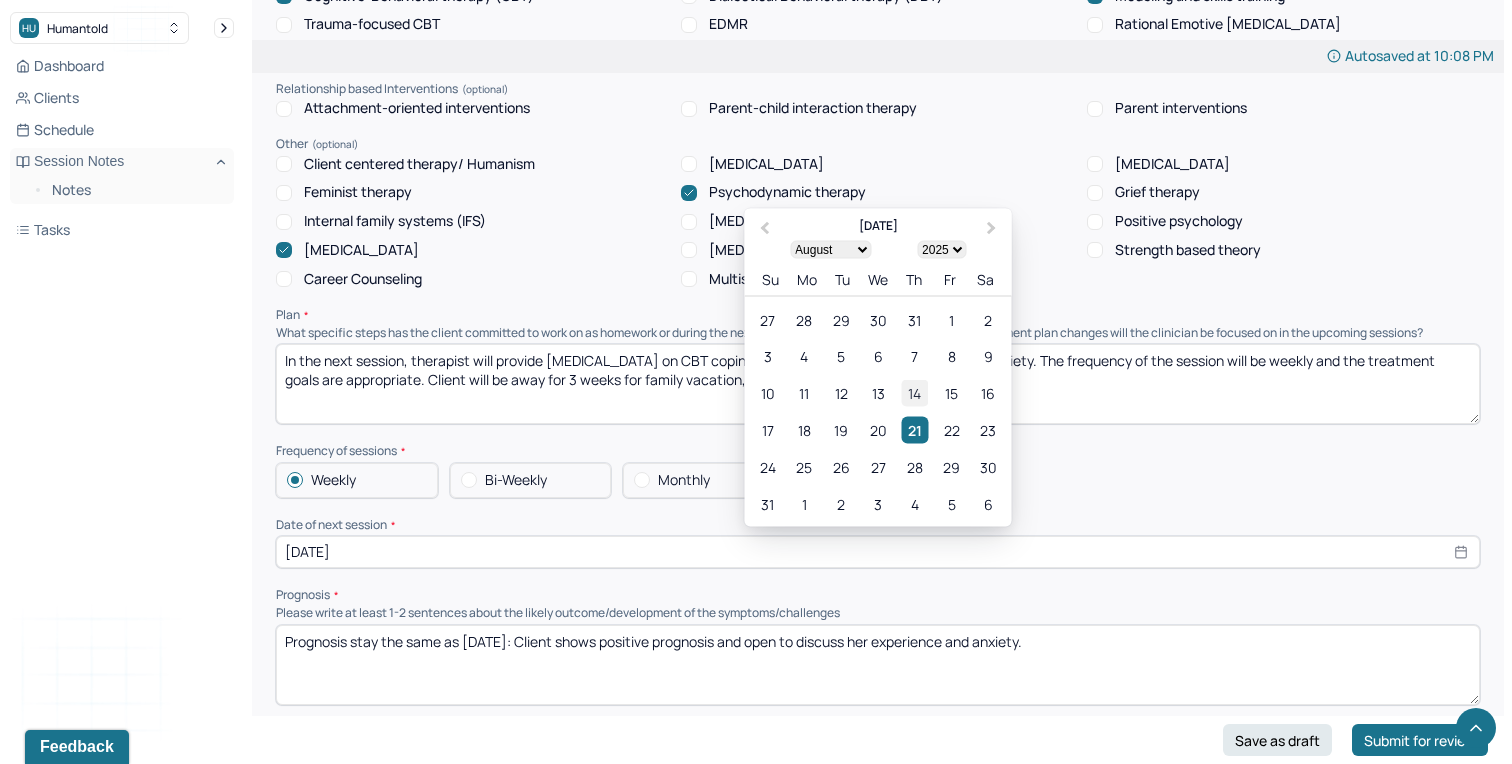 click on "14" at bounding box center [914, 393] 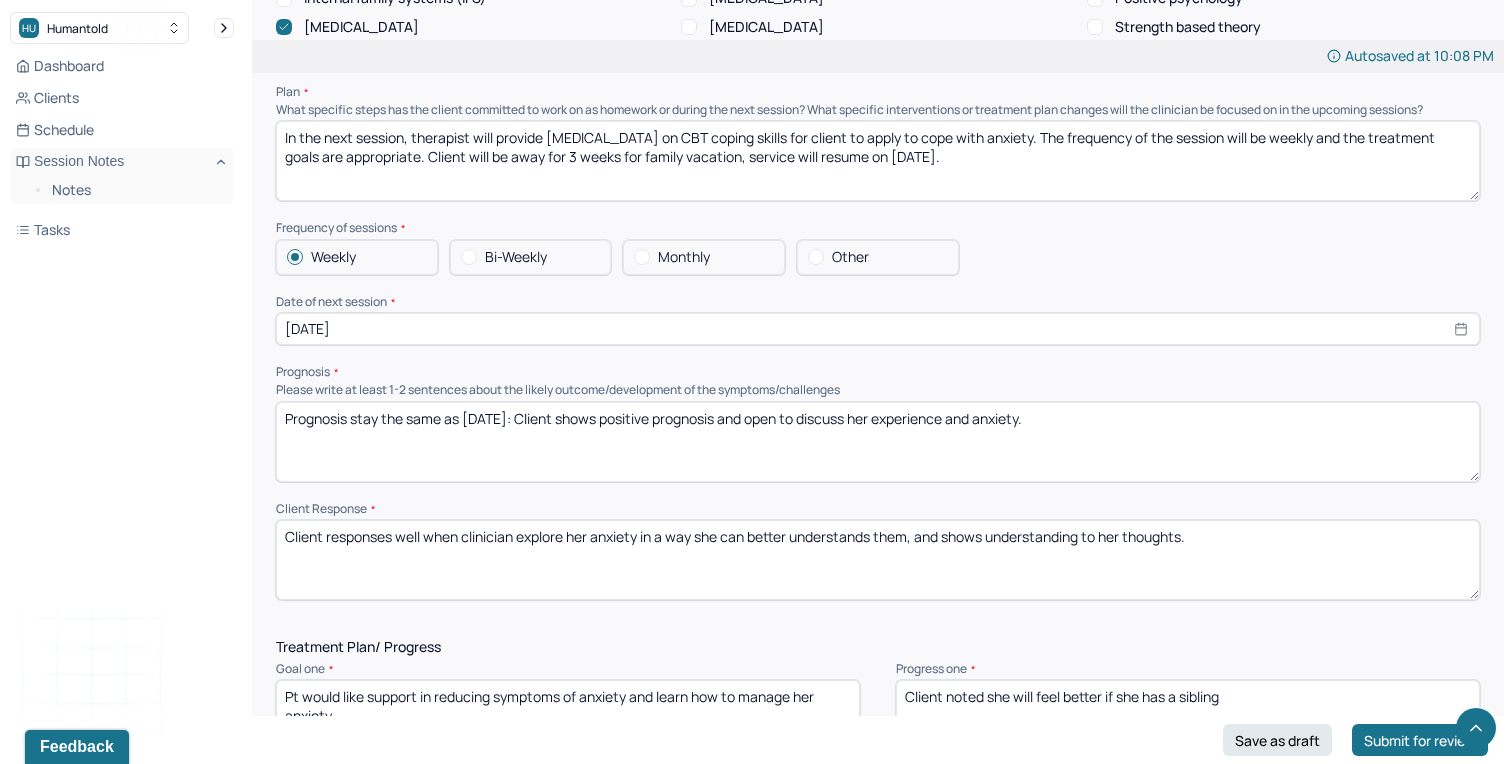 scroll, scrollTop: 1826, scrollLeft: 0, axis: vertical 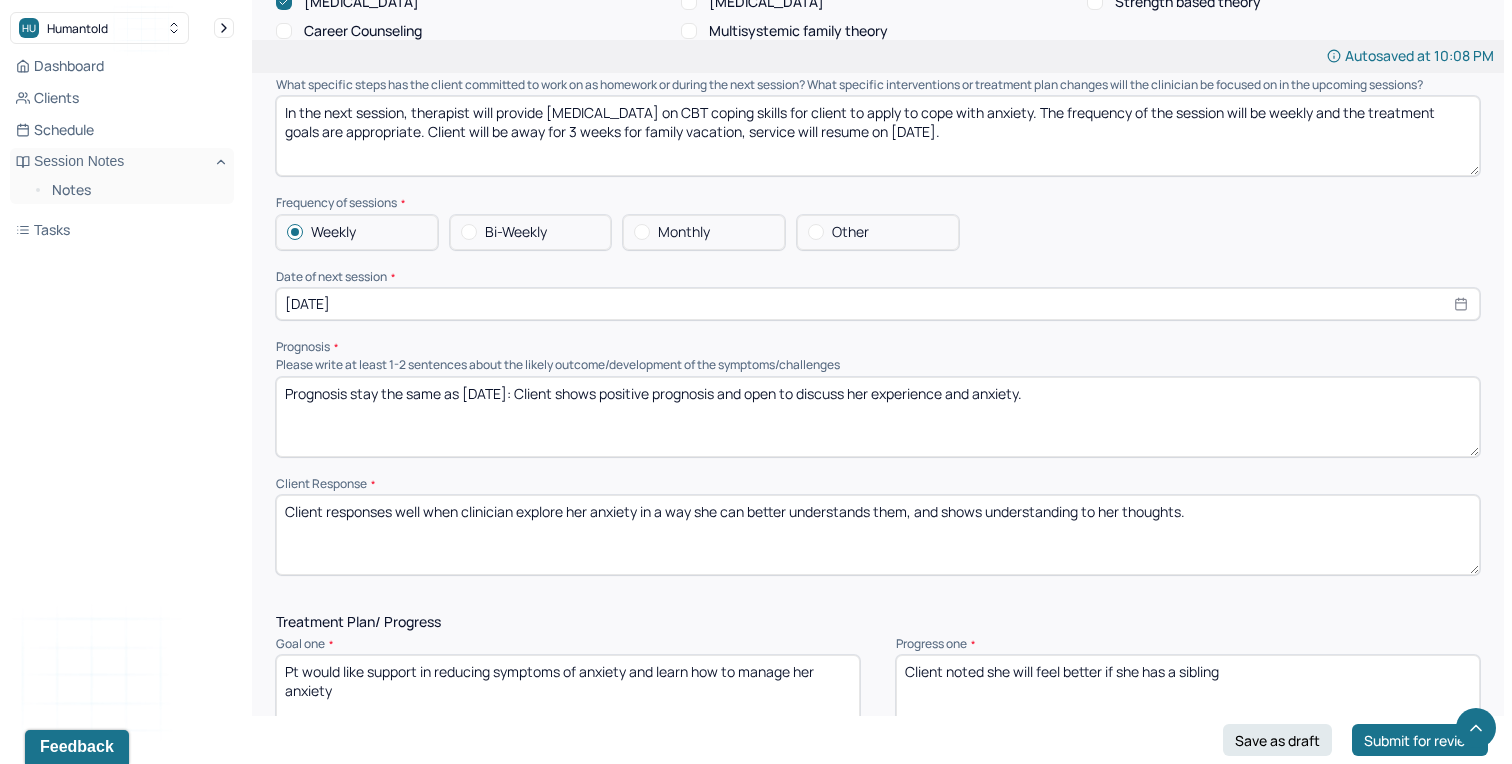 drag, startPoint x: 1087, startPoint y: 391, endPoint x: 267, endPoint y: 377, distance: 820.1195 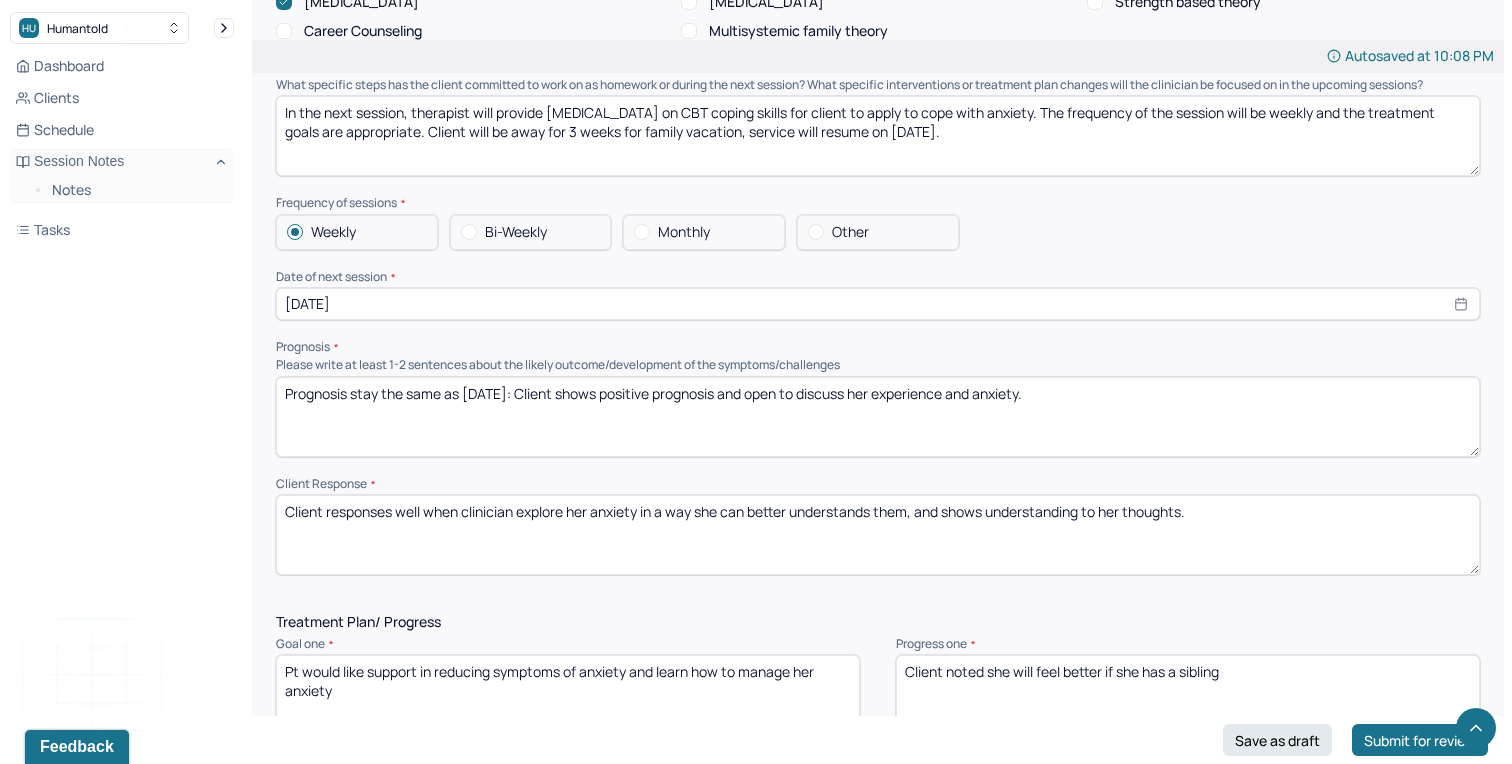 click on "Autosaved at 10:08 PM Appointment Details Client name Olivia Perovic Date of service 07/21/2025 Time 4:00pm - 5:00pm Duration 1hr Appointment type child therapy Provider name Amy Xia Qian Li Note type Individual soap note Load previous session note Instructions The fields marked with an asterisk ( * ) are required before you can submit your notes. Before you can submit your session notes, they must be signed. You have the option to save your notes as a draft before making a submission. Appointment location * In person Primary diagnosis * F43.22 ADJUSTMENT DISORDER, WITH ANXIETY Secondary diagnosis (optional) Secondary diagnosis Tertiary diagnosis (optional) Tertiary diagnosis Emotional / Behavioural symptoms demonstrated * Client was excited, and open to share. Causing * Maladaptive Functioning Intention for Session * Encourage personality growth and development Session Note Subjective Objective How did they present themselves? Was there nervous talking or lack of eye contact? Assessment Trauma-focused CBT *" at bounding box center [878, -129] 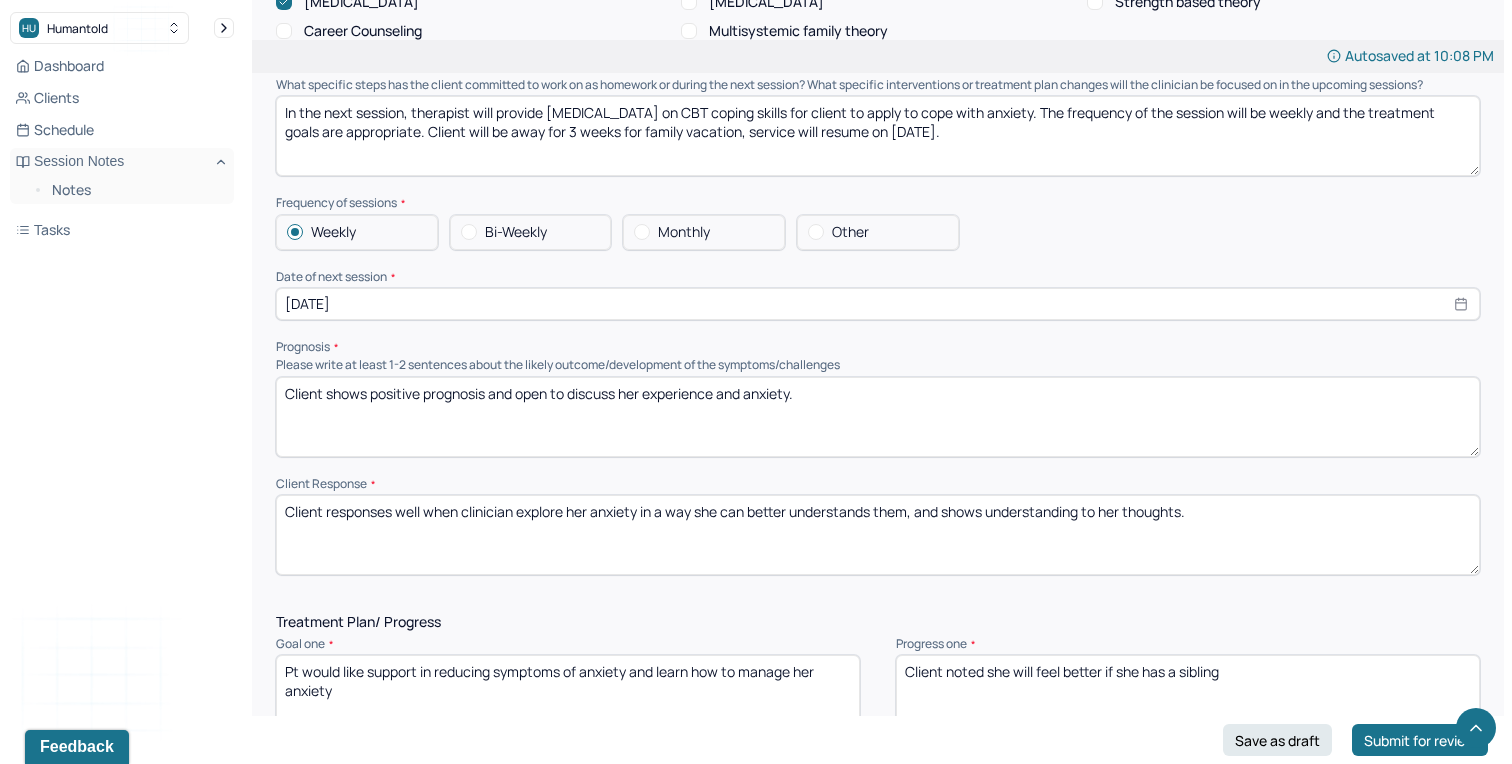 drag, startPoint x: 820, startPoint y: 389, endPoint x: 520, endPoint y: 379, distance: 300.16663 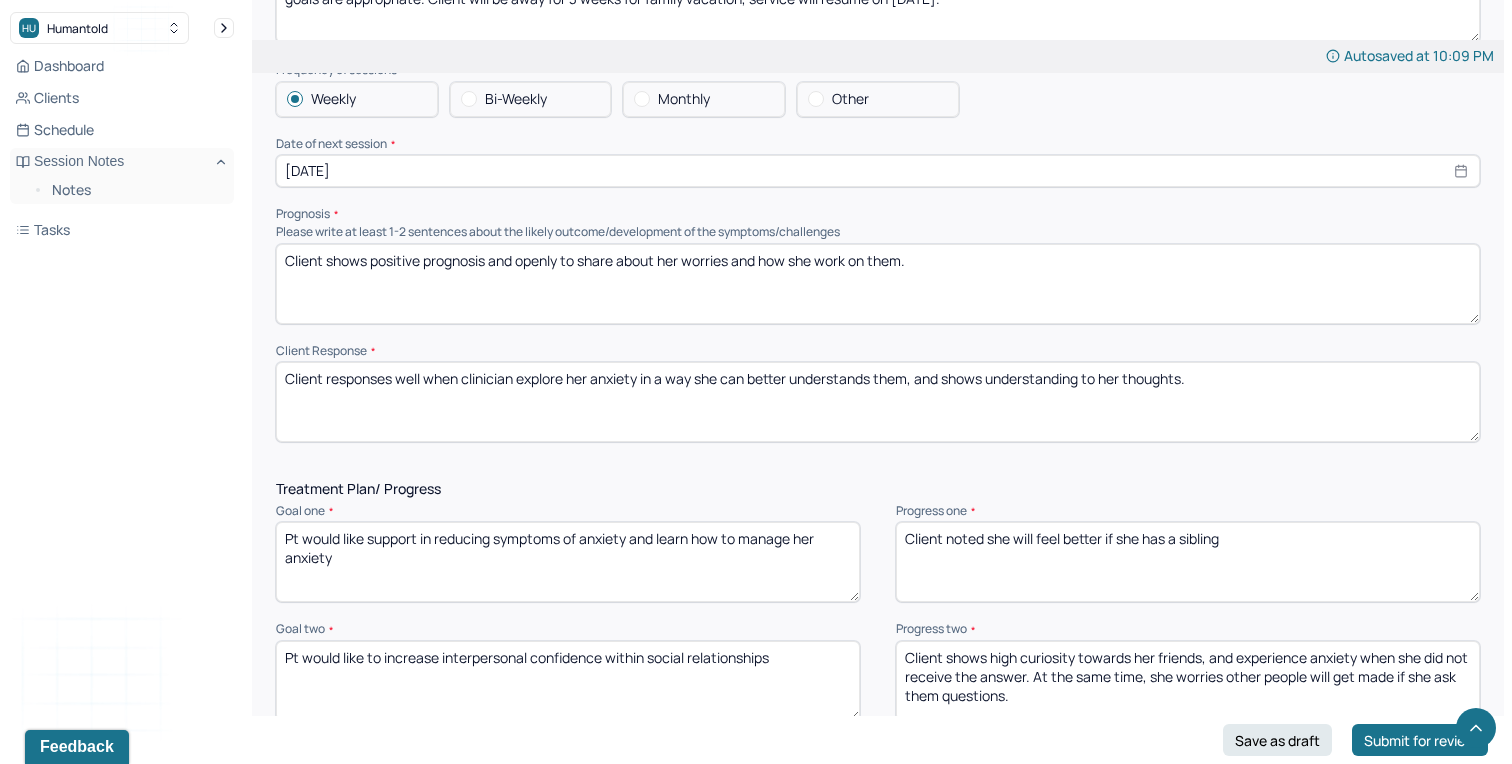 scroll, scrollTop: 1975, scrollLeft: 0, axis: vertical 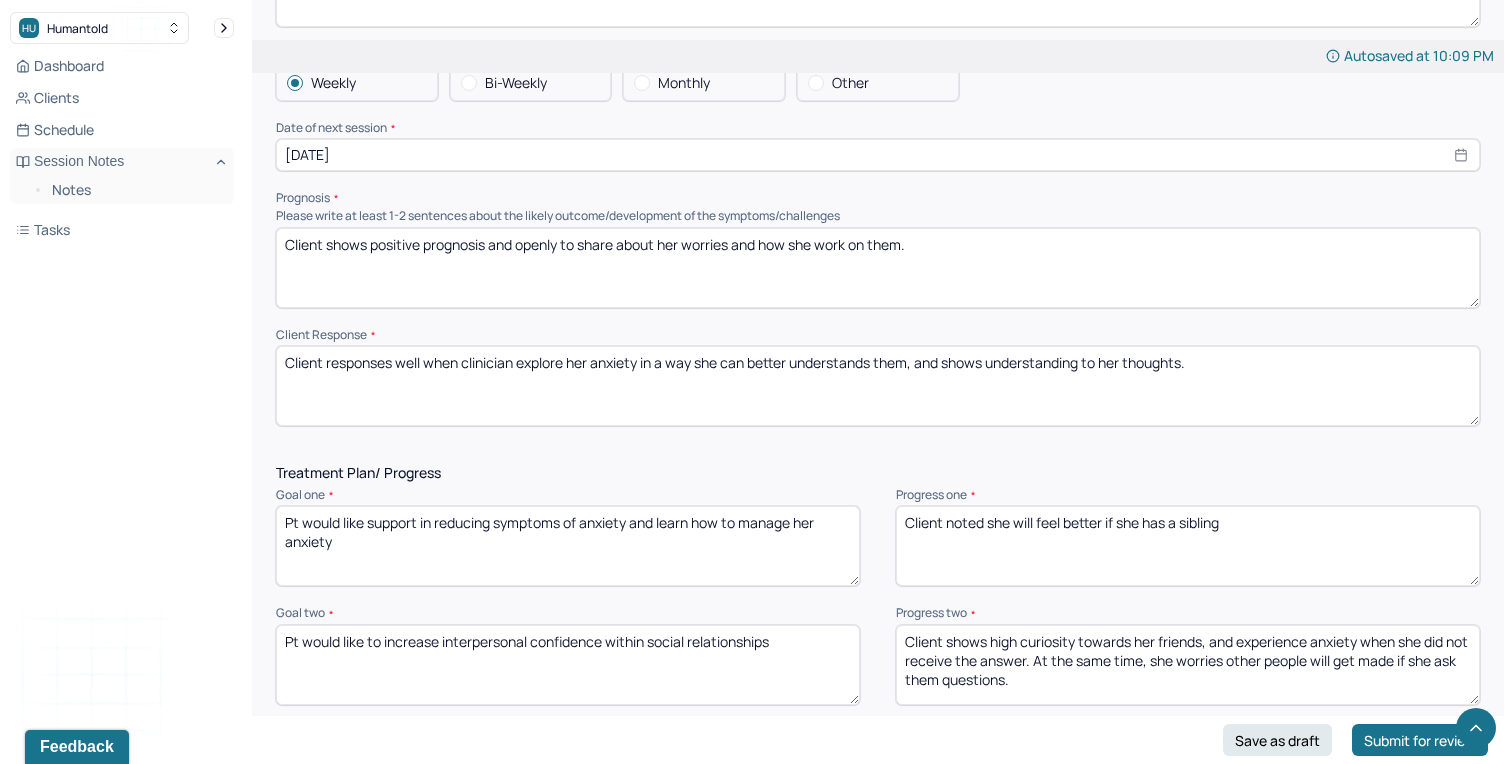 type on "Client shows positive prognosis and openly to share about her worries and how she work on them." 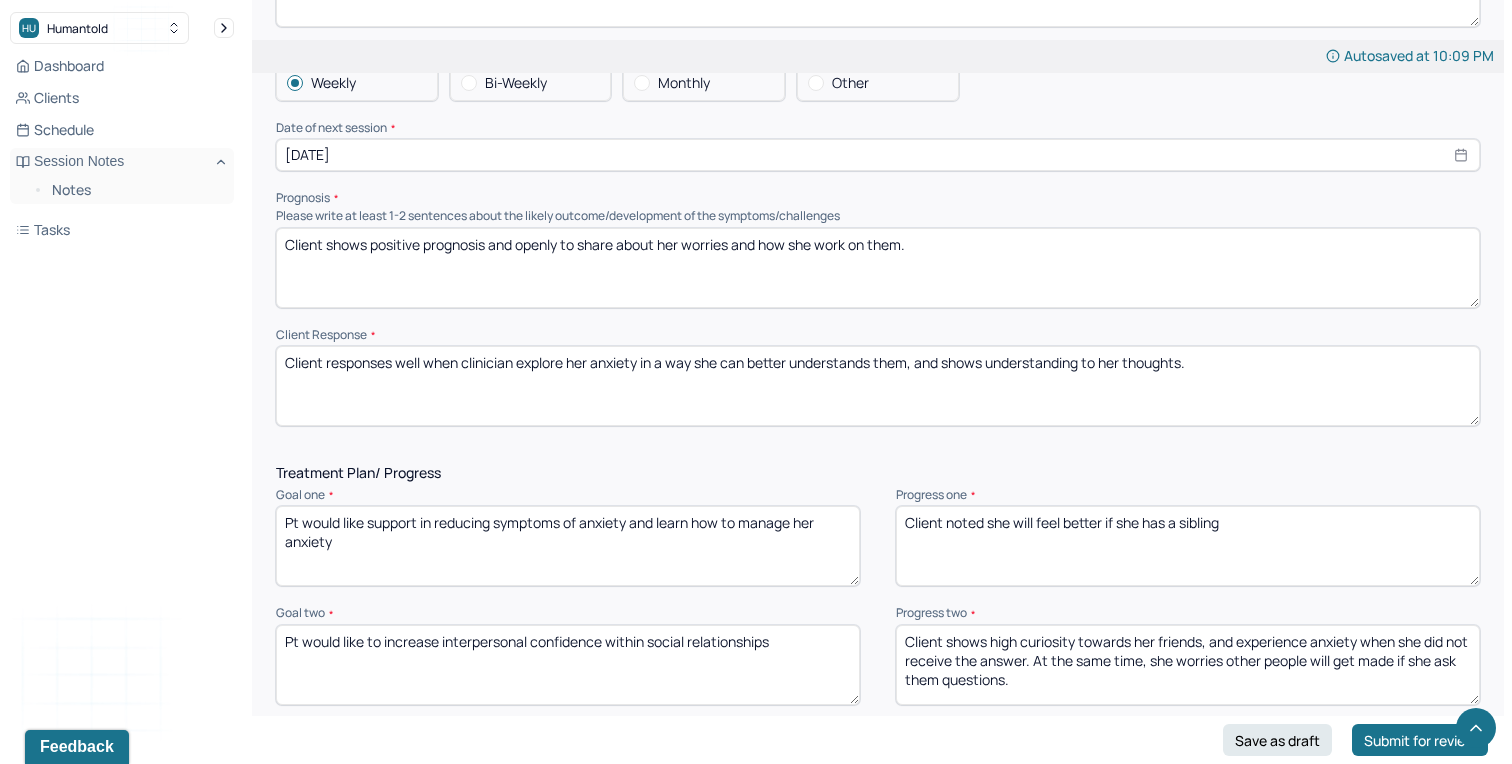 drag, startPoint x: 1200, startPoint y: 355, endPoint x: 325, endPoint y: 347, distance: 875.03656 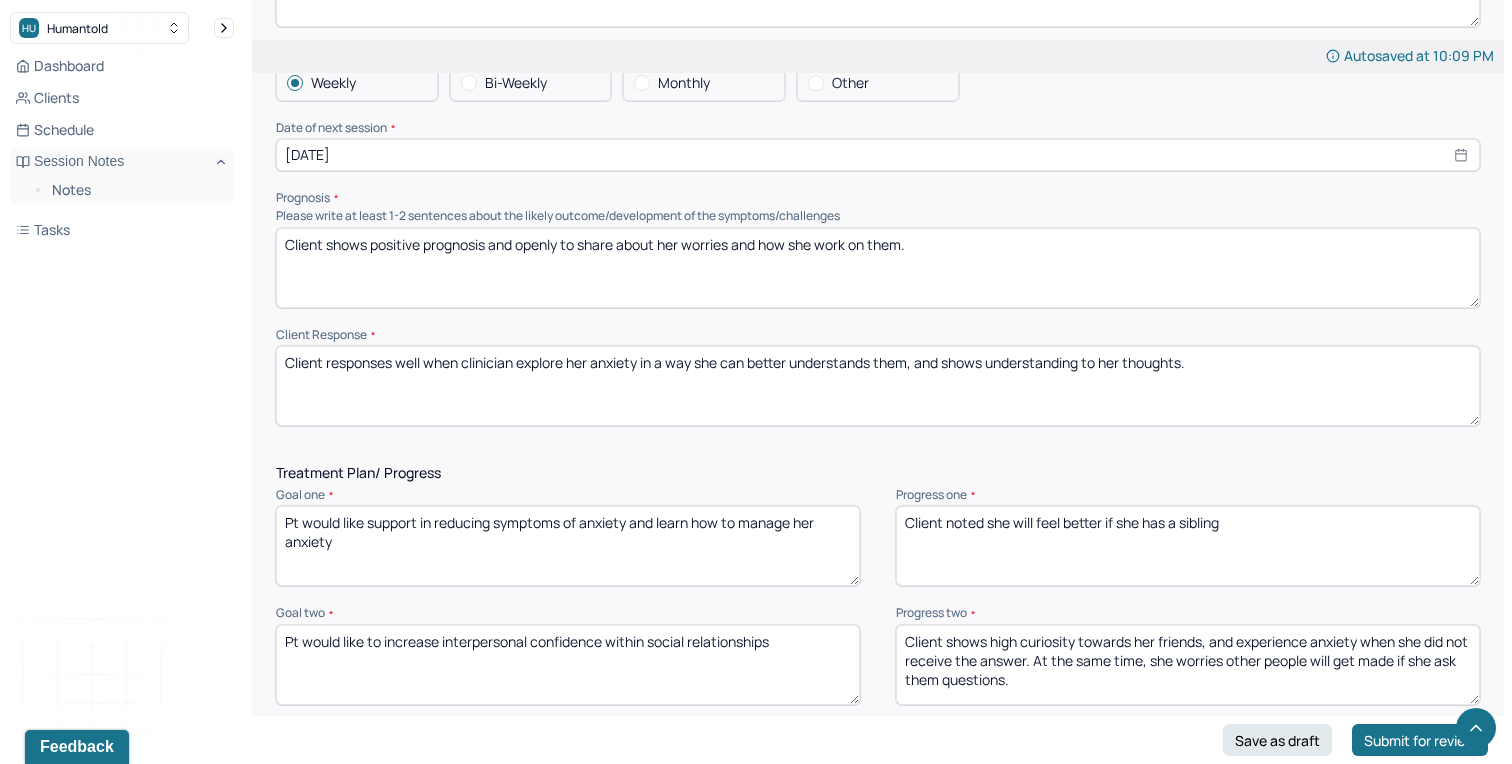 click on "Client responses well when clinician explore her anxiety in a way she can better understands them, and shows understanding to her thoughts." at bounding box center (878, 386) 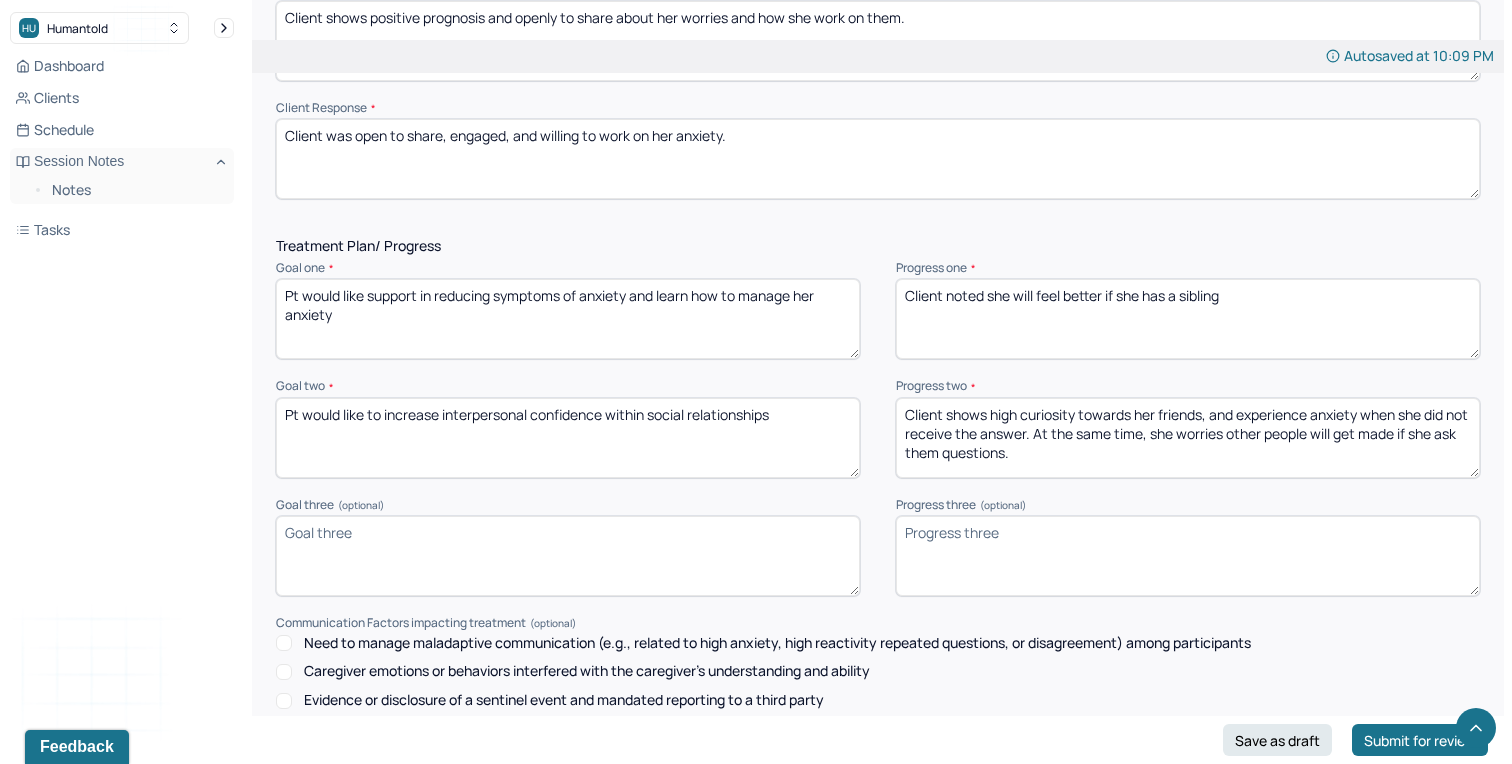 scroll, scrollTop: 2207, scrollLeft: 0, axis: vertical 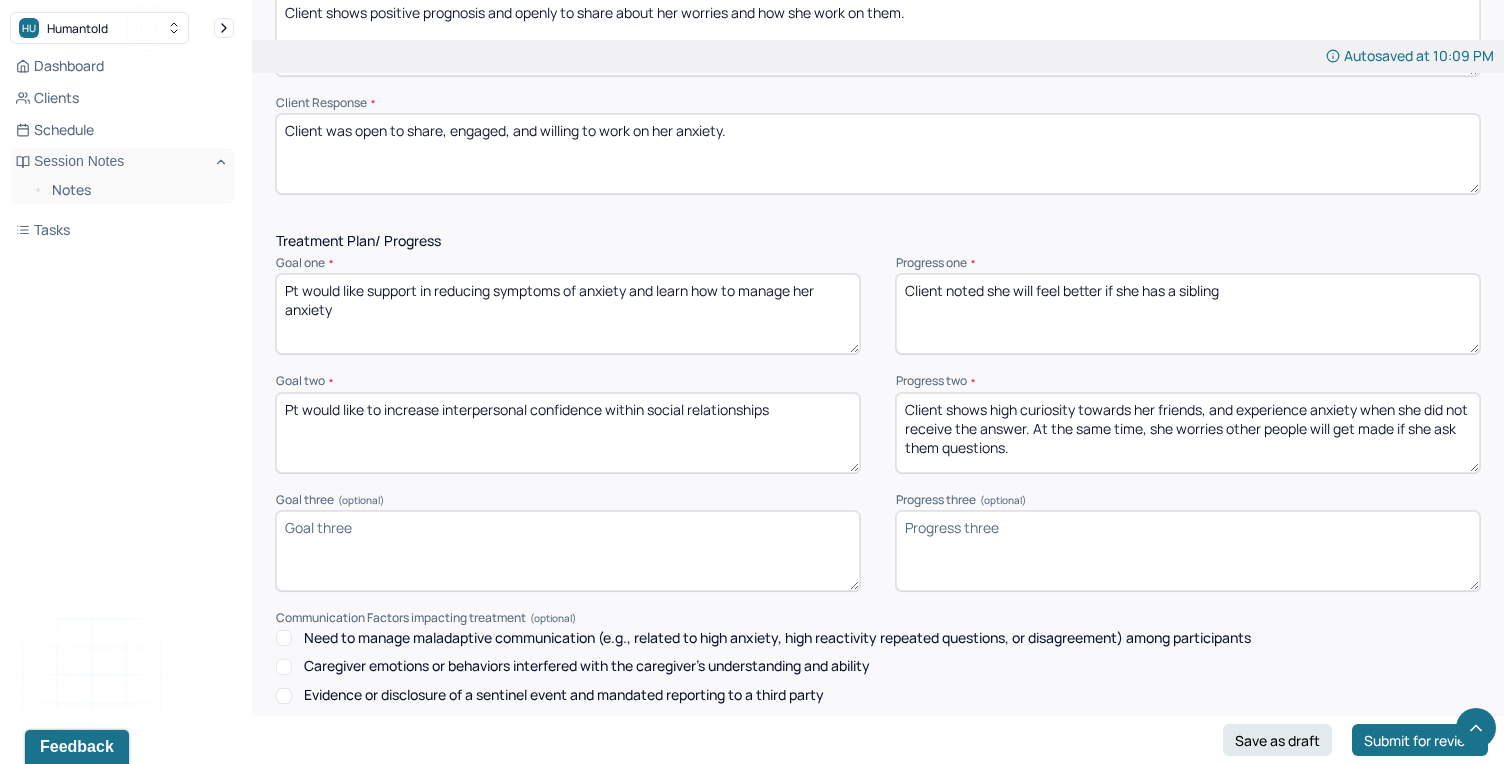 type on "Client was open to share, engaged, and willing to work on her anxiety." 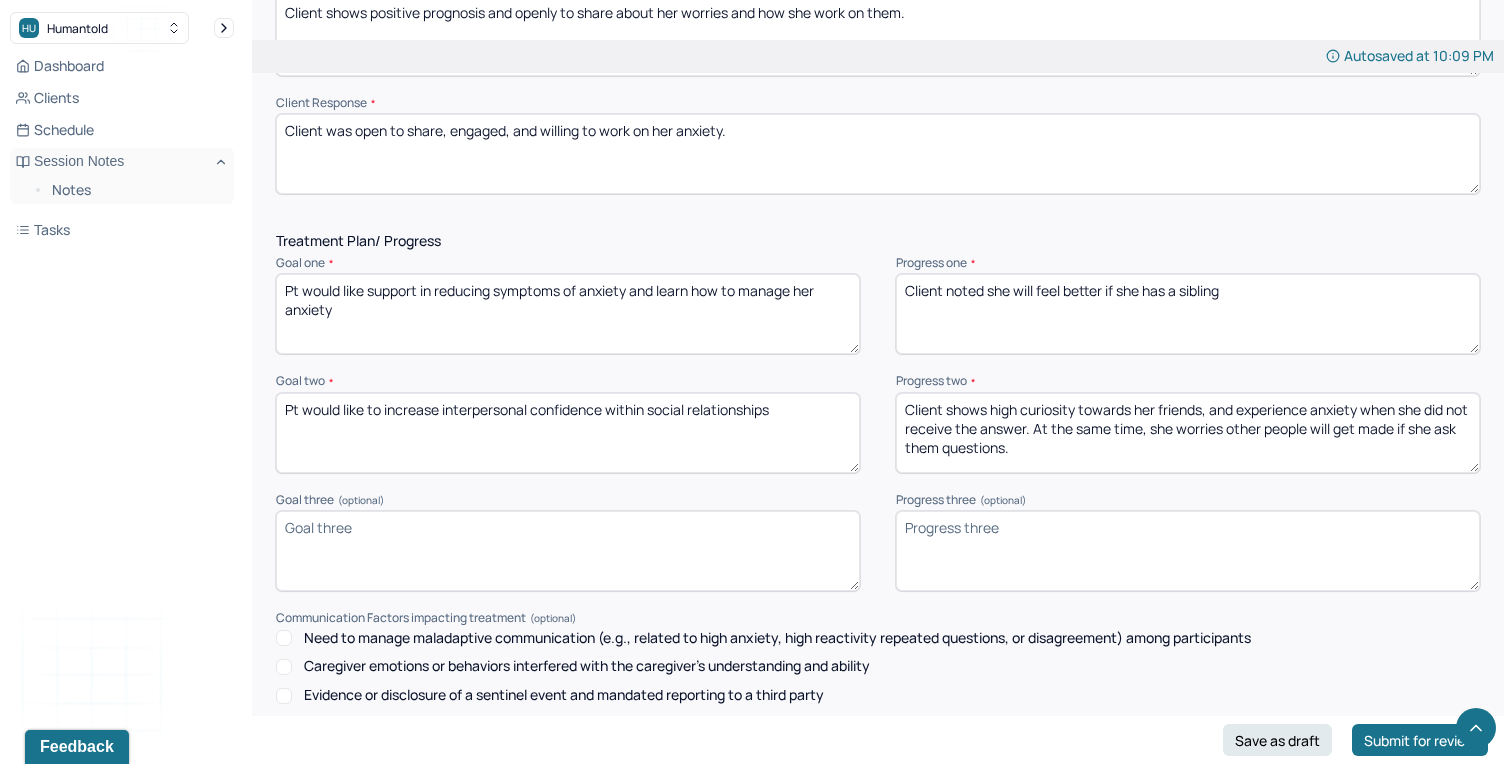 drag, startPoint x: 1245, startPoint y: 281, endPoint x: 945, endPoint y: 277, distance: 300.02667 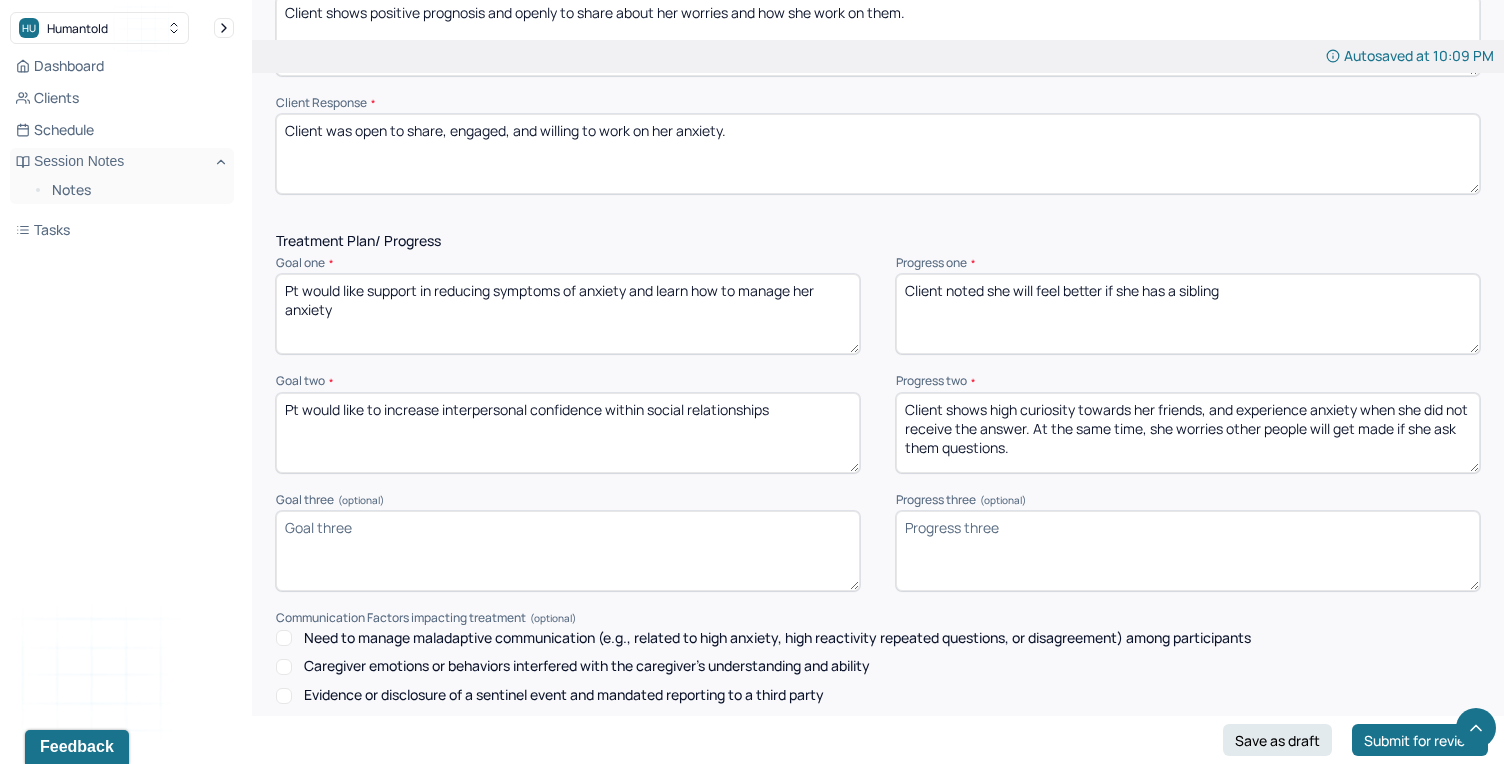 click on "Client noted she will feel better if she has a sibling" at bounding box center [1188, 314] 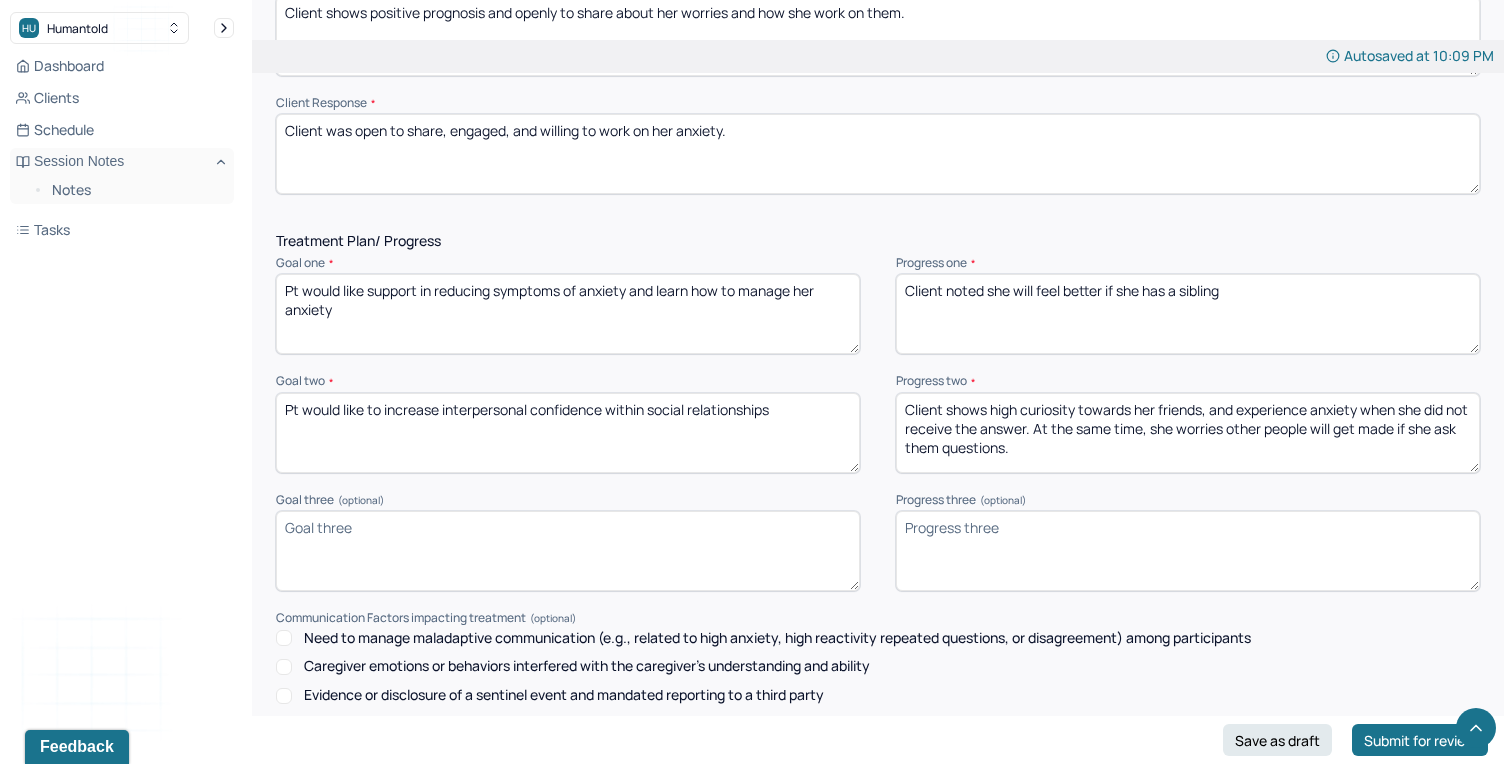 scroll, scrollTop: 2226, scrollLeft: 0, axis: vertical 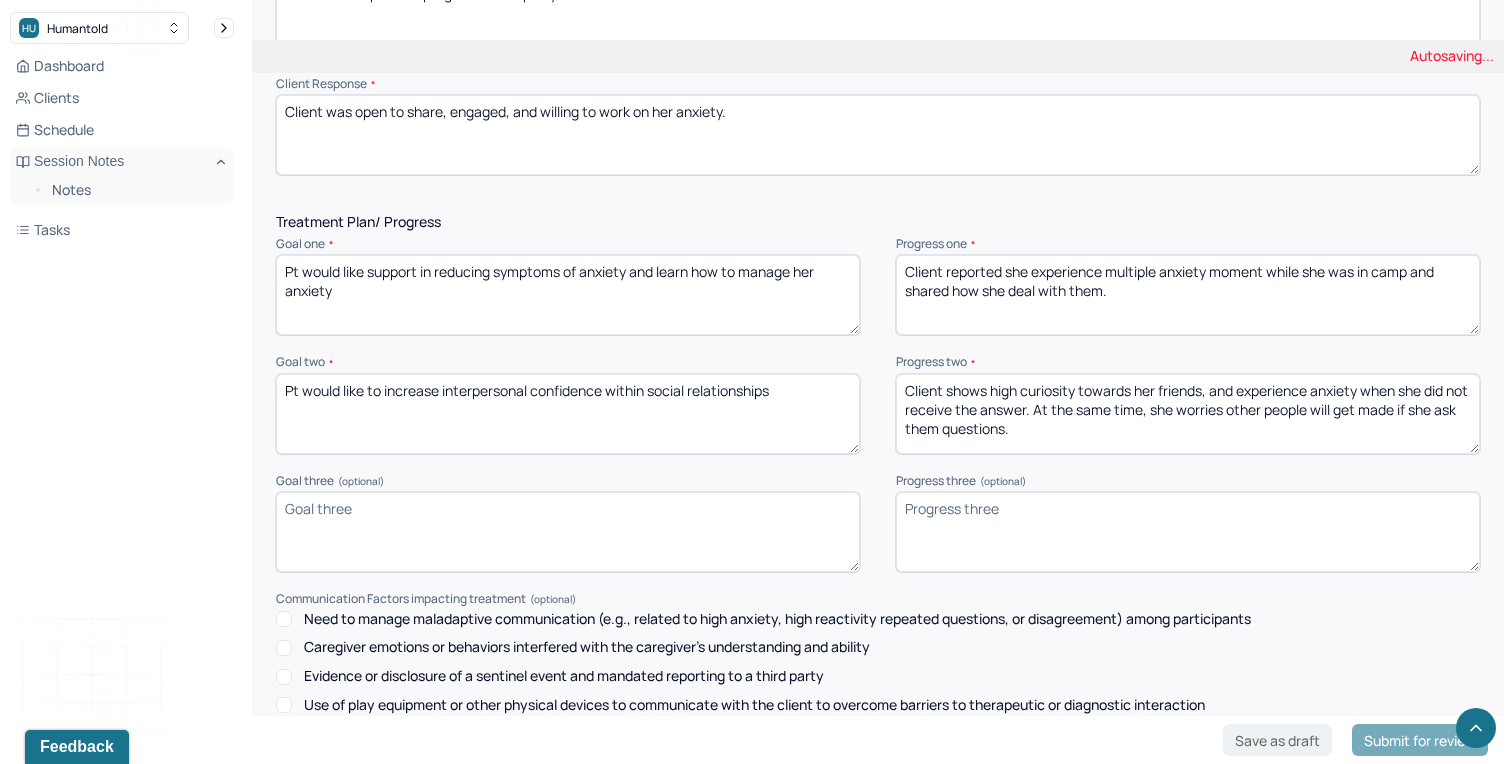 type on "Client reported she experience multiple anxiety moment while she was in camp and shared how she deal with them." 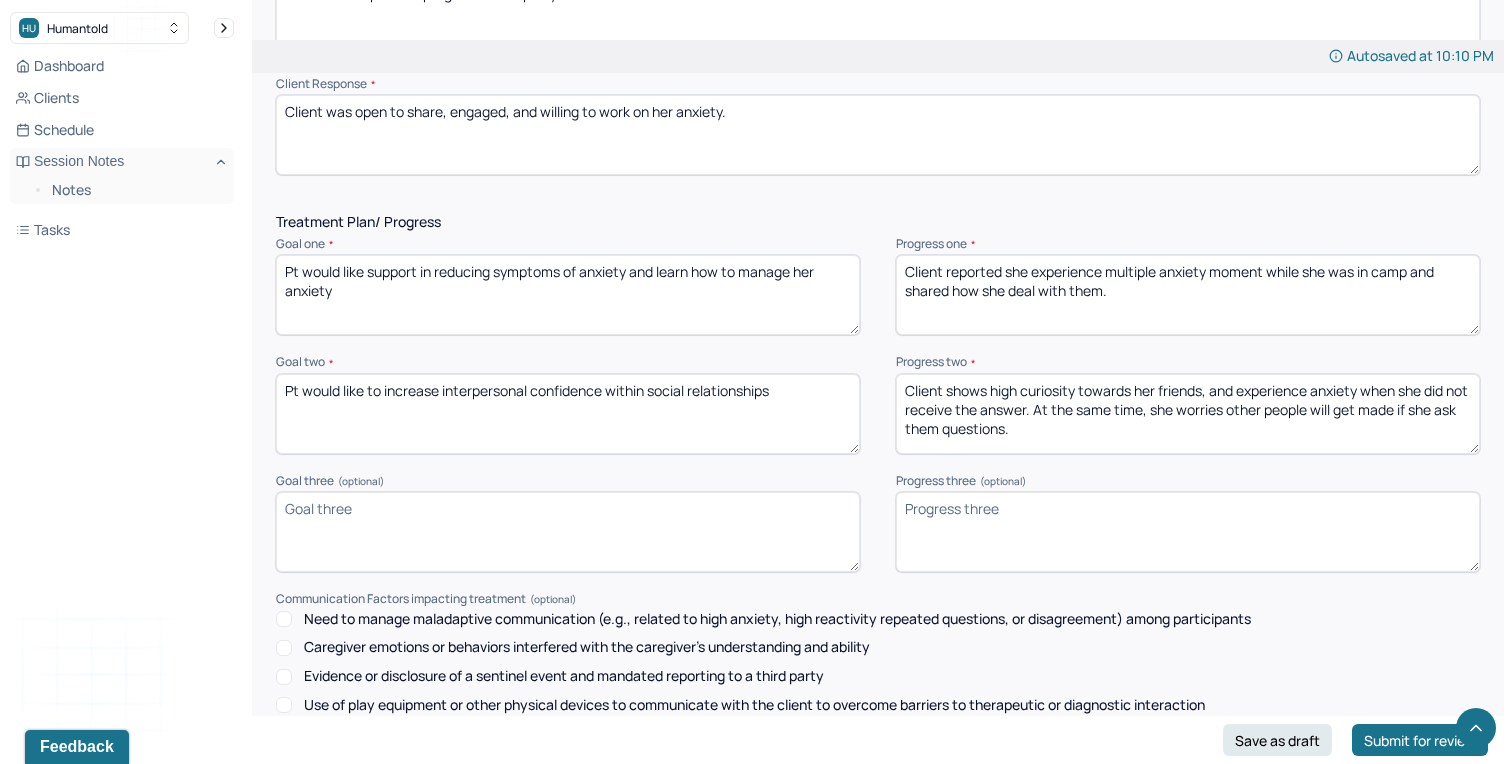 drag, startPoint x: 1046, startPoint y: 425, endPoint x: 947, endPoint y: 382, distance: 107.935165 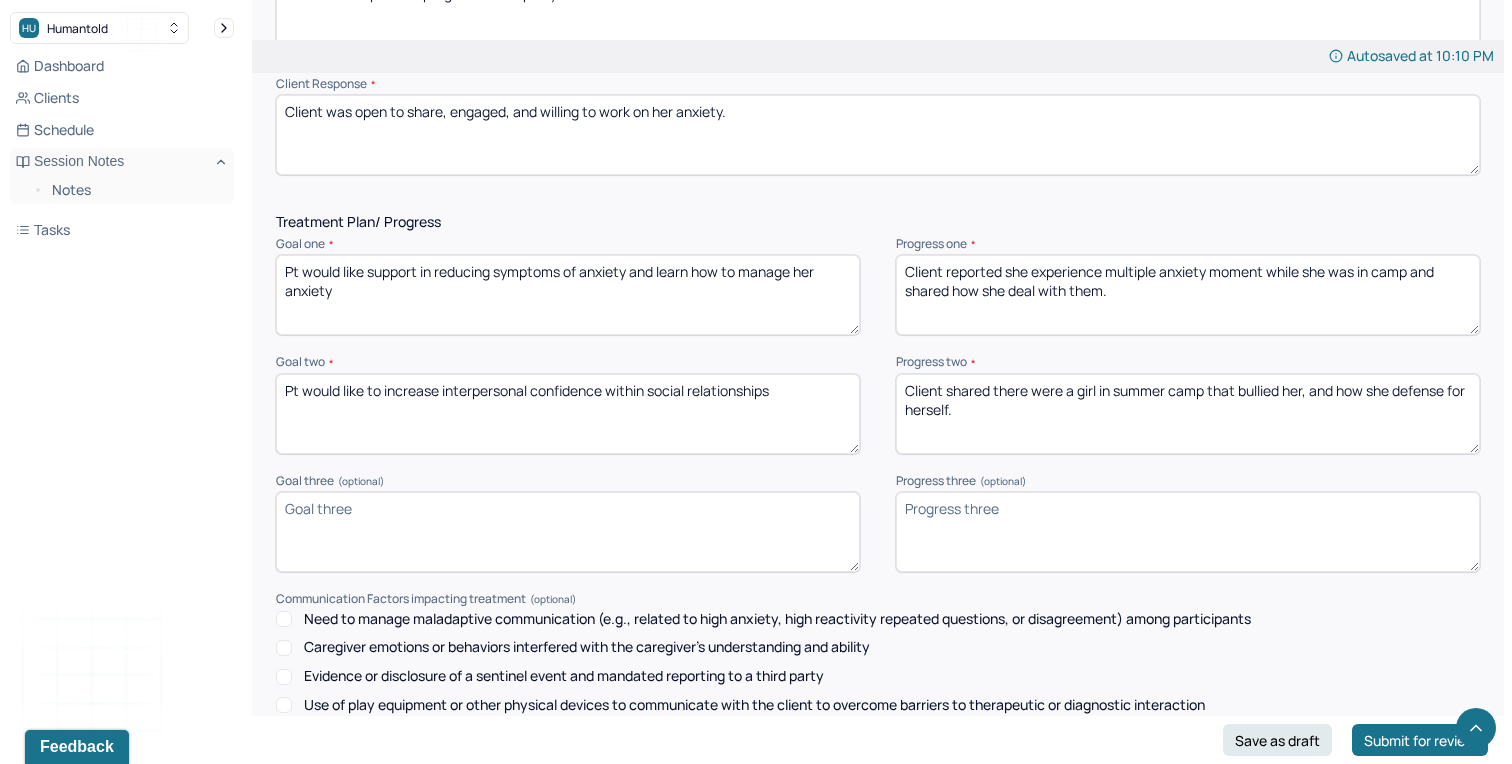 scroll, scrollTop: 2560, scrollLeft: 0, axis: vertical 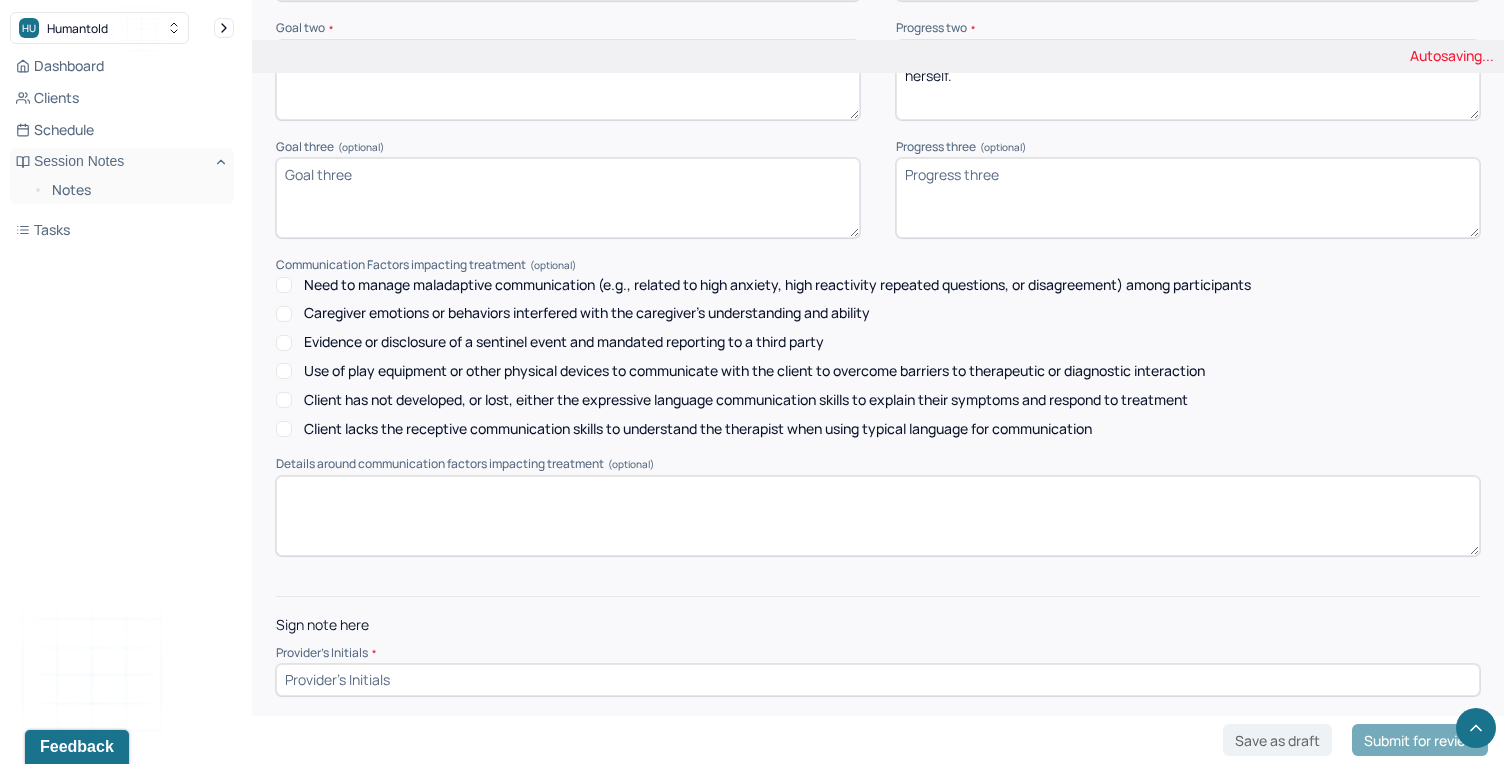 type on "Client shared there were a girl in summer camp that bullied her, and how she defense for herself." 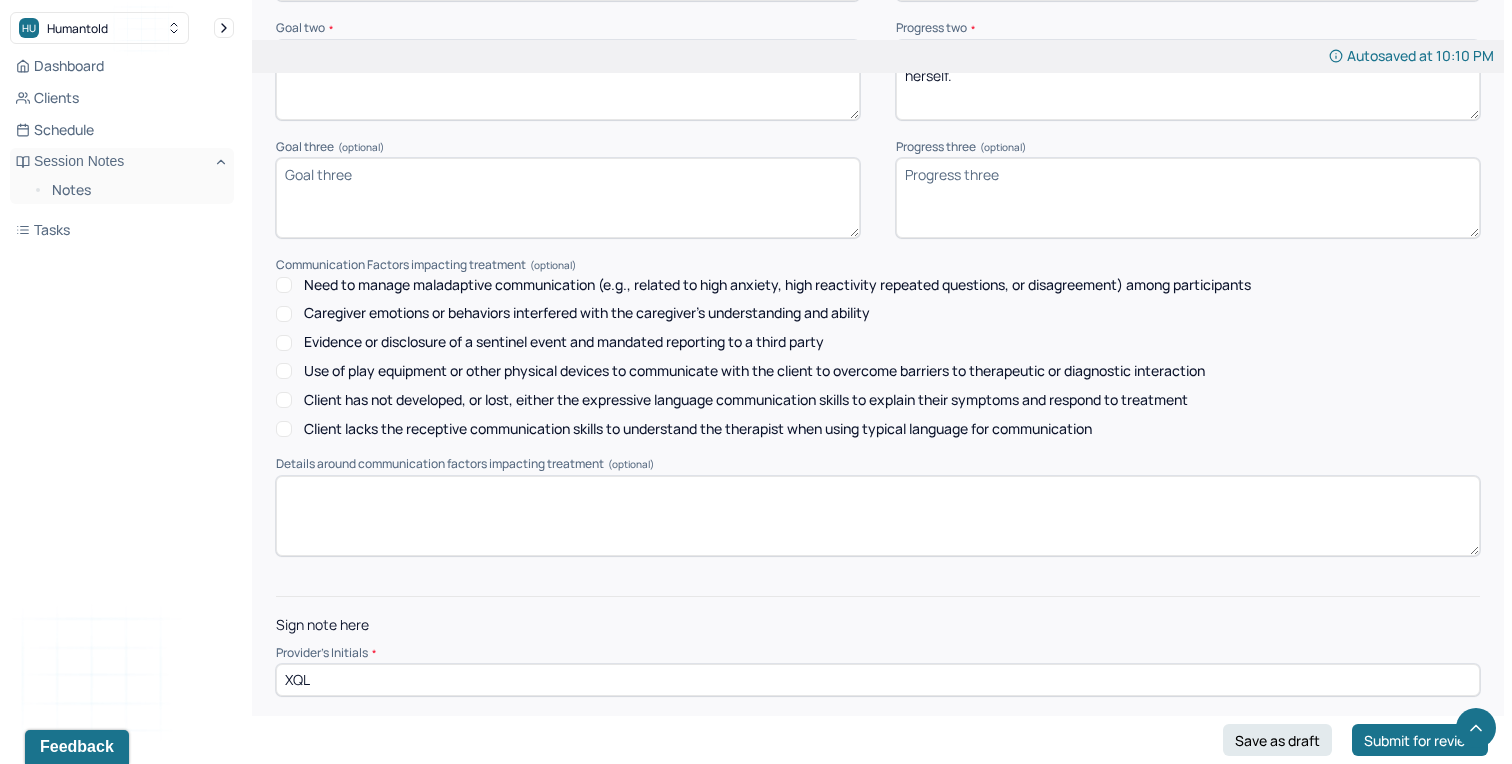 type on "XQL" 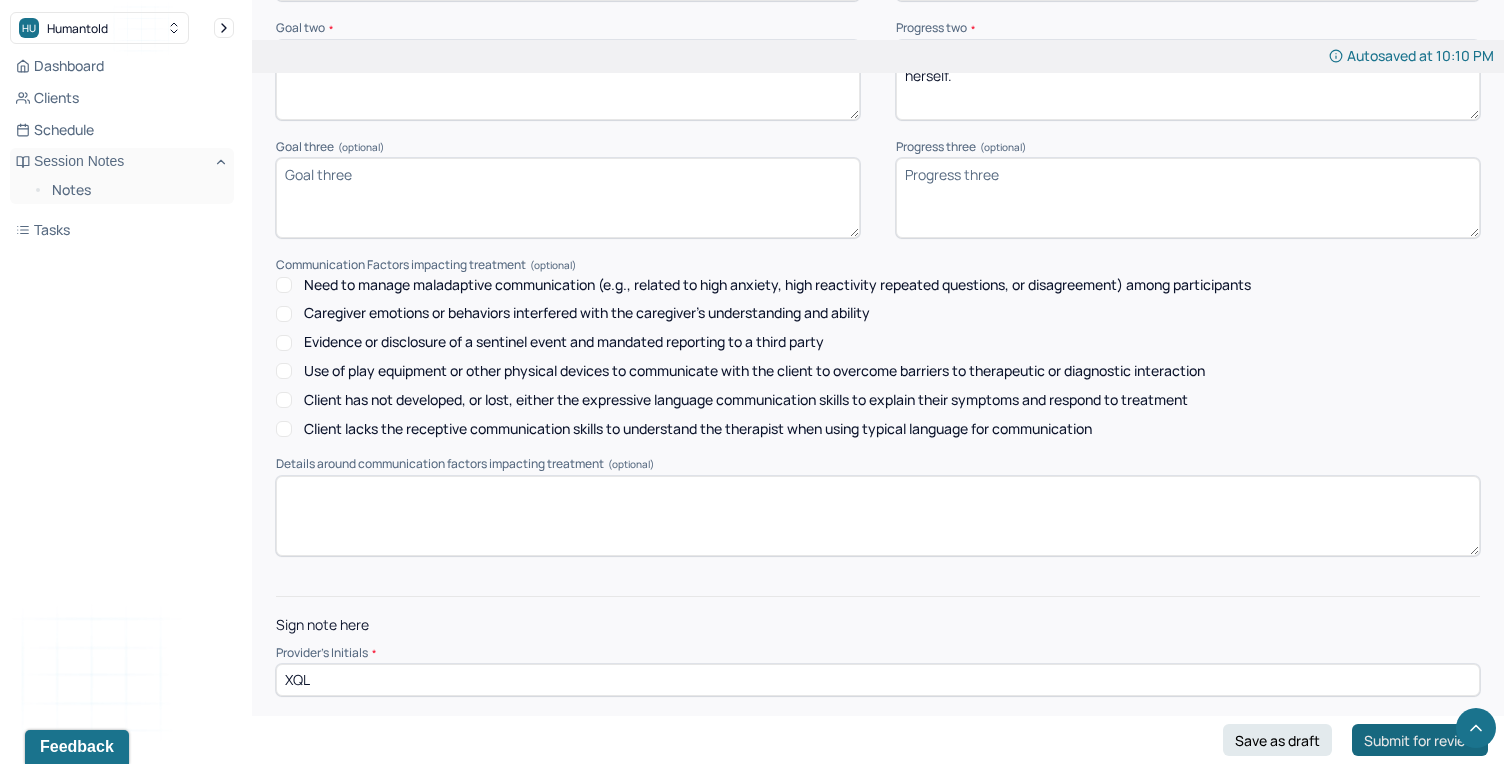click on "Submit for review" at bounding box center [1420, 740] 